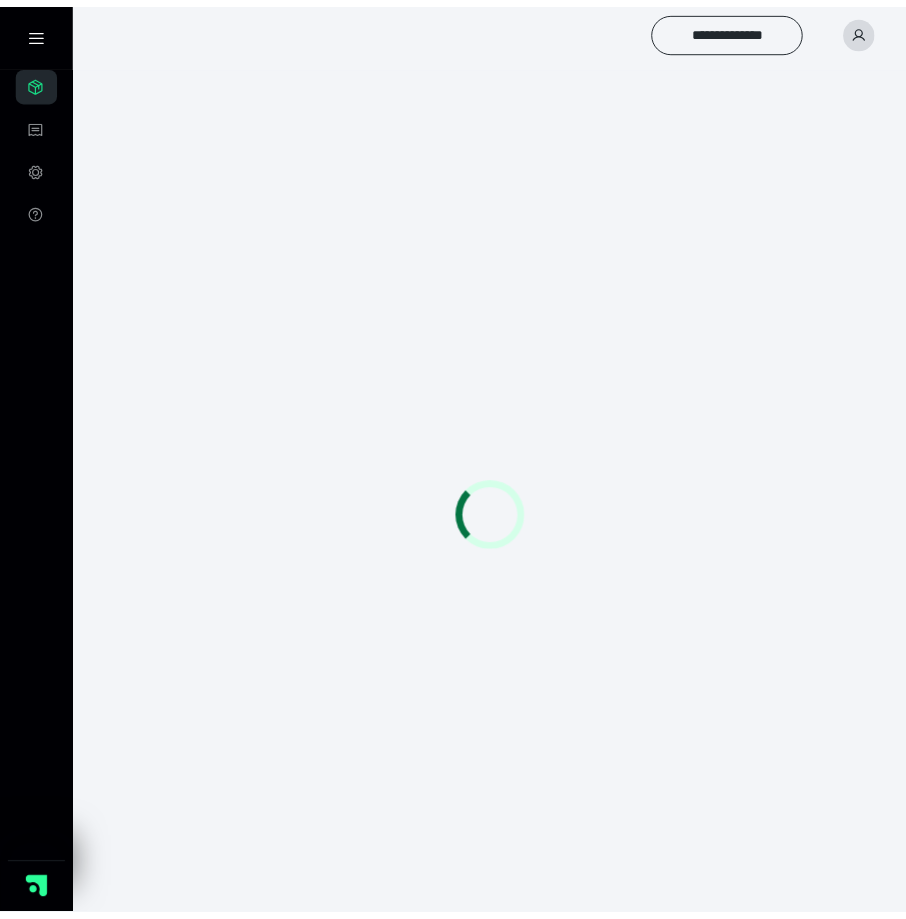 scroll, scrollTop: 0, scrollLeft: 0, axis: both 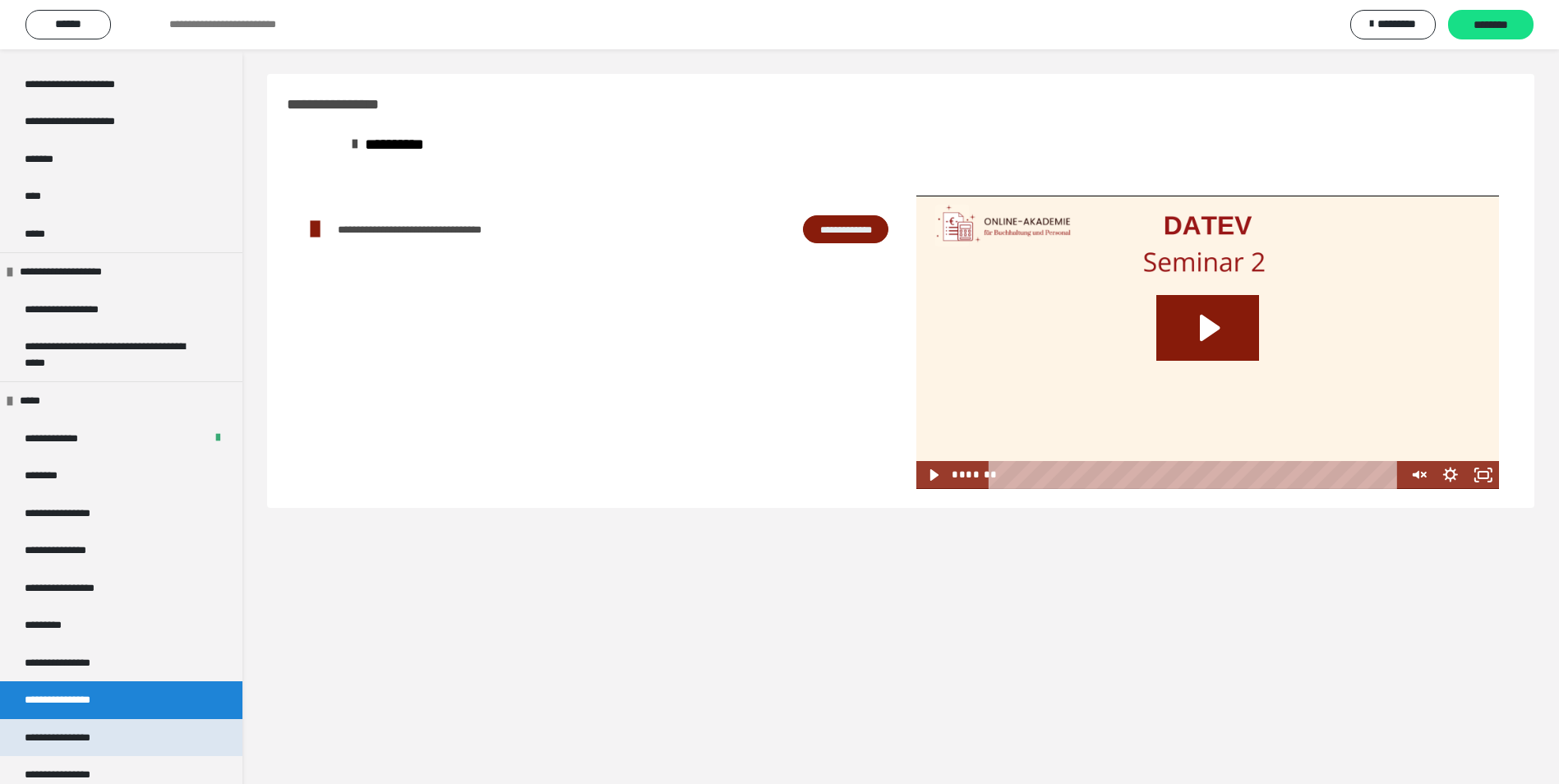 click on "**********" at bounding box center (71, 738) 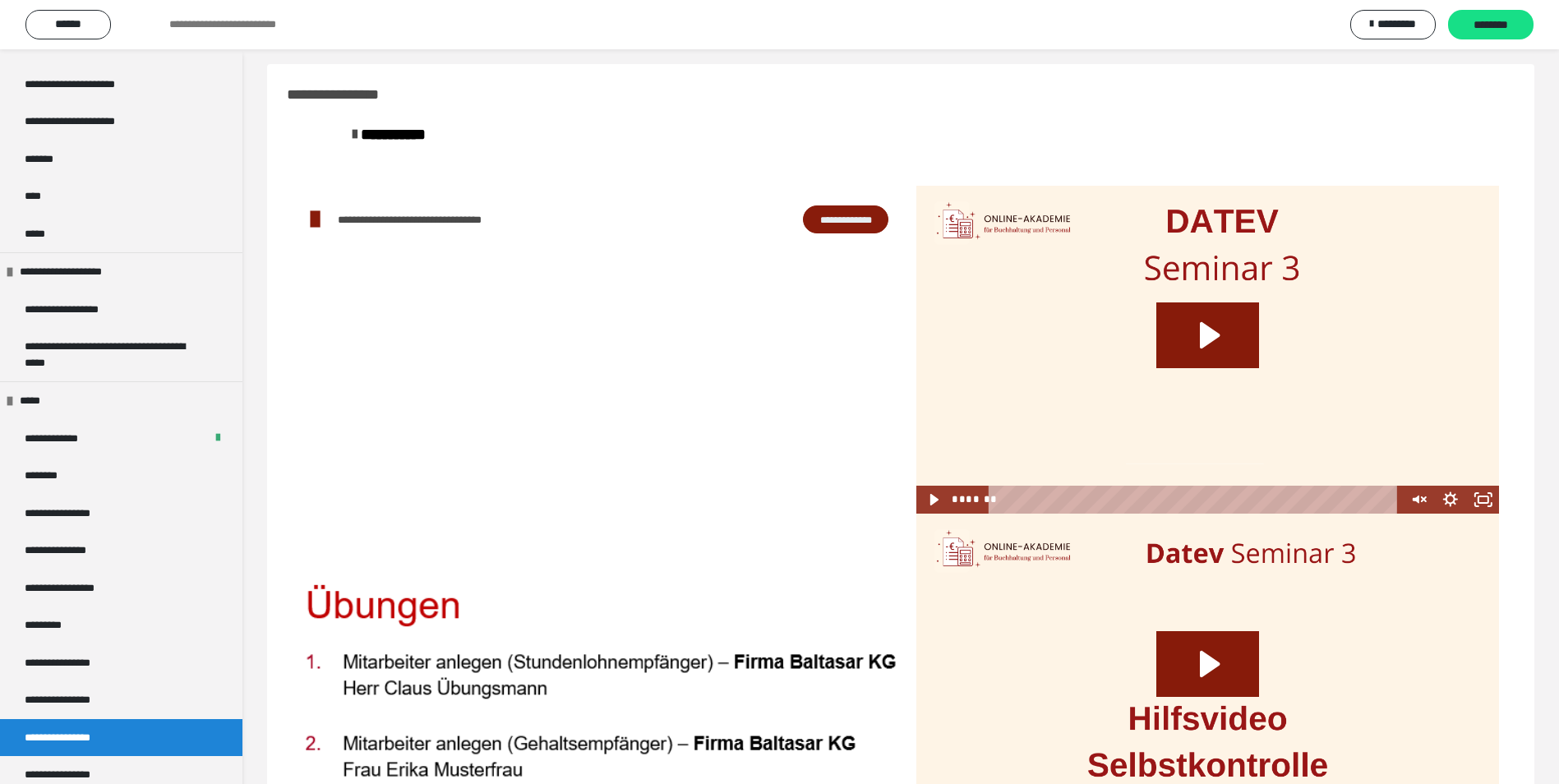 scroll, scrollTop: 0, scrollLeft: 0, axis: both 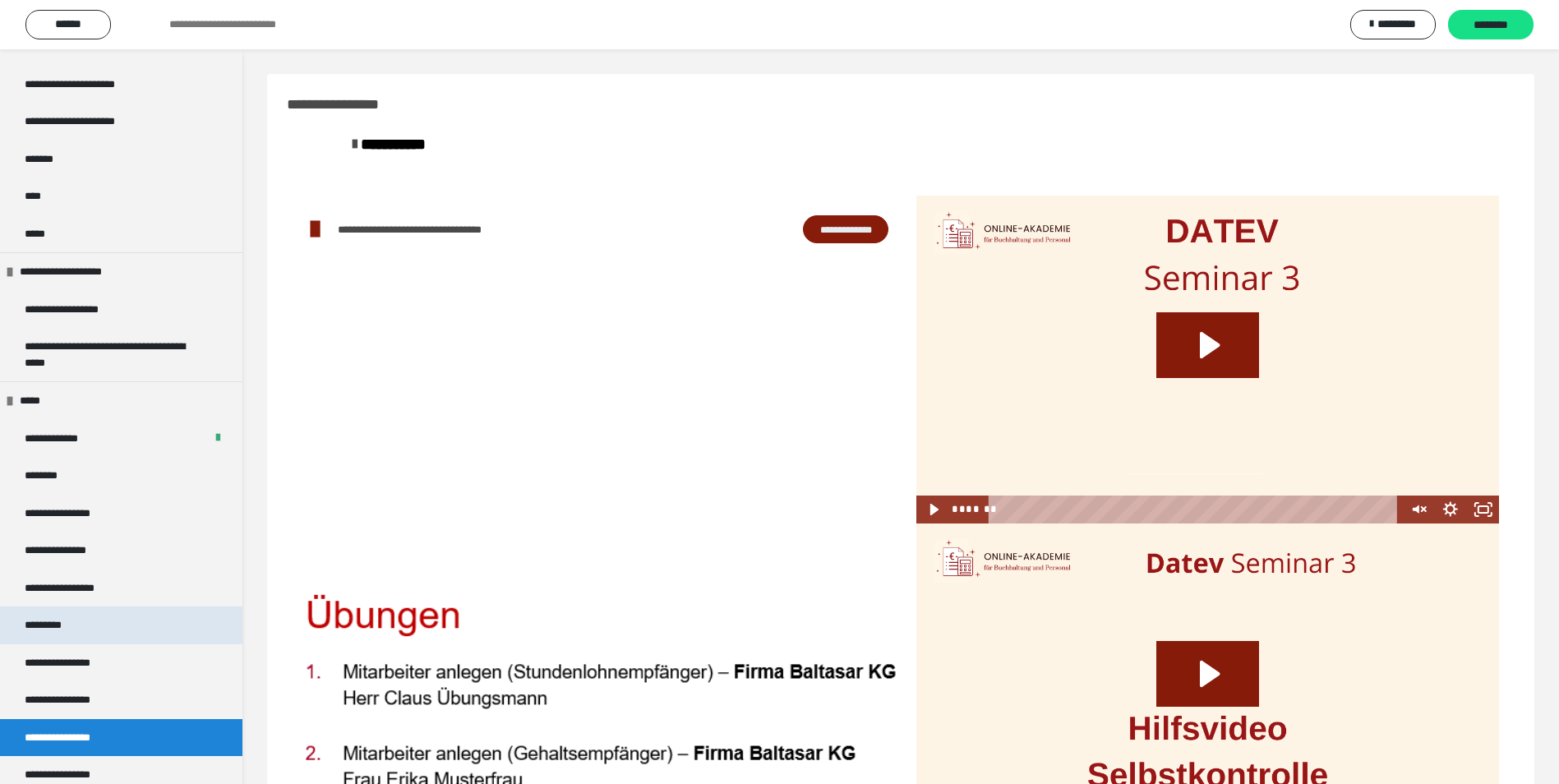 click on "*********" at bounding box center (56, 625) 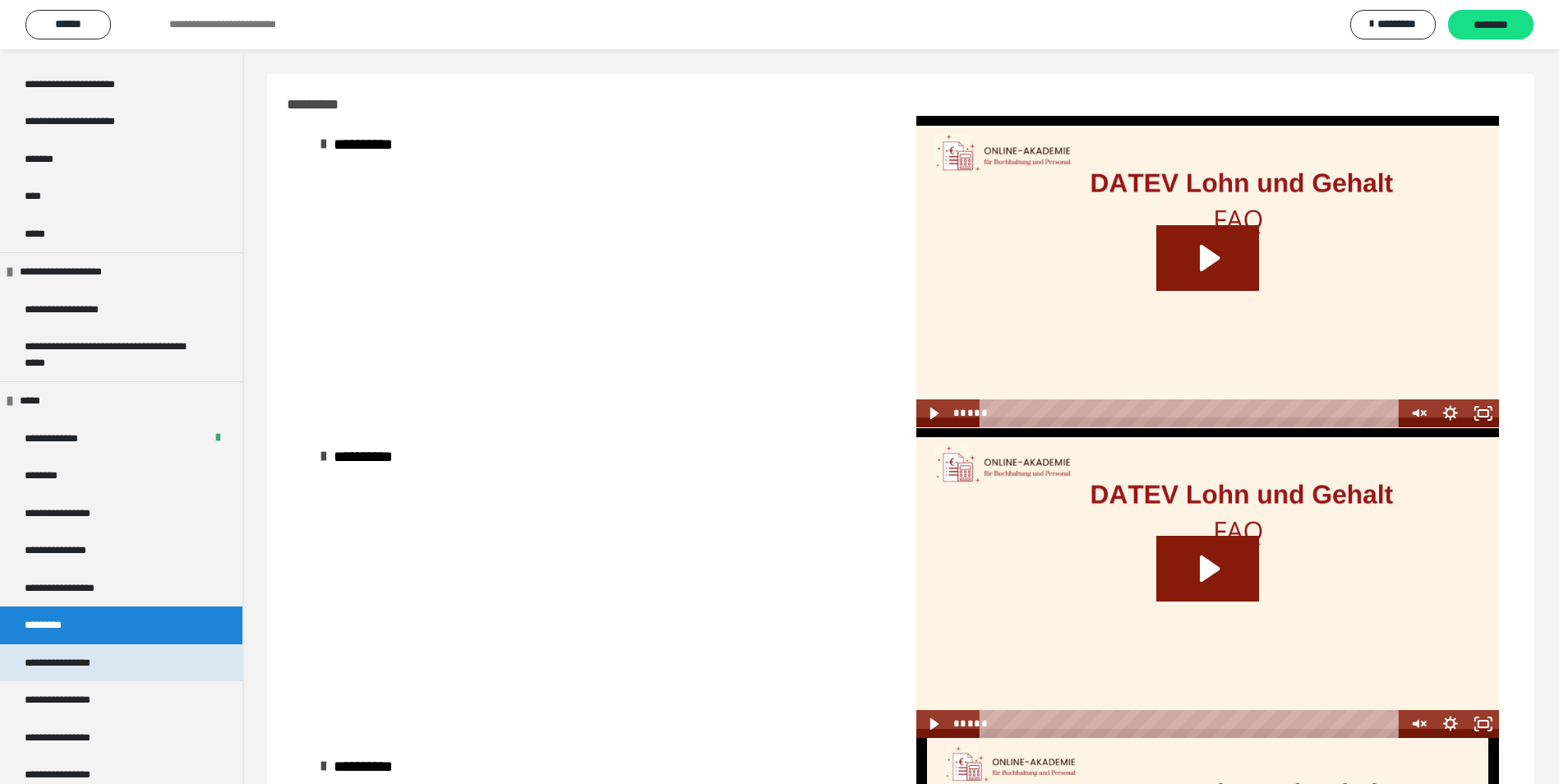 click on "**********" at bounding box center (70, 663) 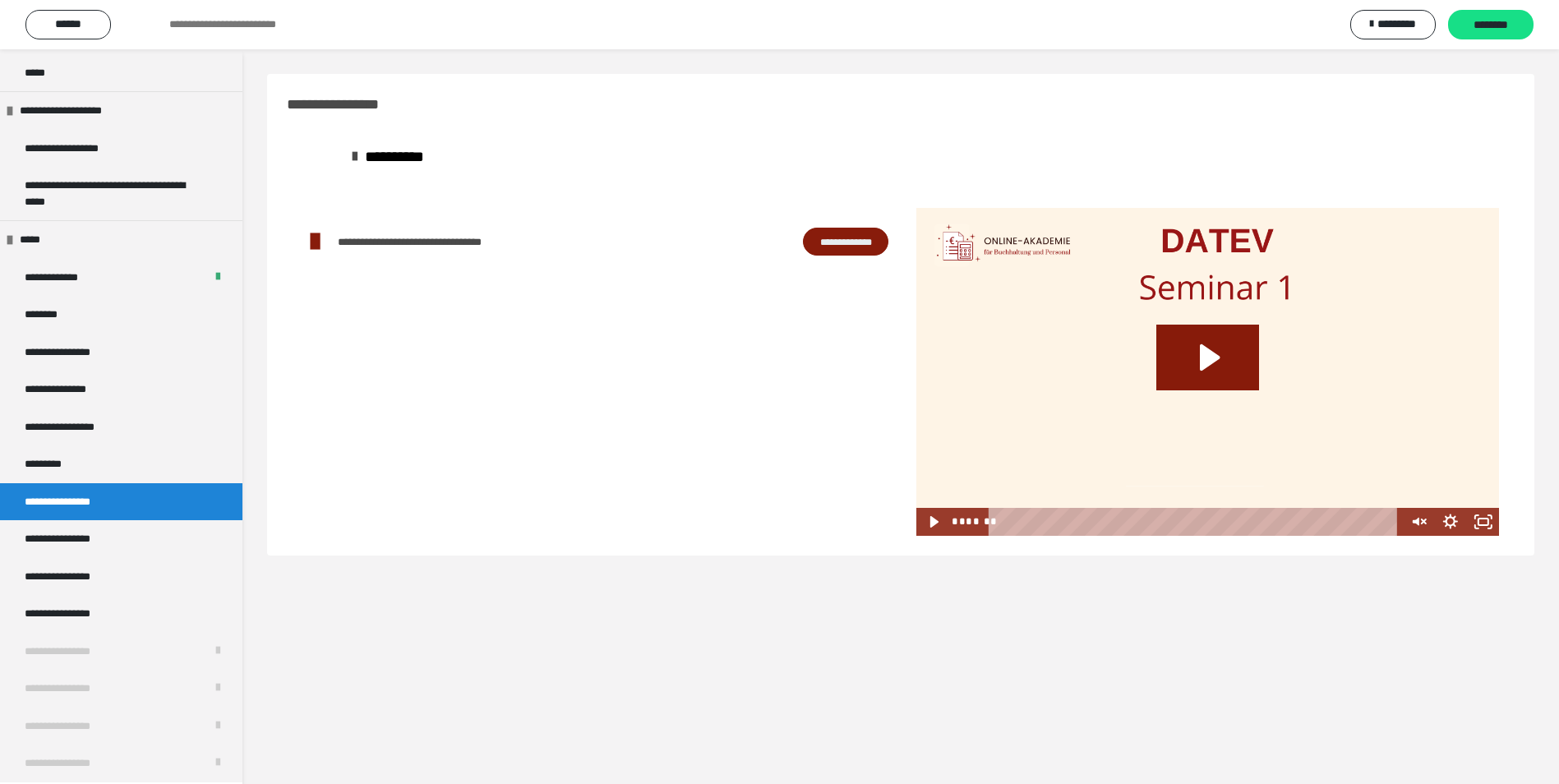 scroll, scrollTop: 1730, scrollLeft: 0, axis: vertical 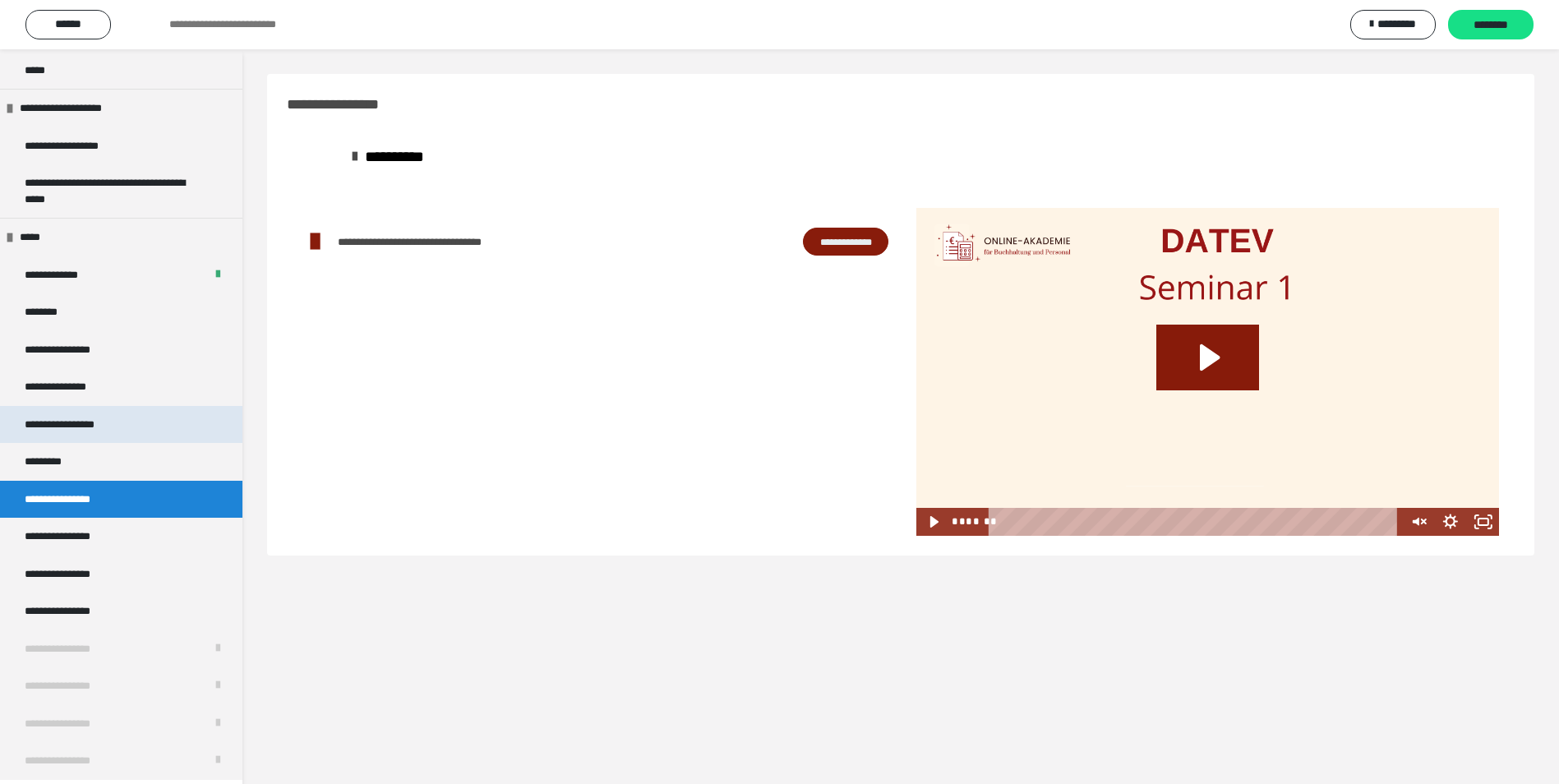click on "**********" at bounding box center [76, 425] 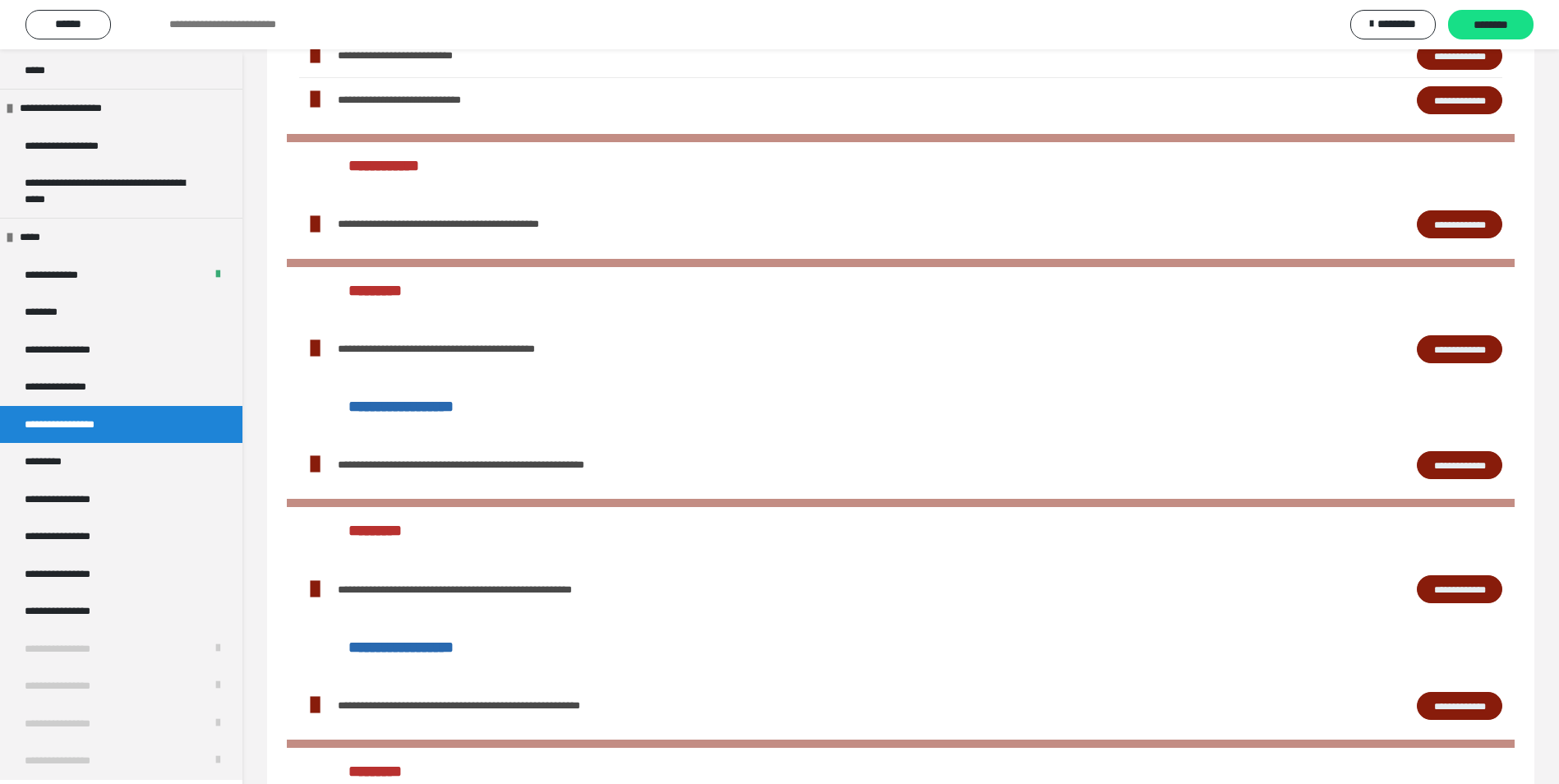 scroll, scrollTop: 712, scrollLeft: 0, axis: vertical 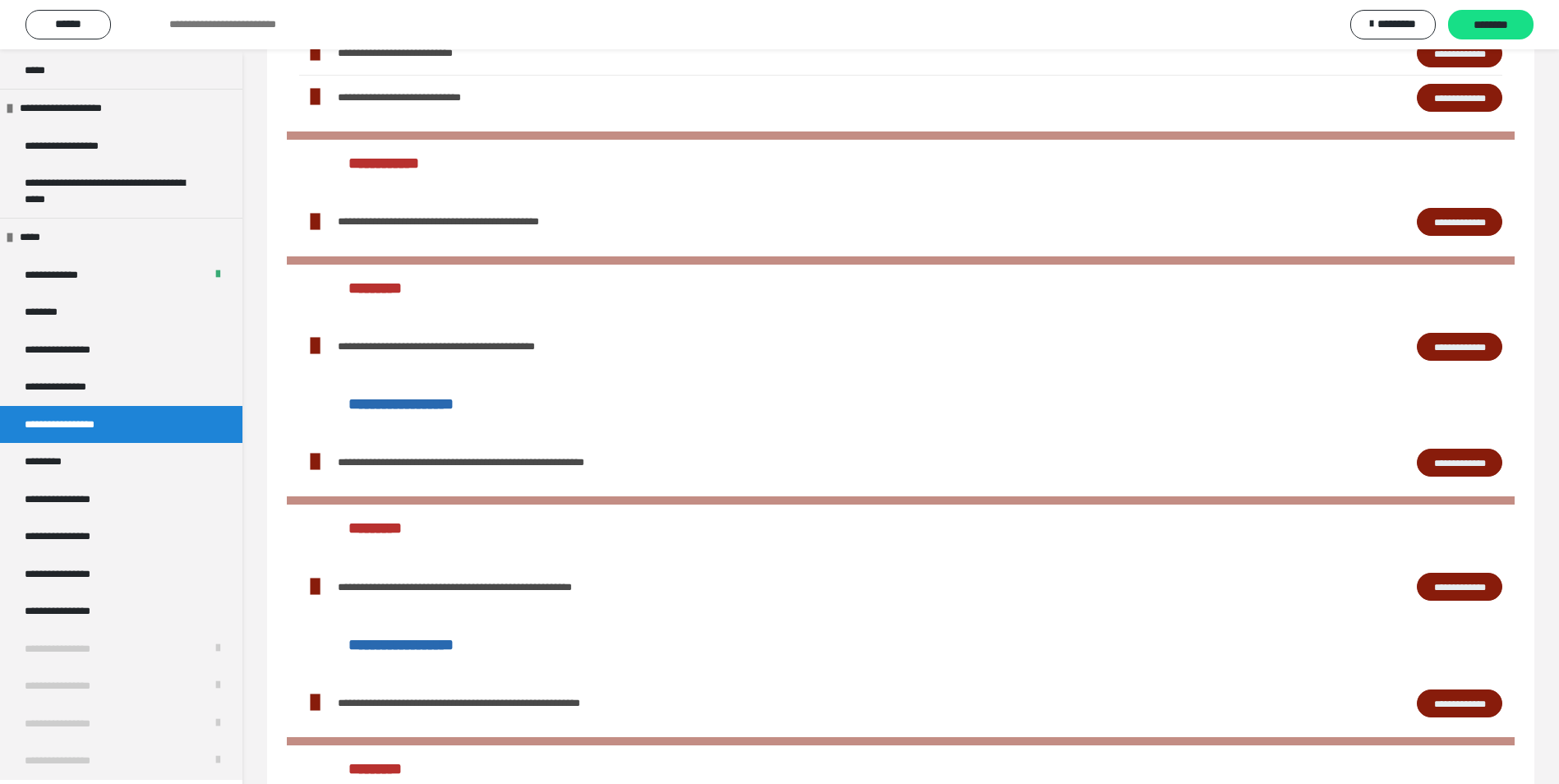 click on "**********" at bounding box center [1460, 347] 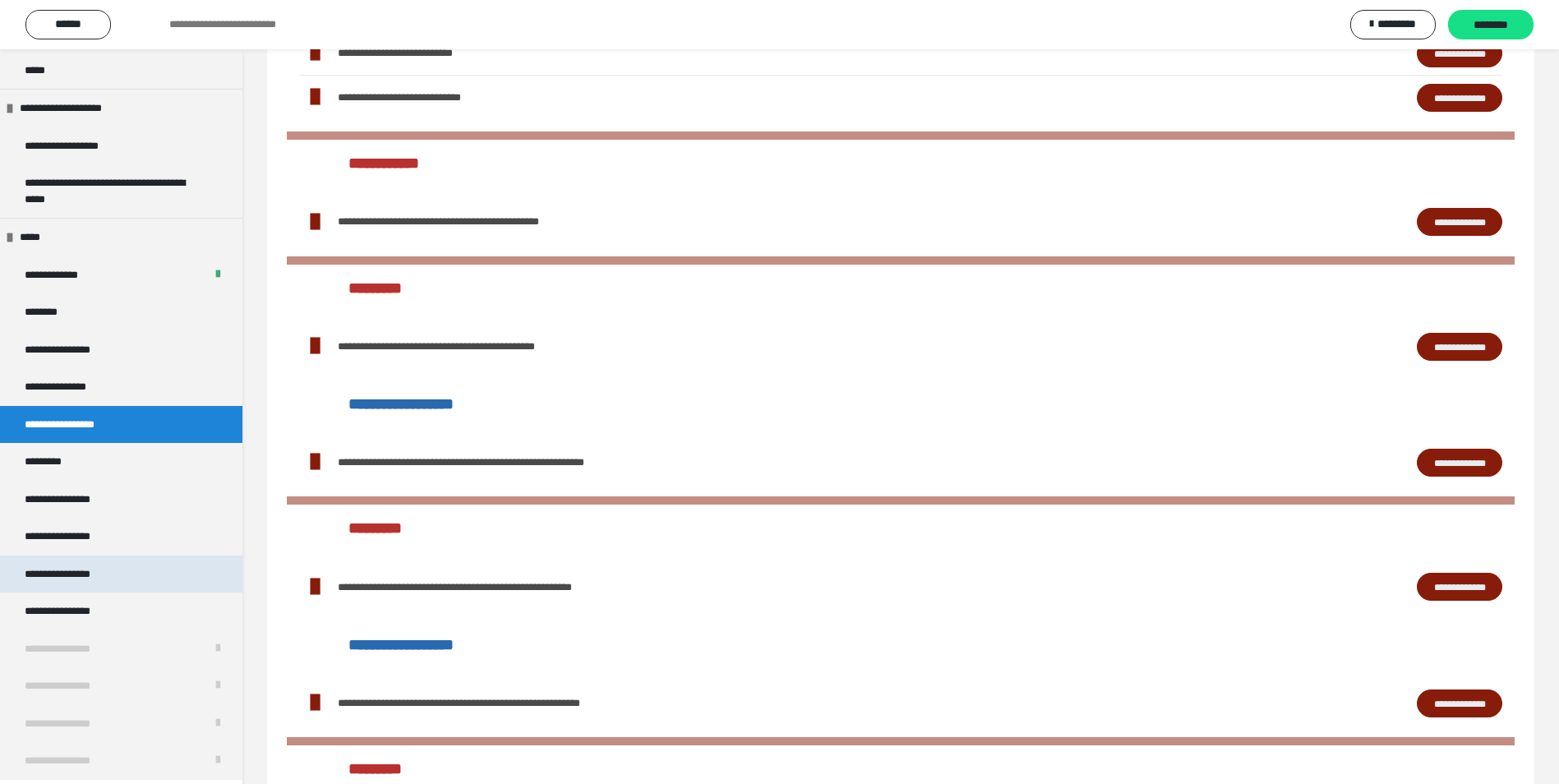 click on "**********" at bounding box center (71, 574) 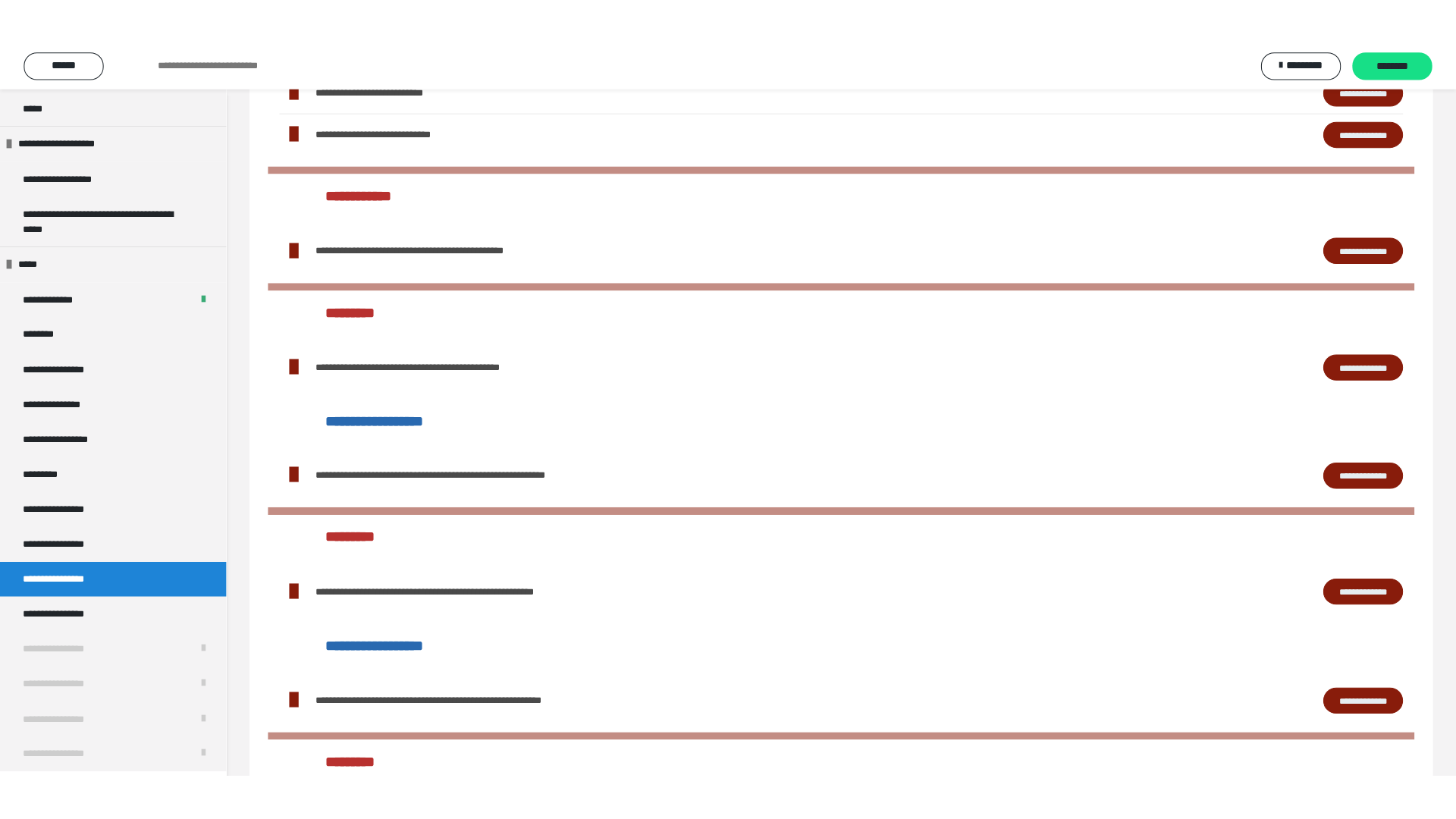 scroll, scrollTop: 0, scrollLeft: 0, axis: both 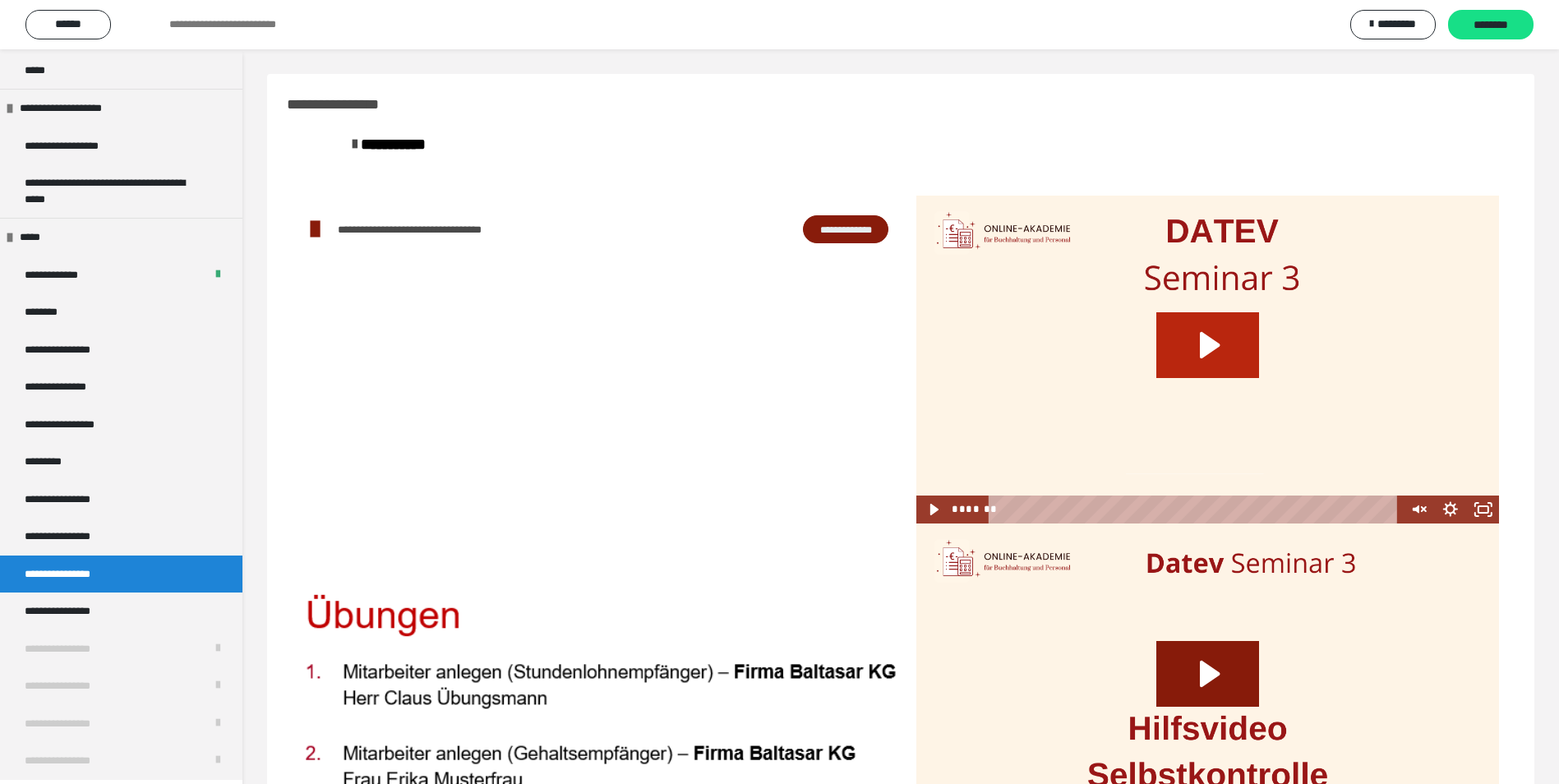 click 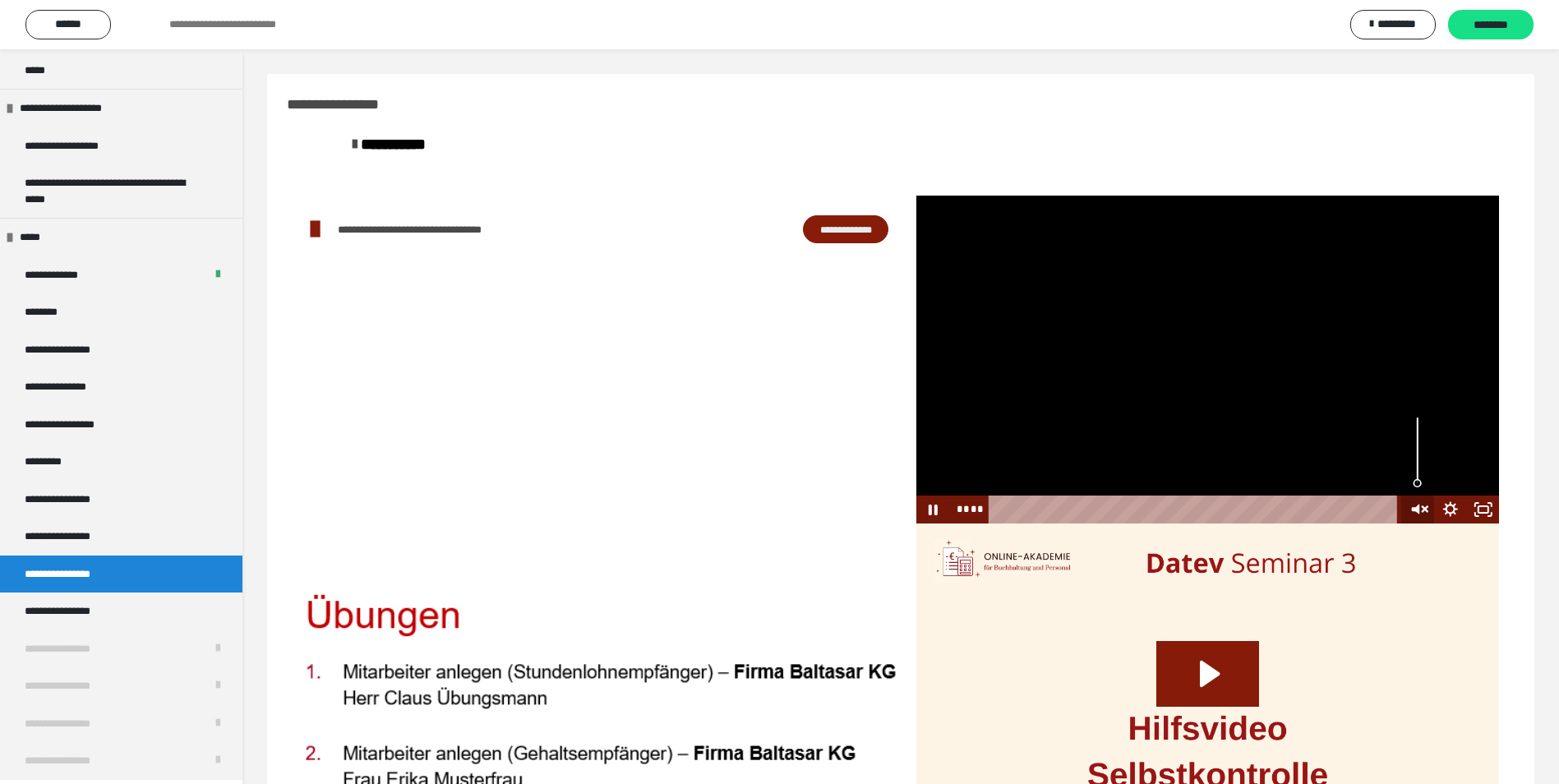 click 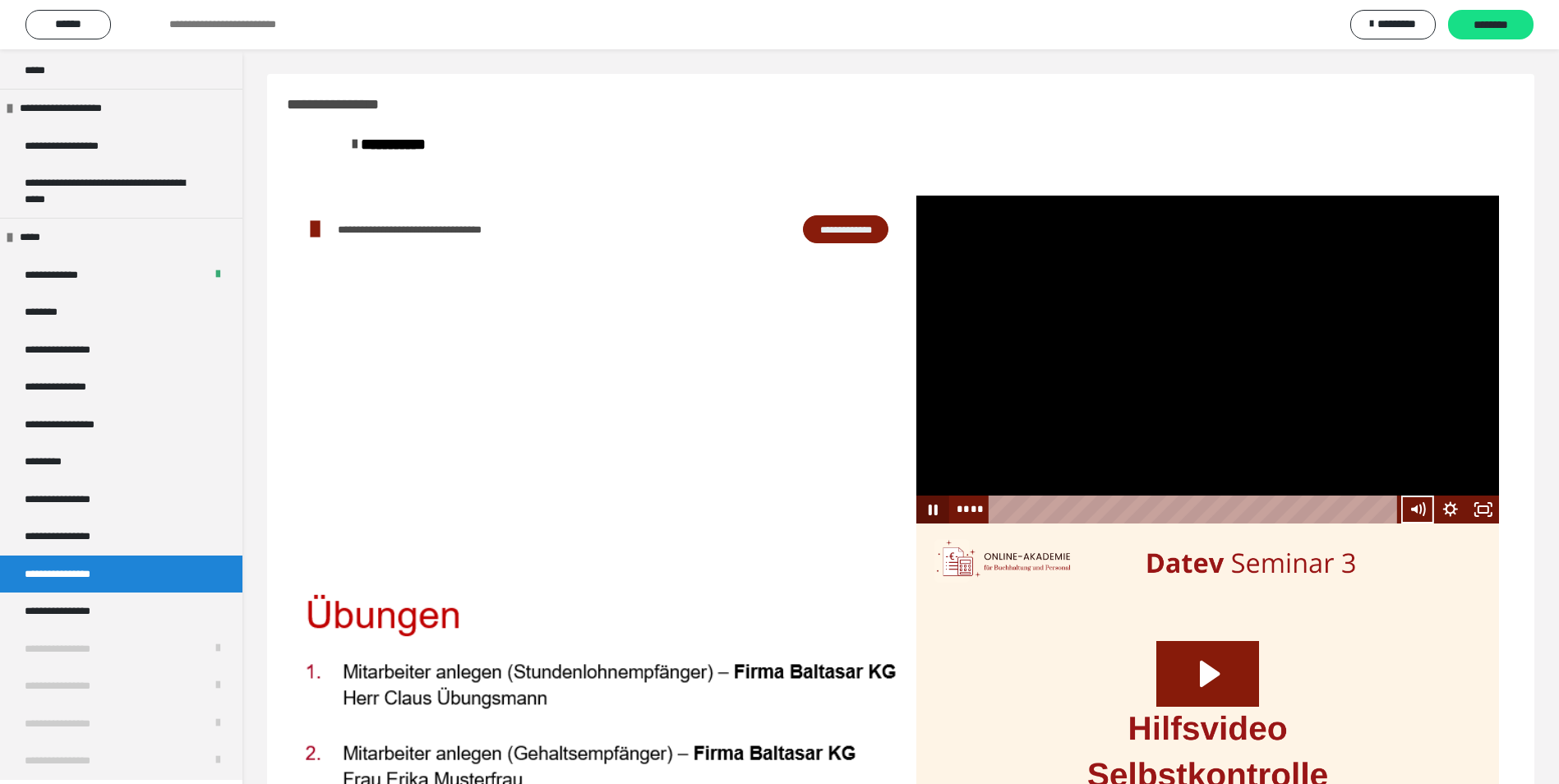 click 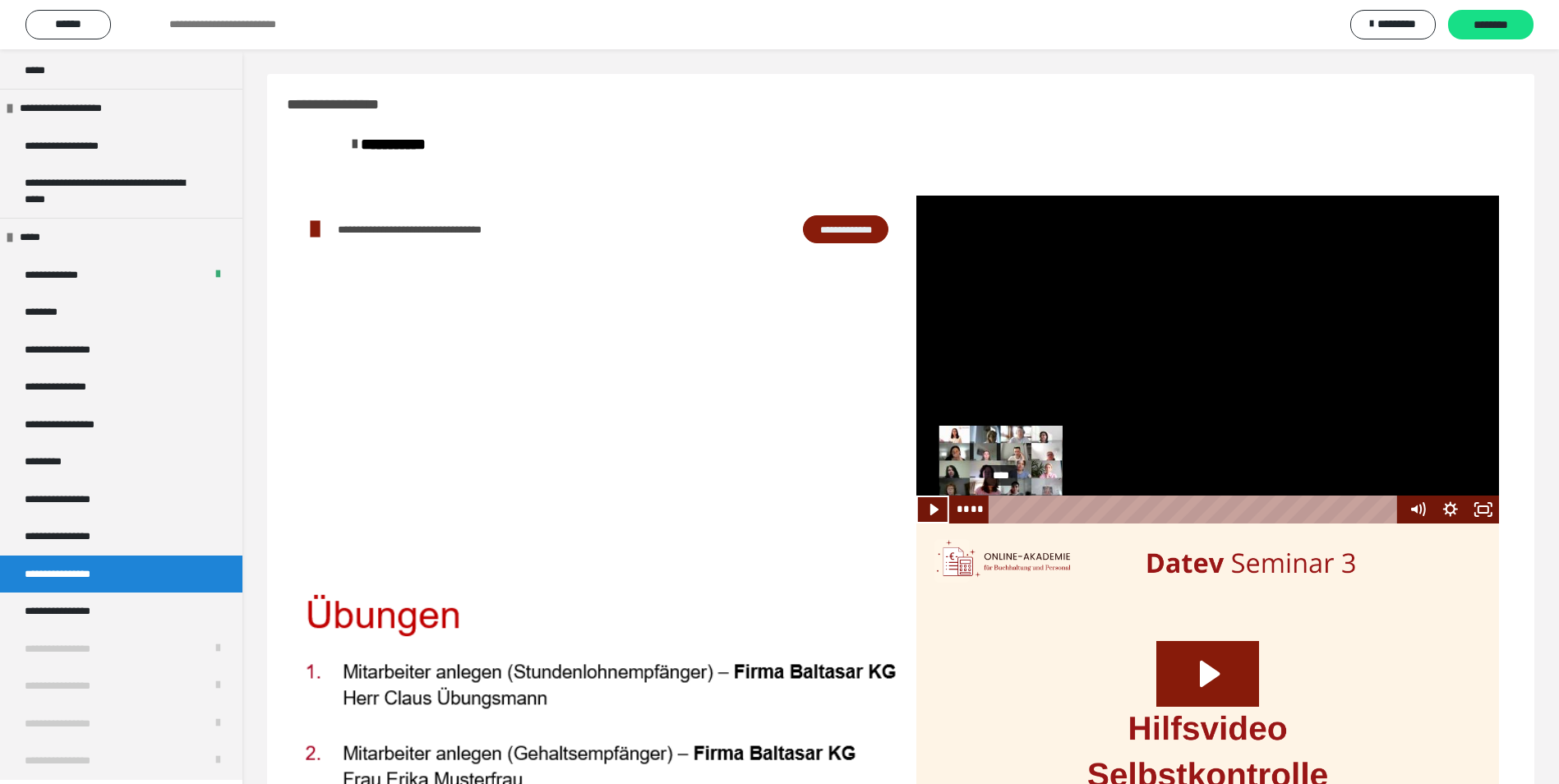 click at bounding box center (1005, 509) 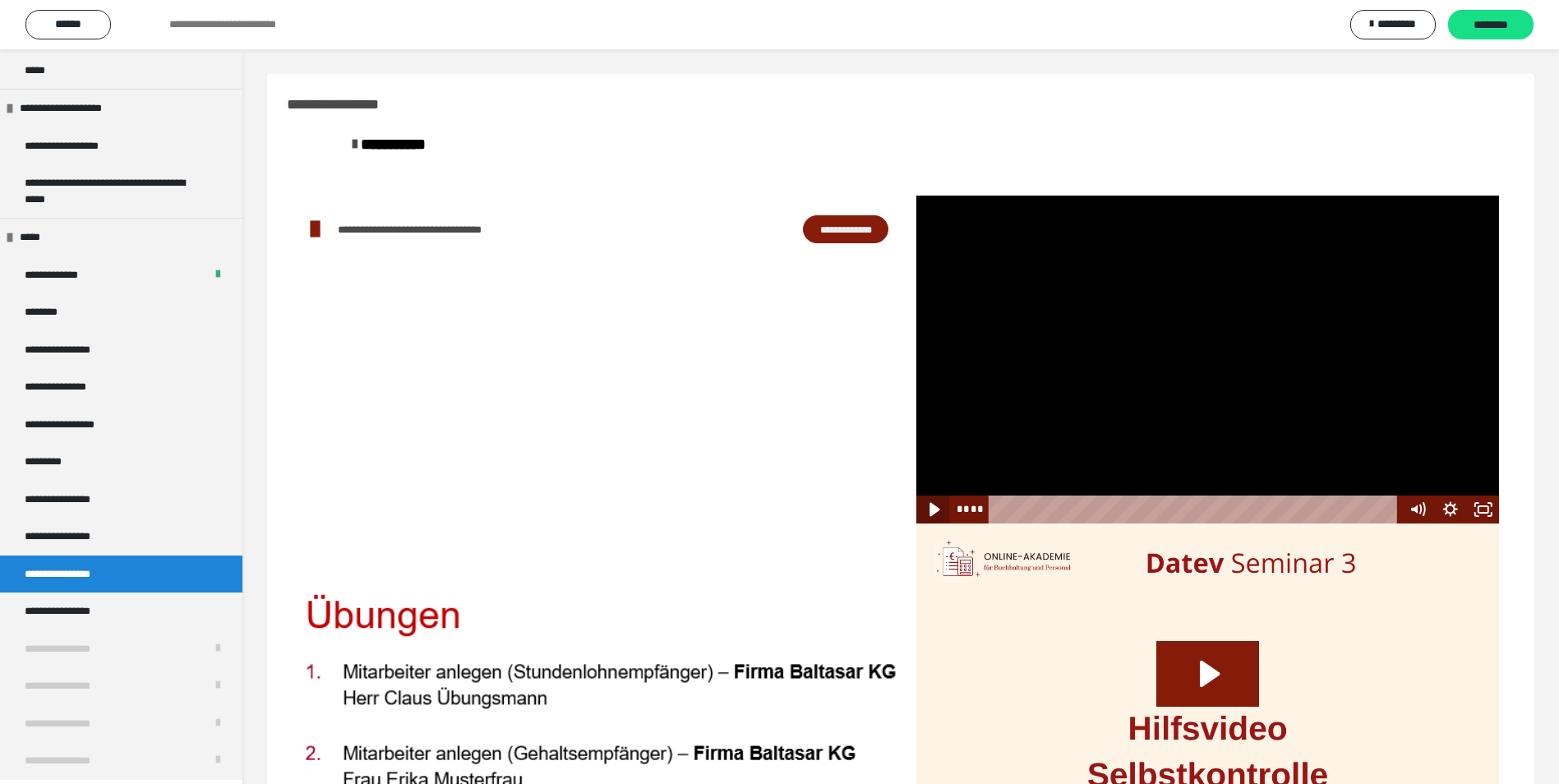 click 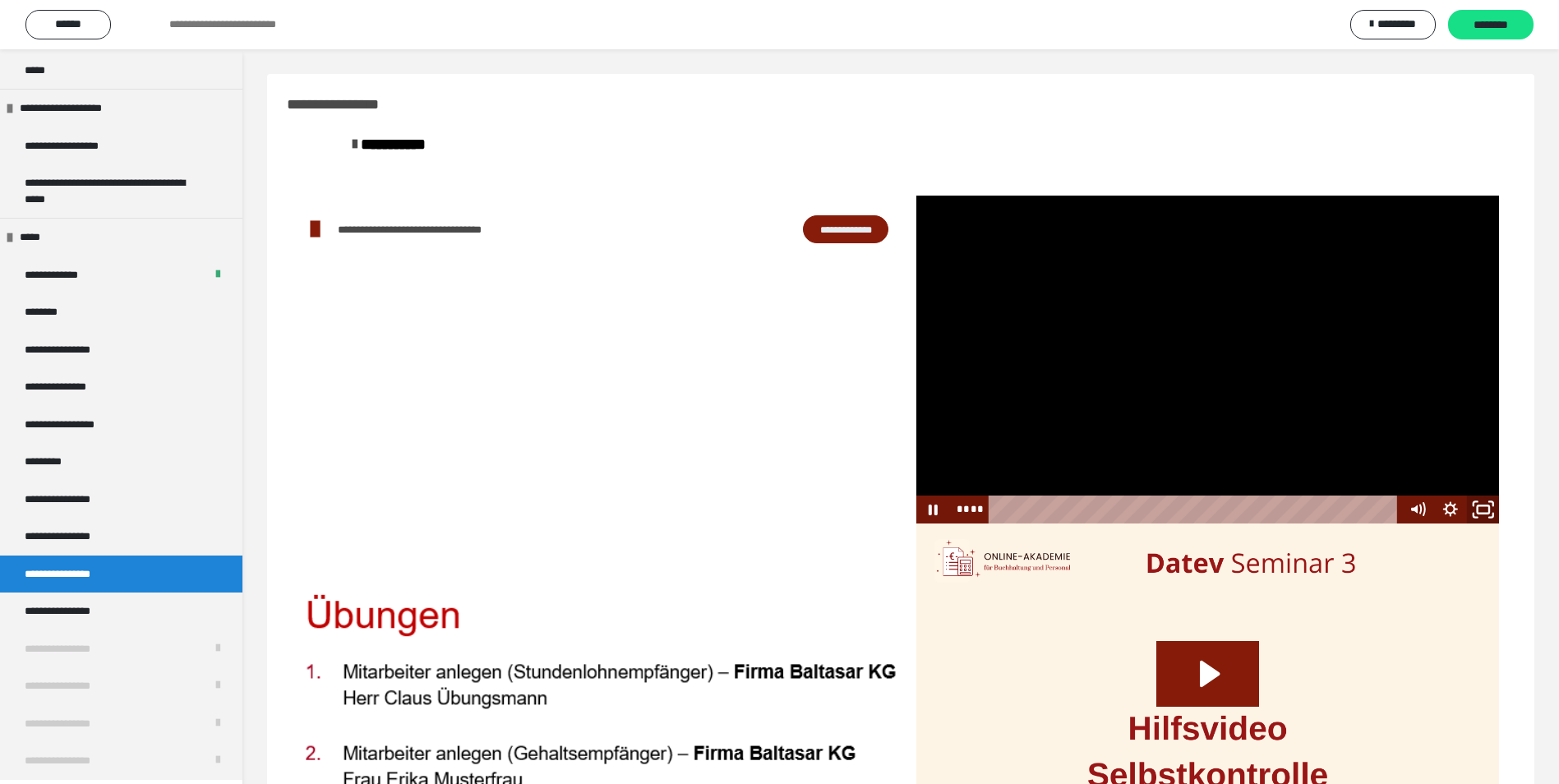 click 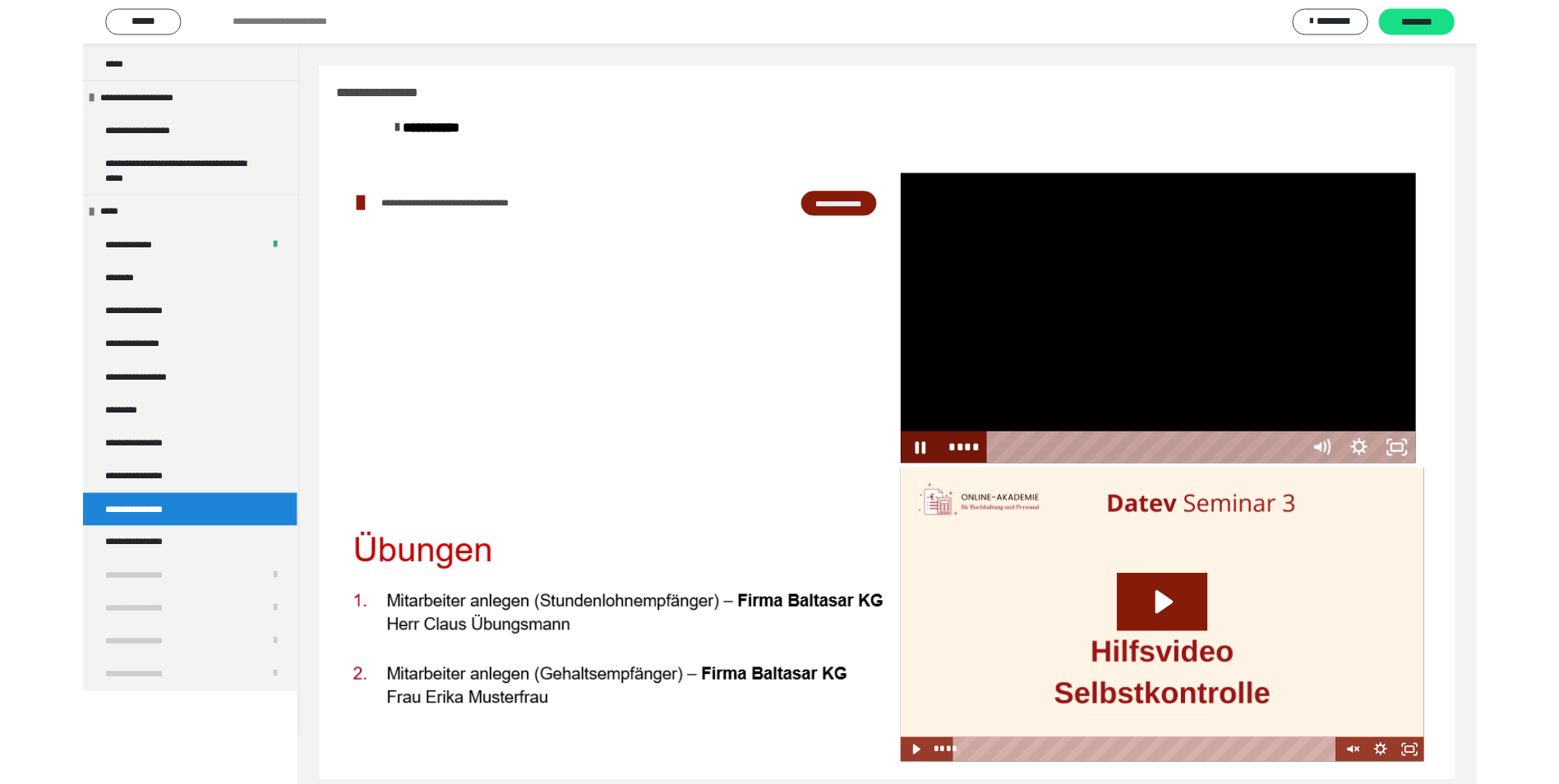 scroll, scrollTop: 1626, scrollLeft: 0, axis: vertical 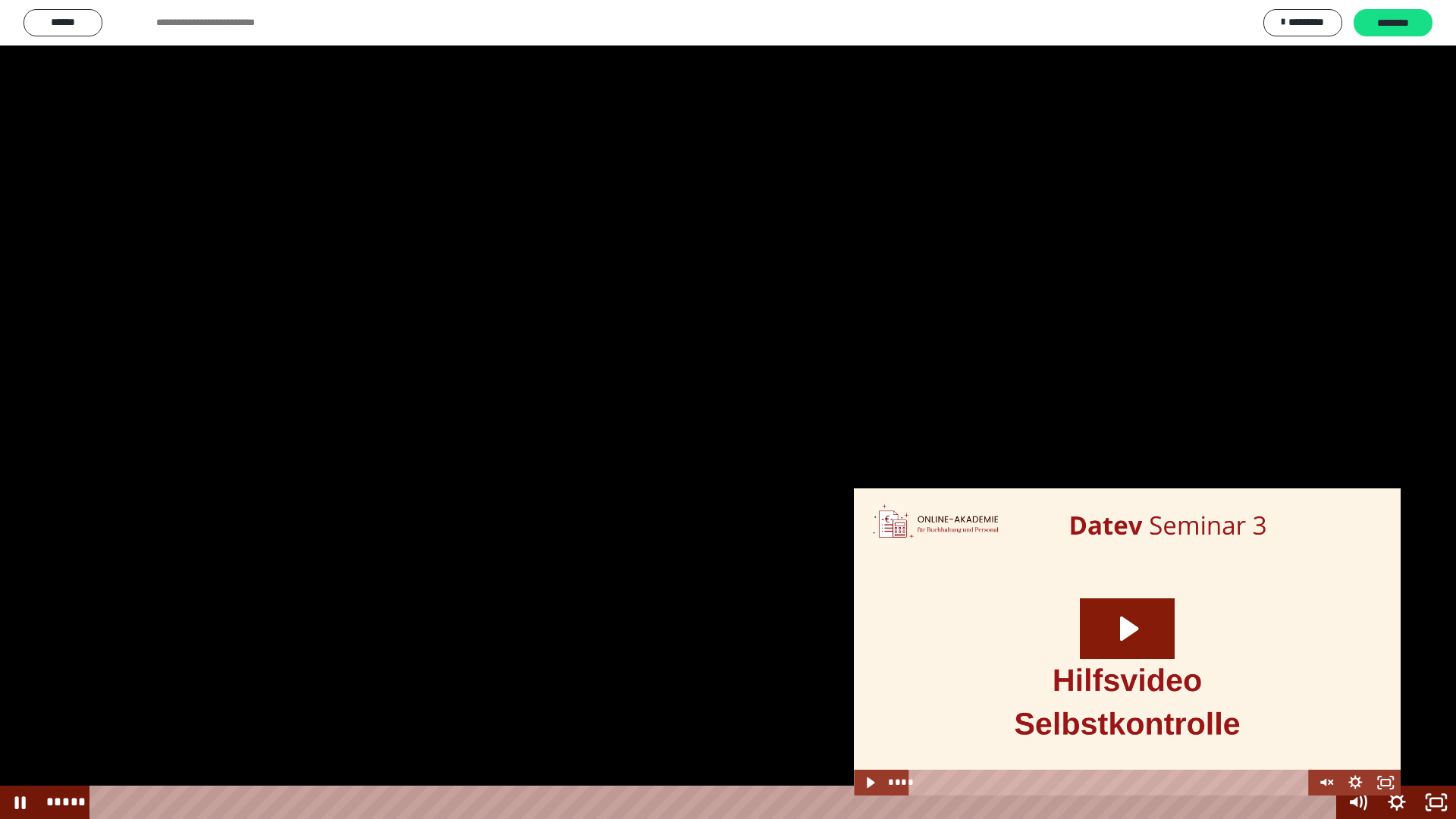 click at bounding box center [728, 410] 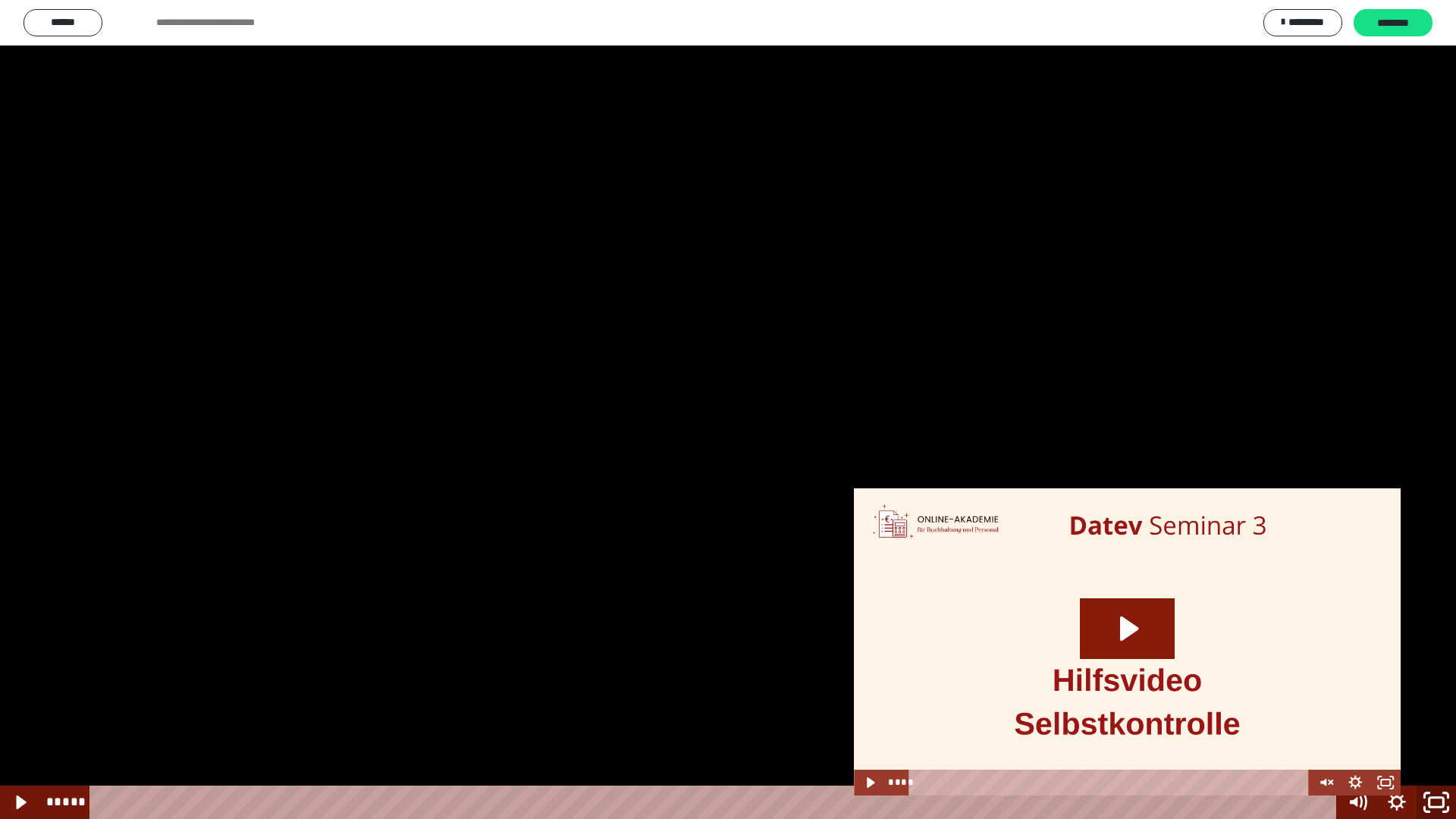 click 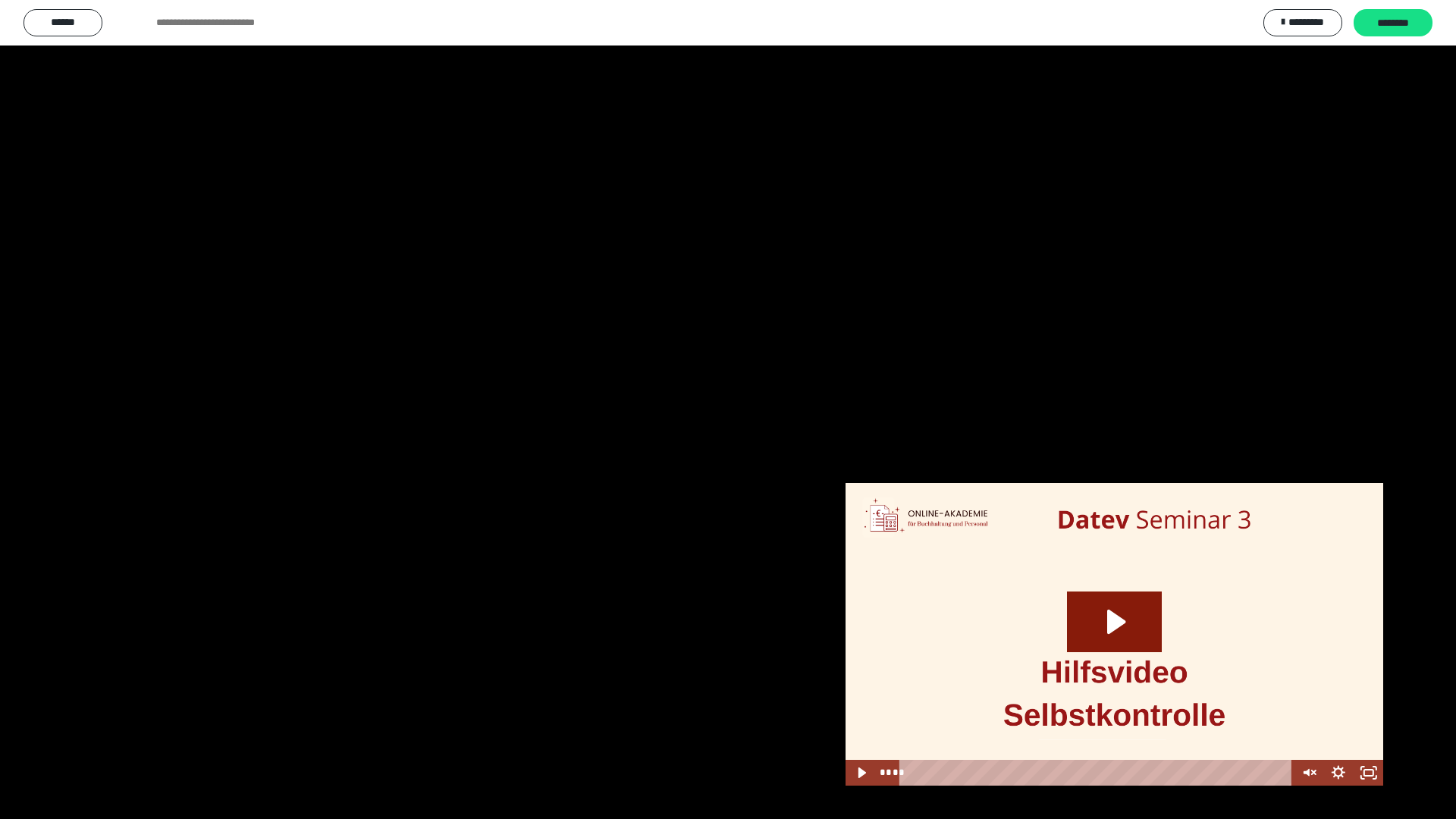 scroll, scrollTop: 1596, scrollLeft: 0, axis: vertical 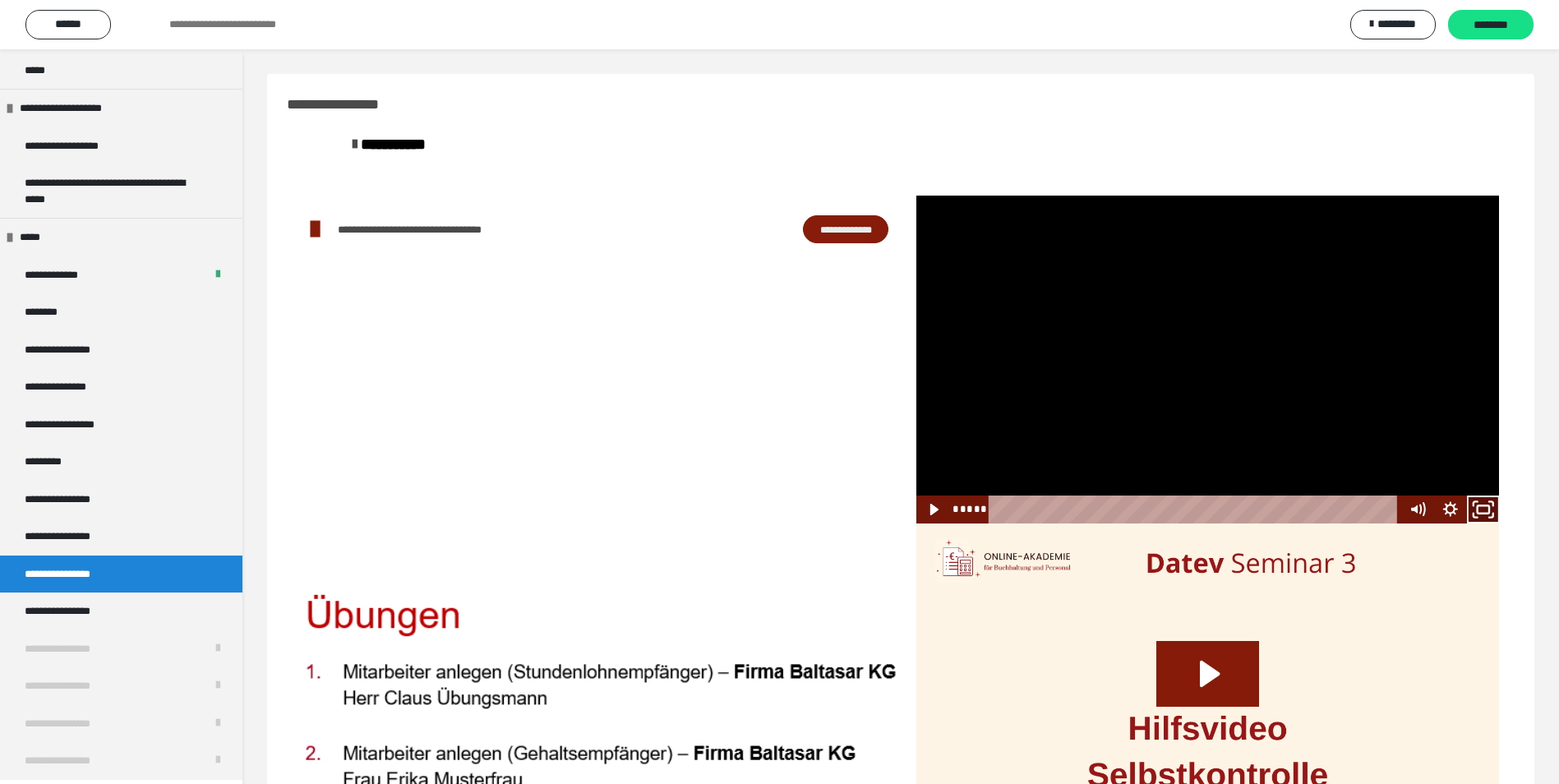 click 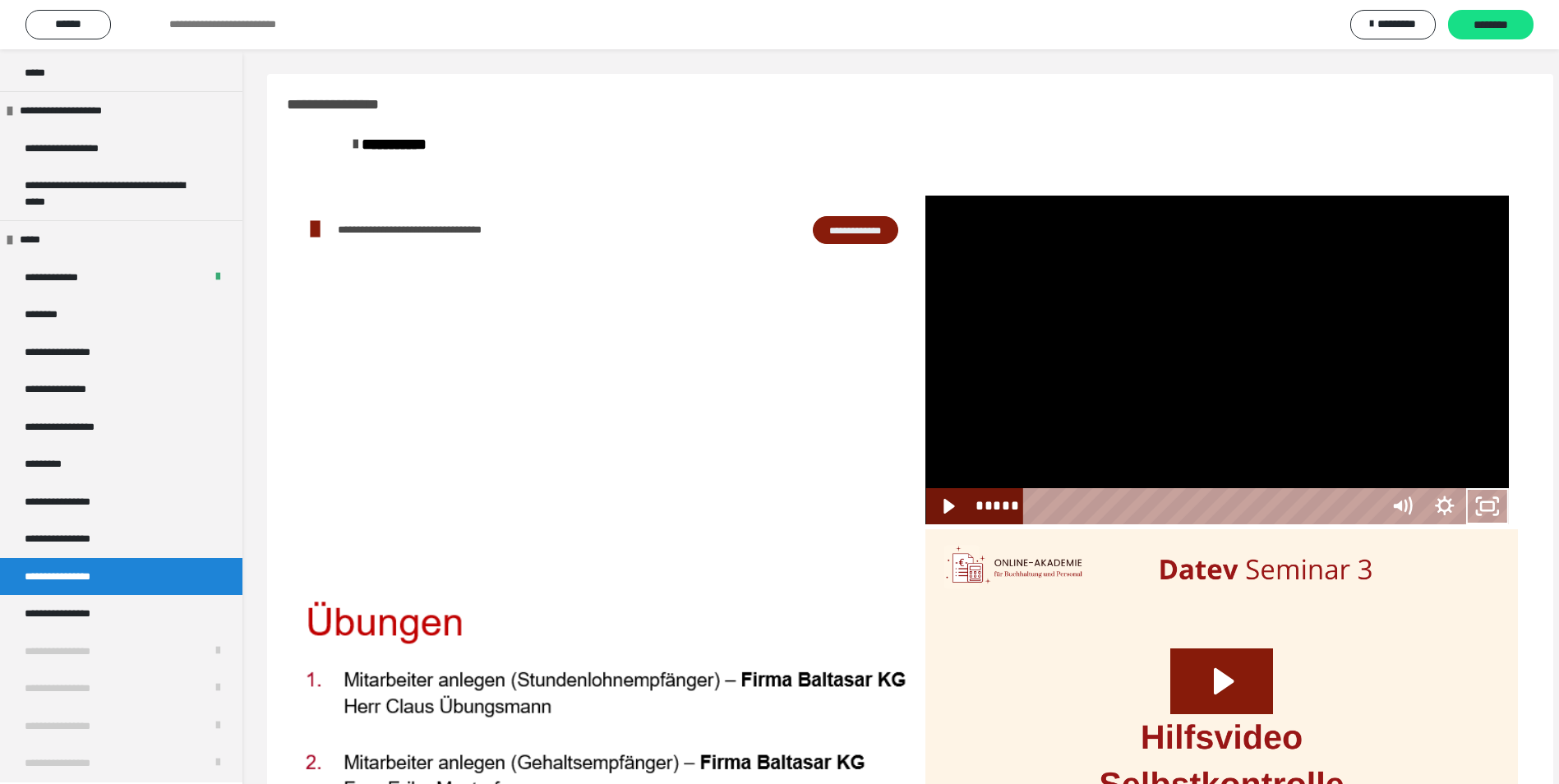 scroll, scrollTop: 1626, scrollLeft: 0, axis: vertical 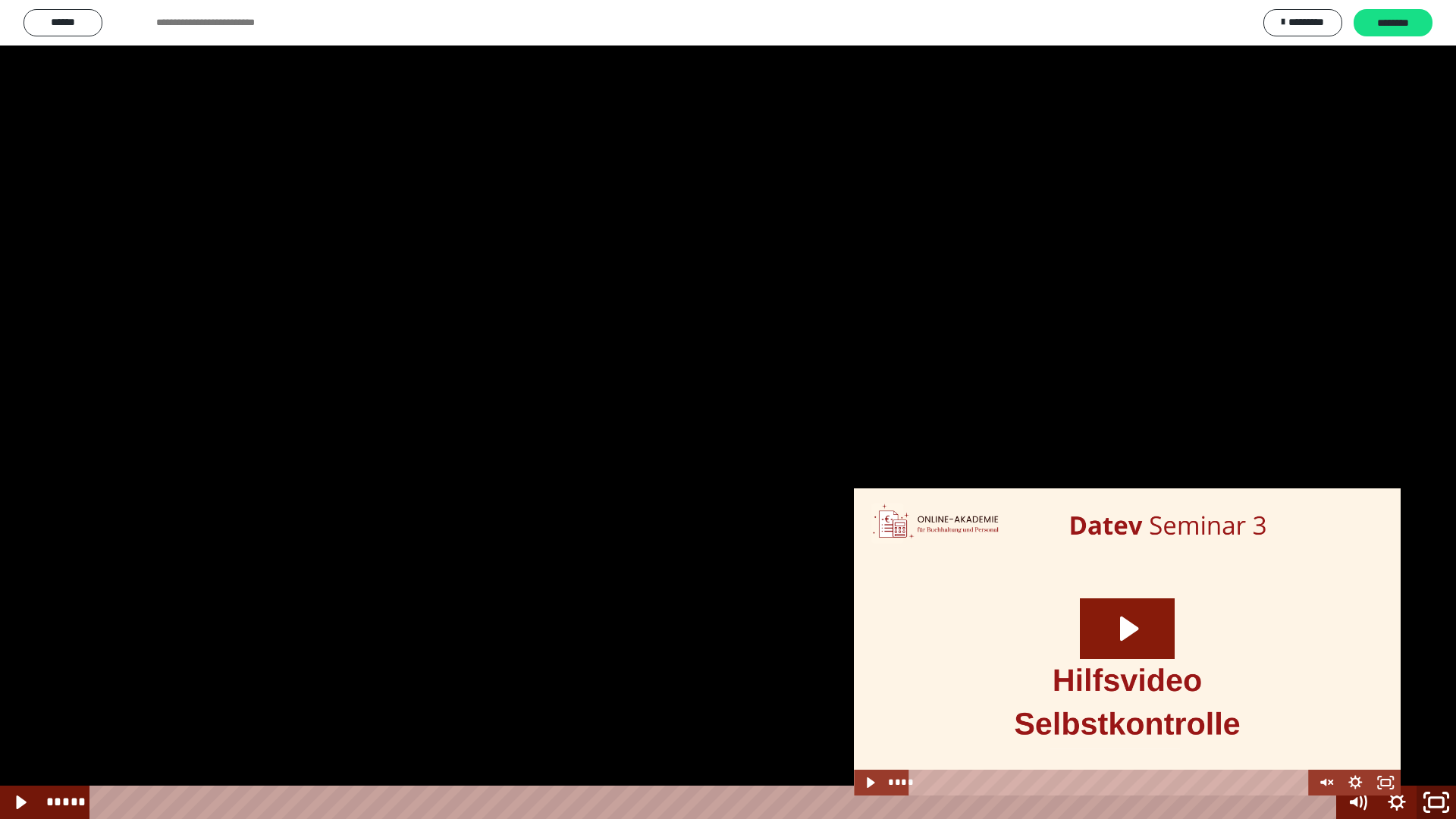 click 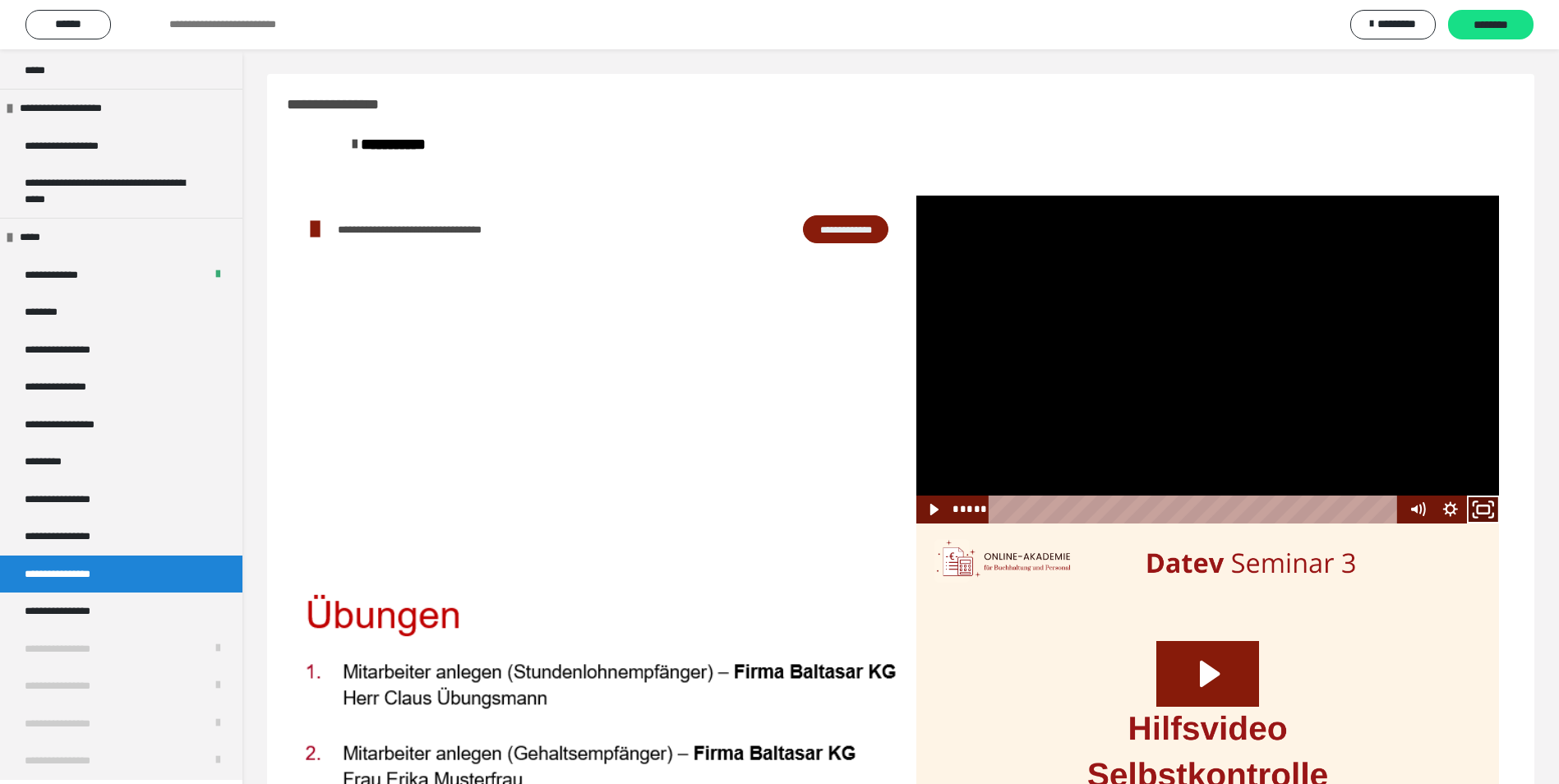 click 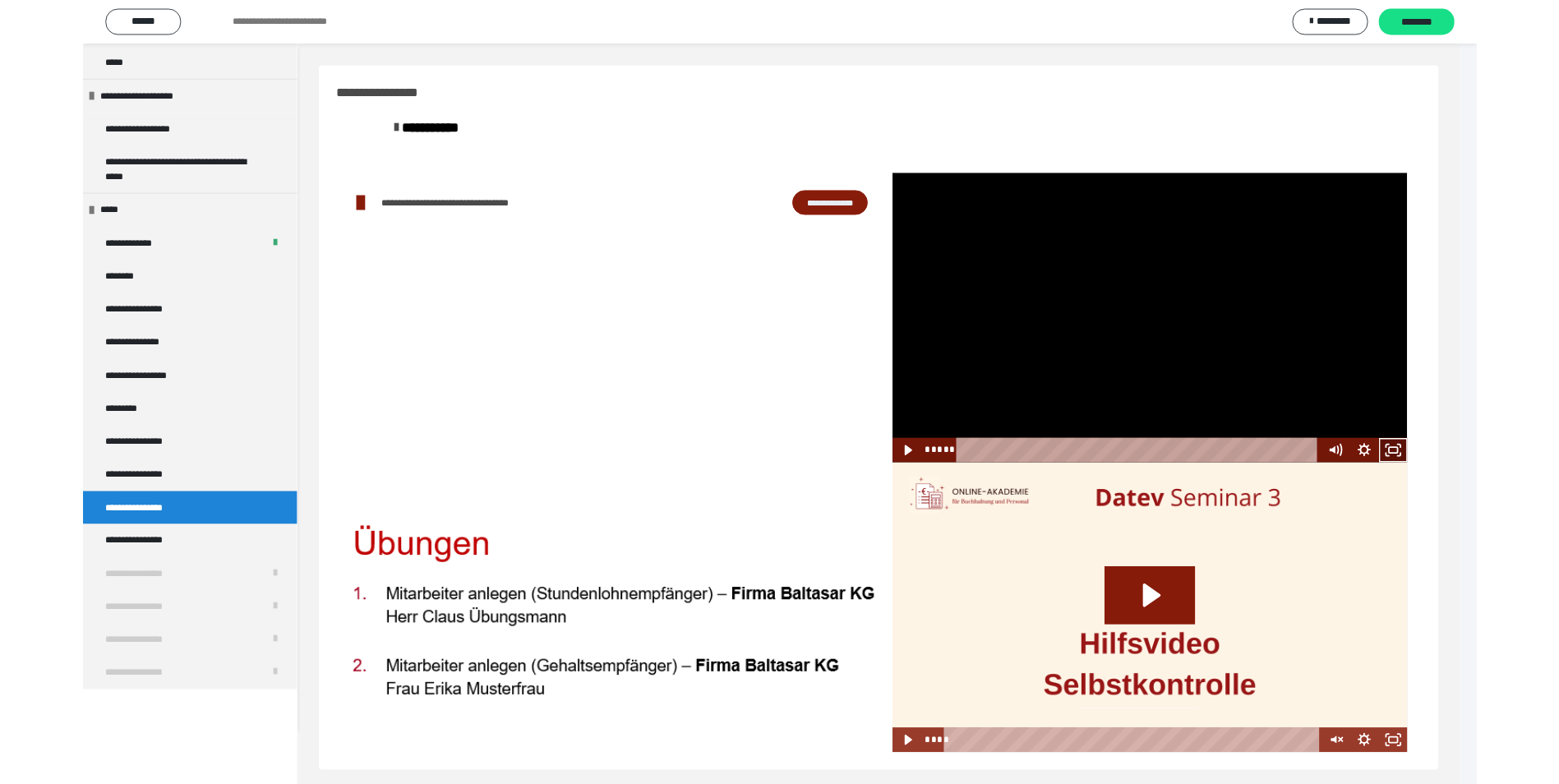 scroll, scrollTop: 1626, scrollLeft: 0, axis: vertical 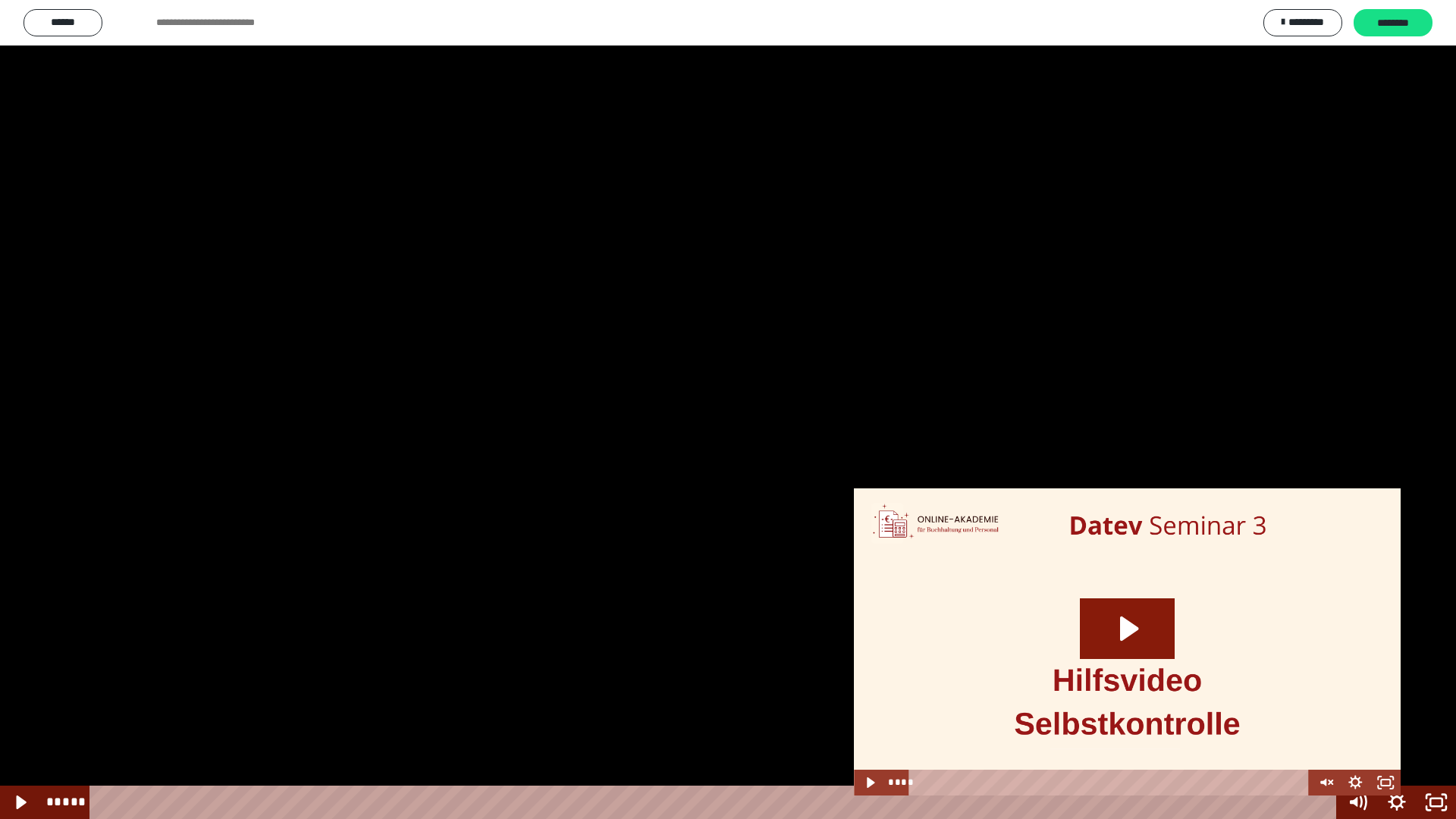 click at bounding box center (728, 410) 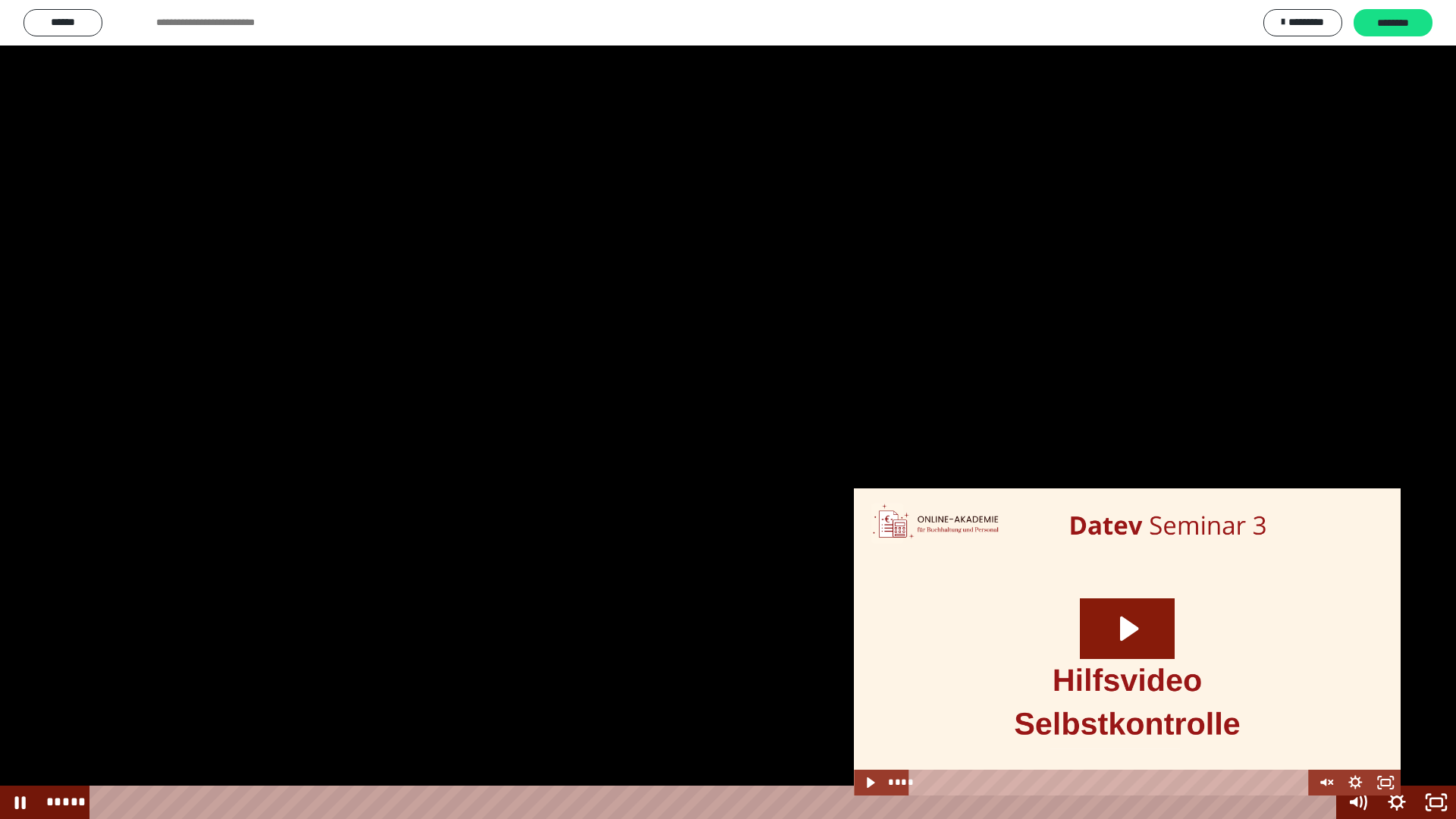 click at bounding box center (728, 410) 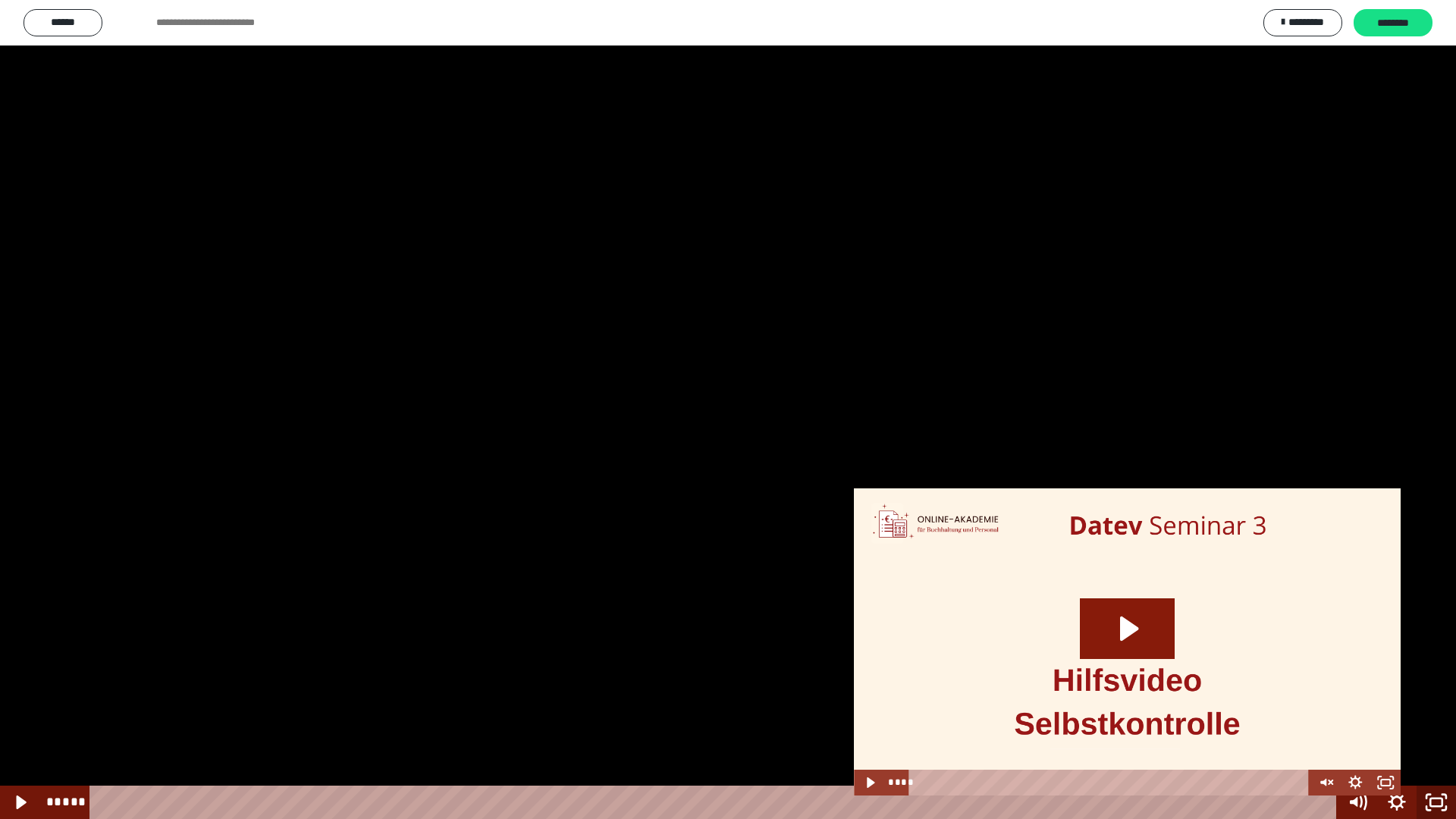 click 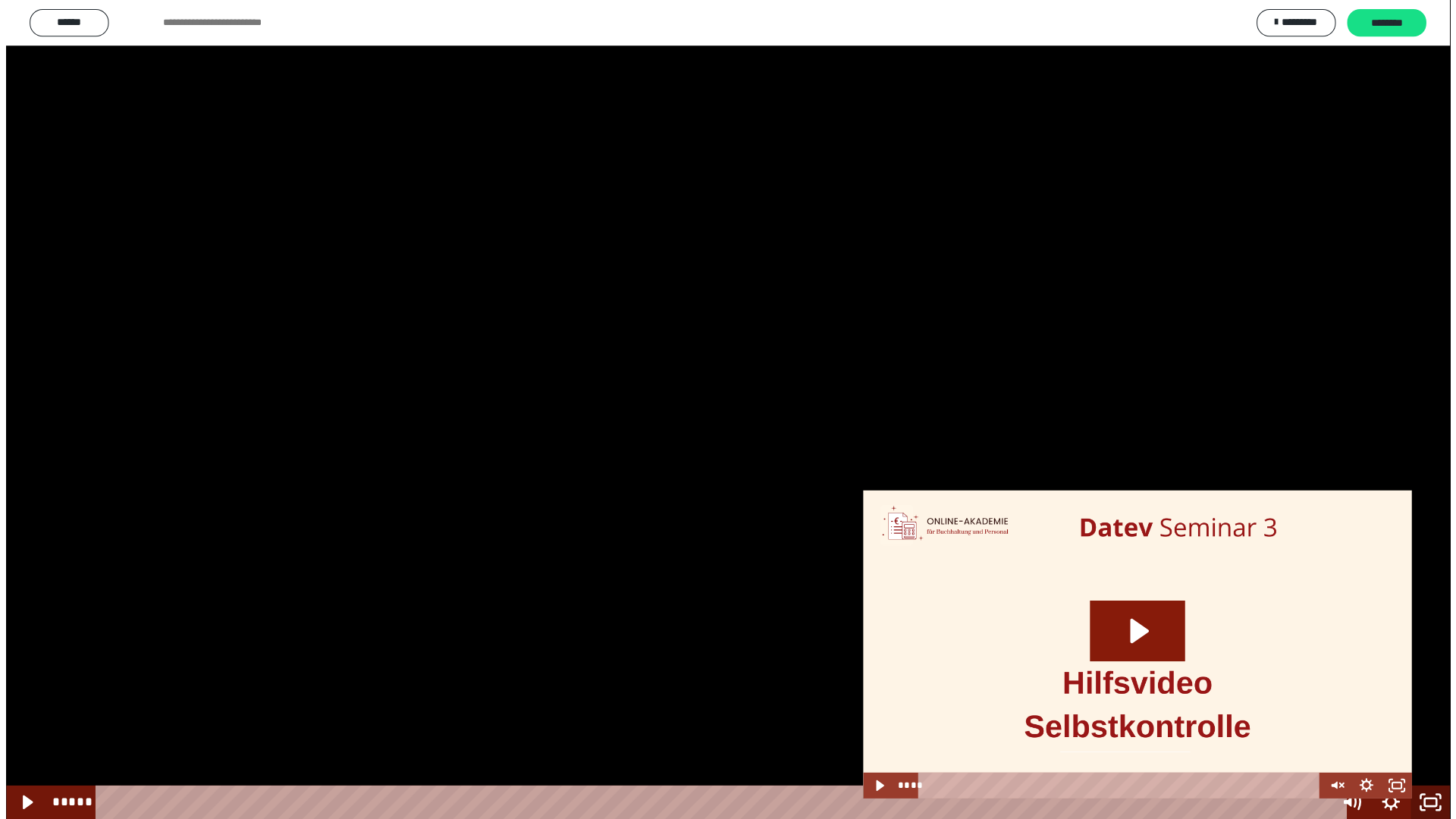 scroll, scrollTop: 1596, scrollLeft: 0, axis: vertical 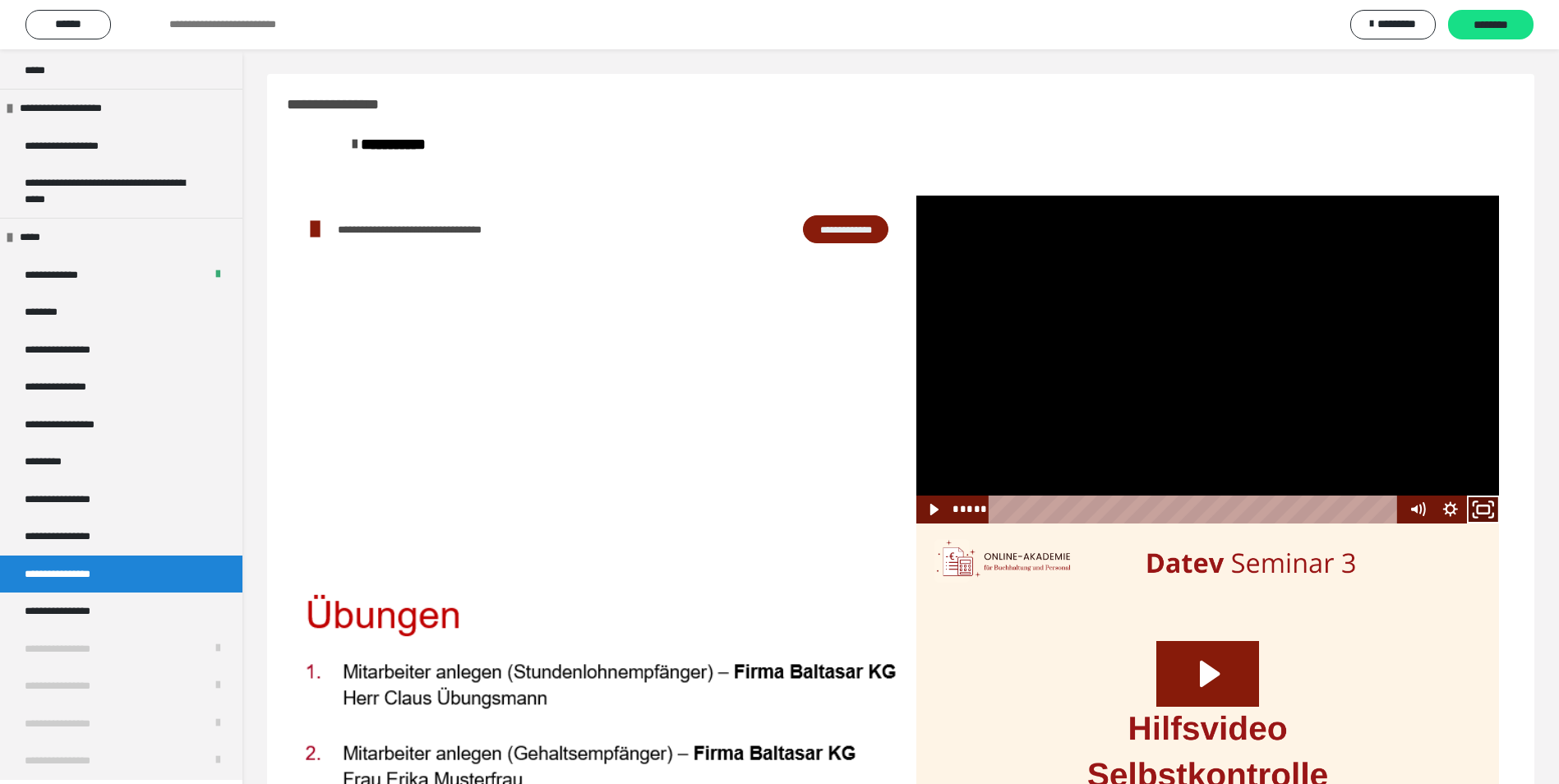 click 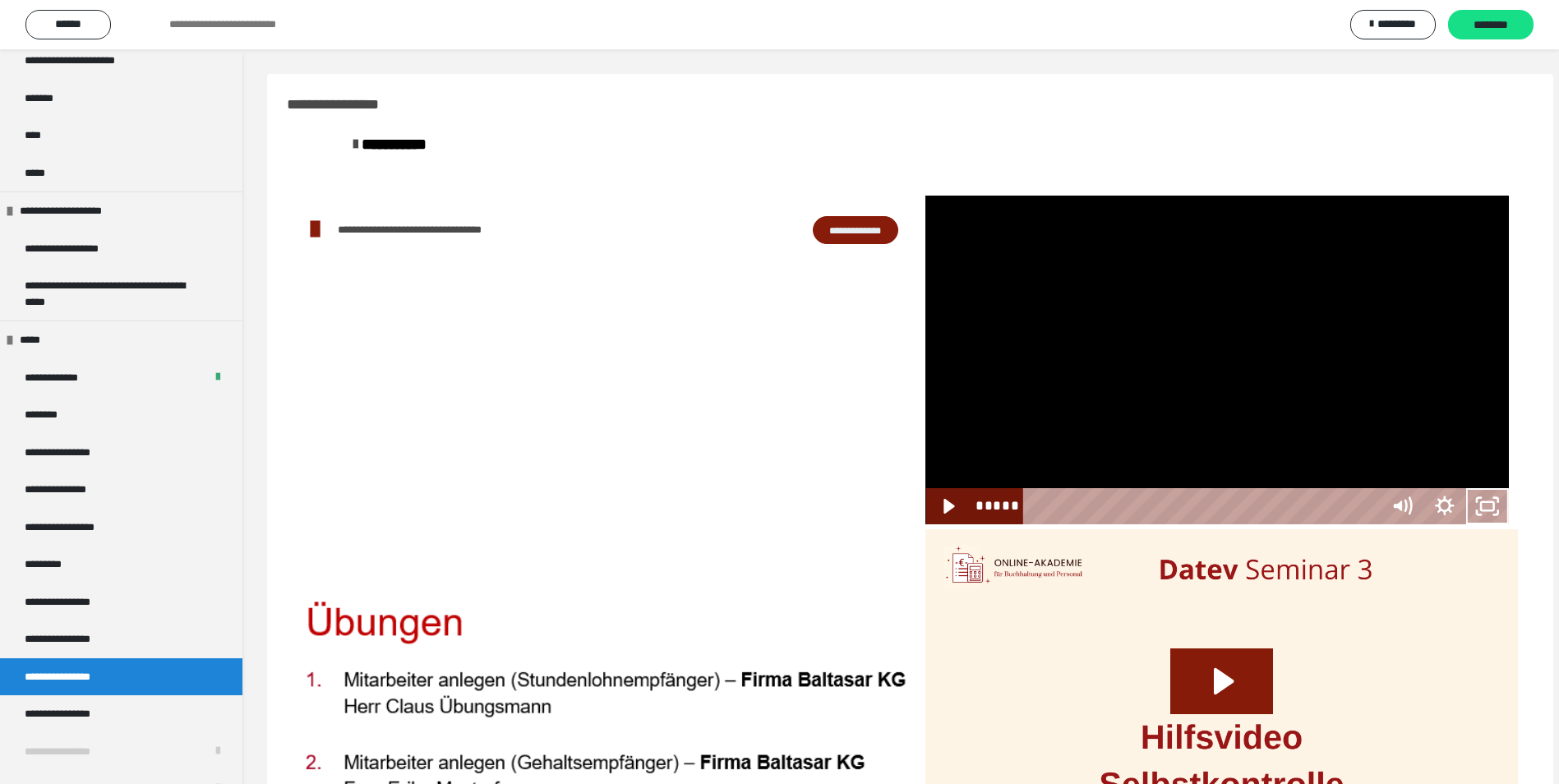 scroll, scrollTop: 1626, scrollLeft: 0, axis: vertical 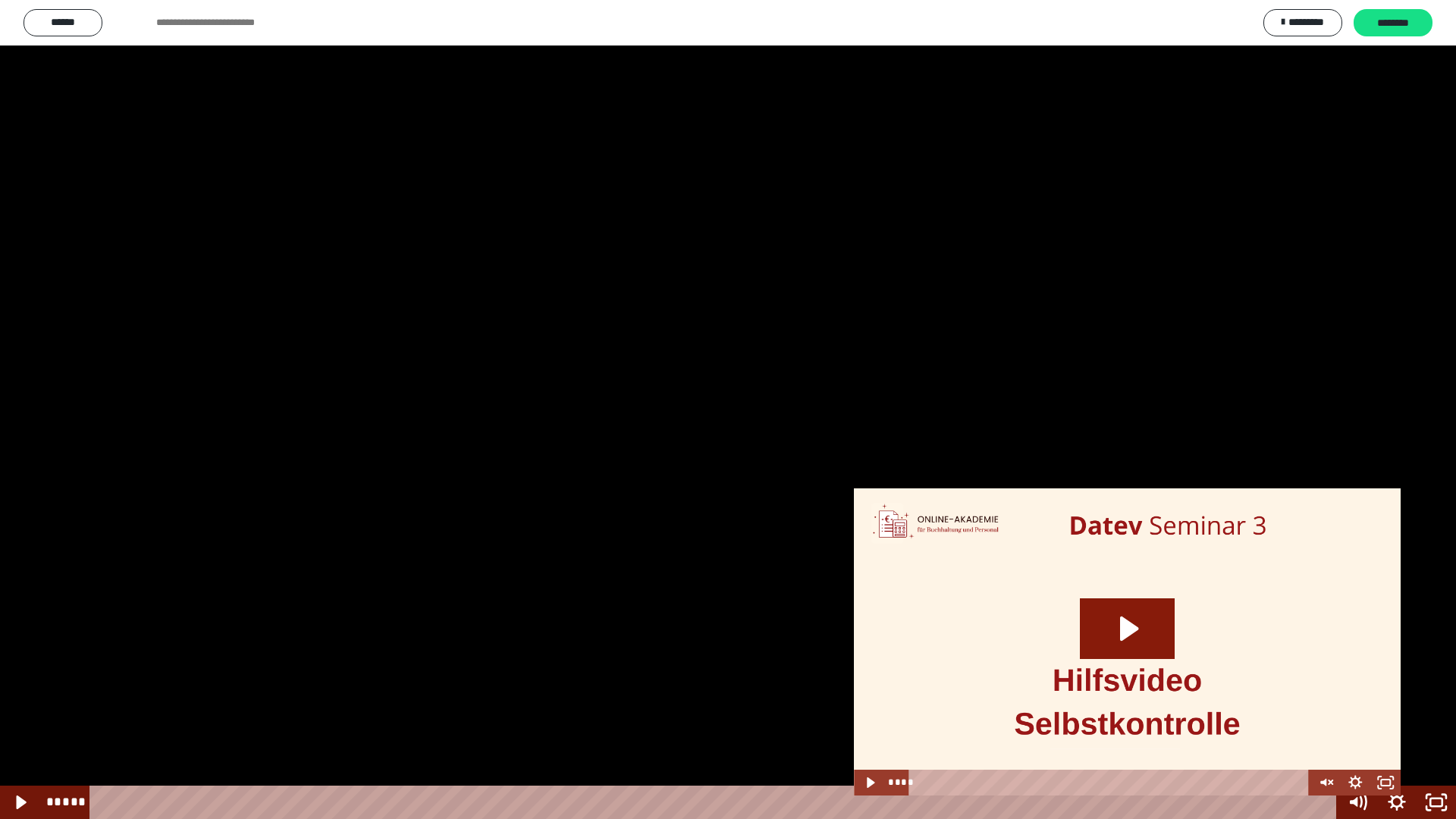 click at bounding box center [728, 410] 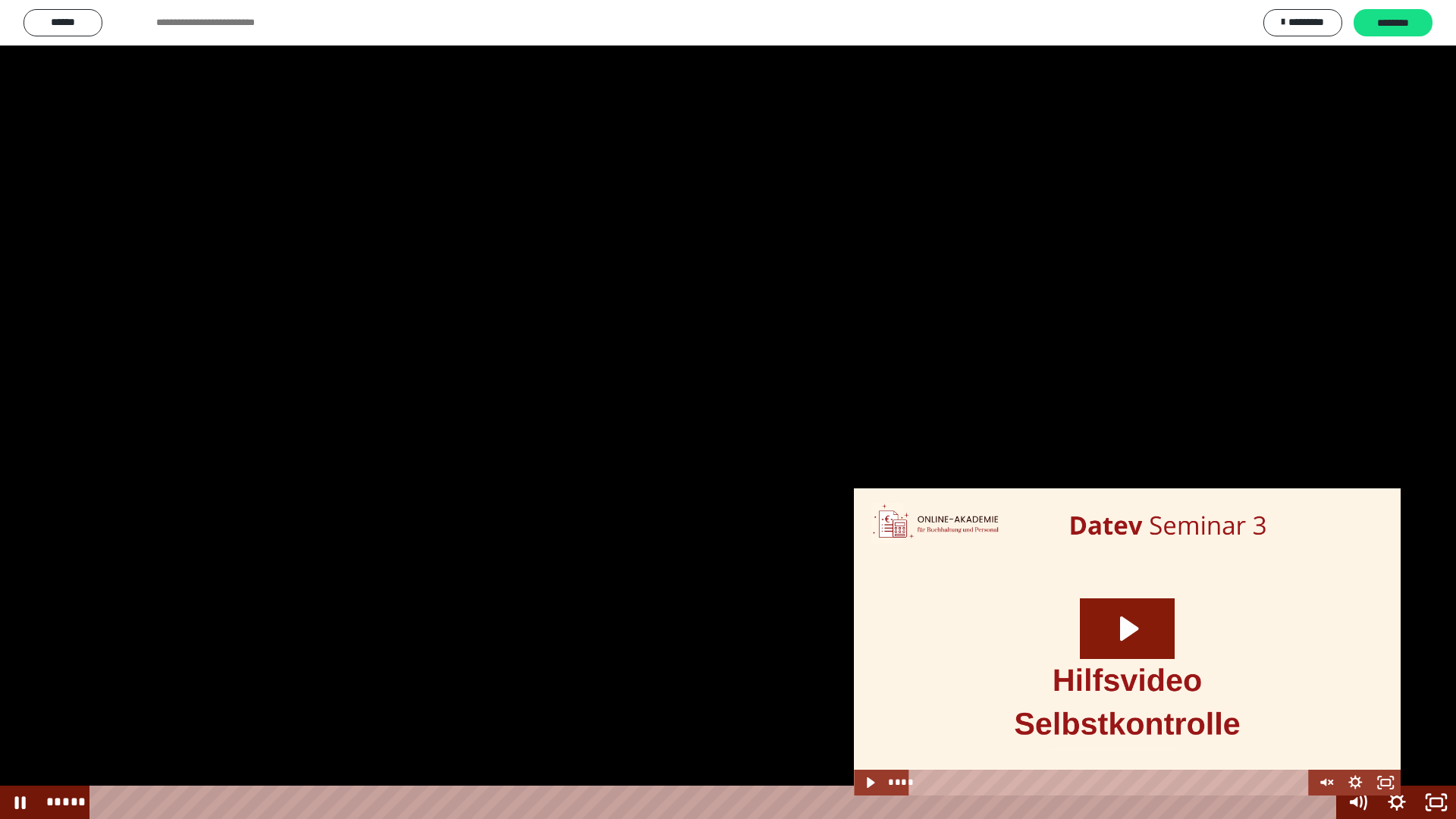 click at bounding box center (728, 410) 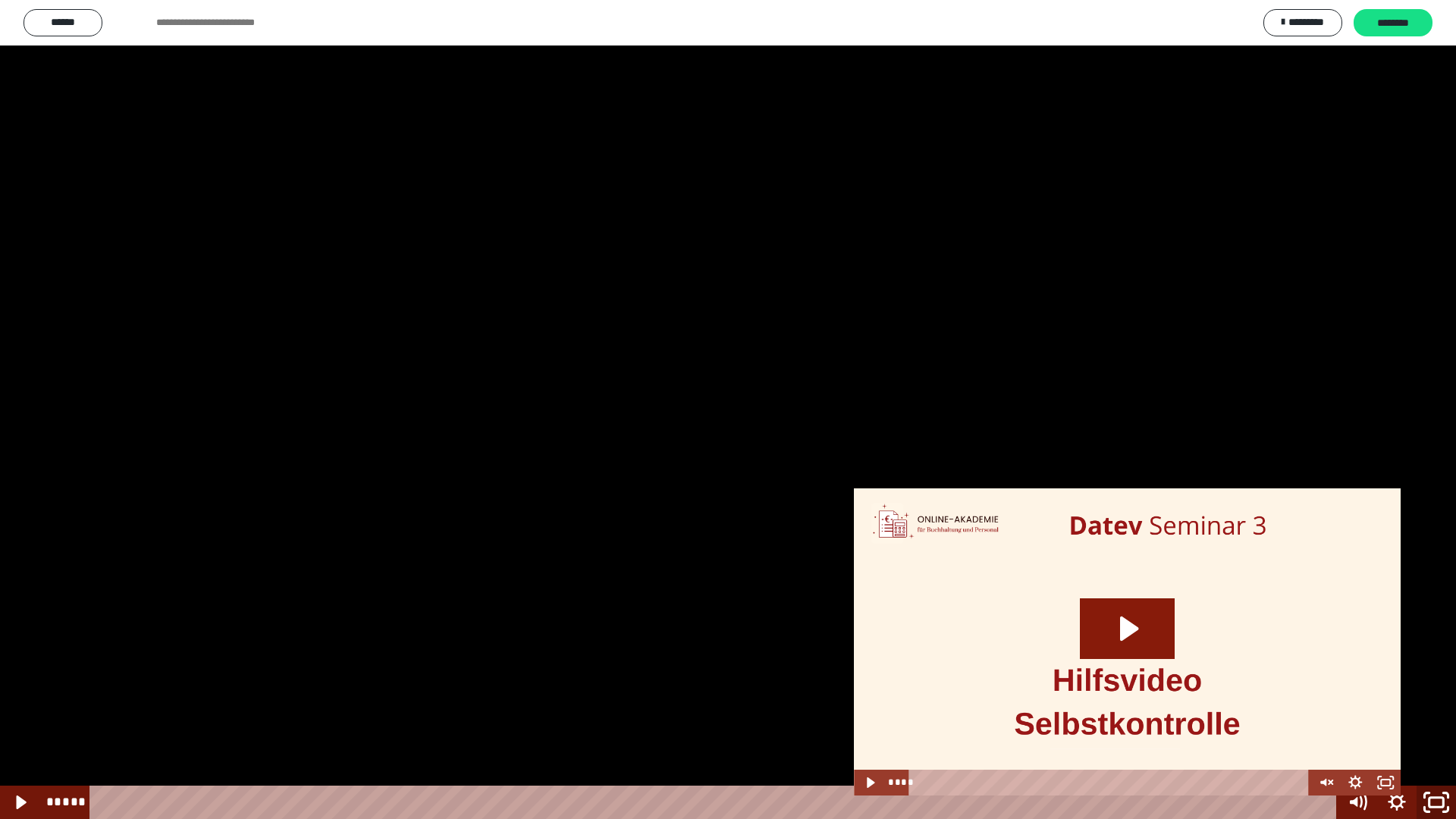 click 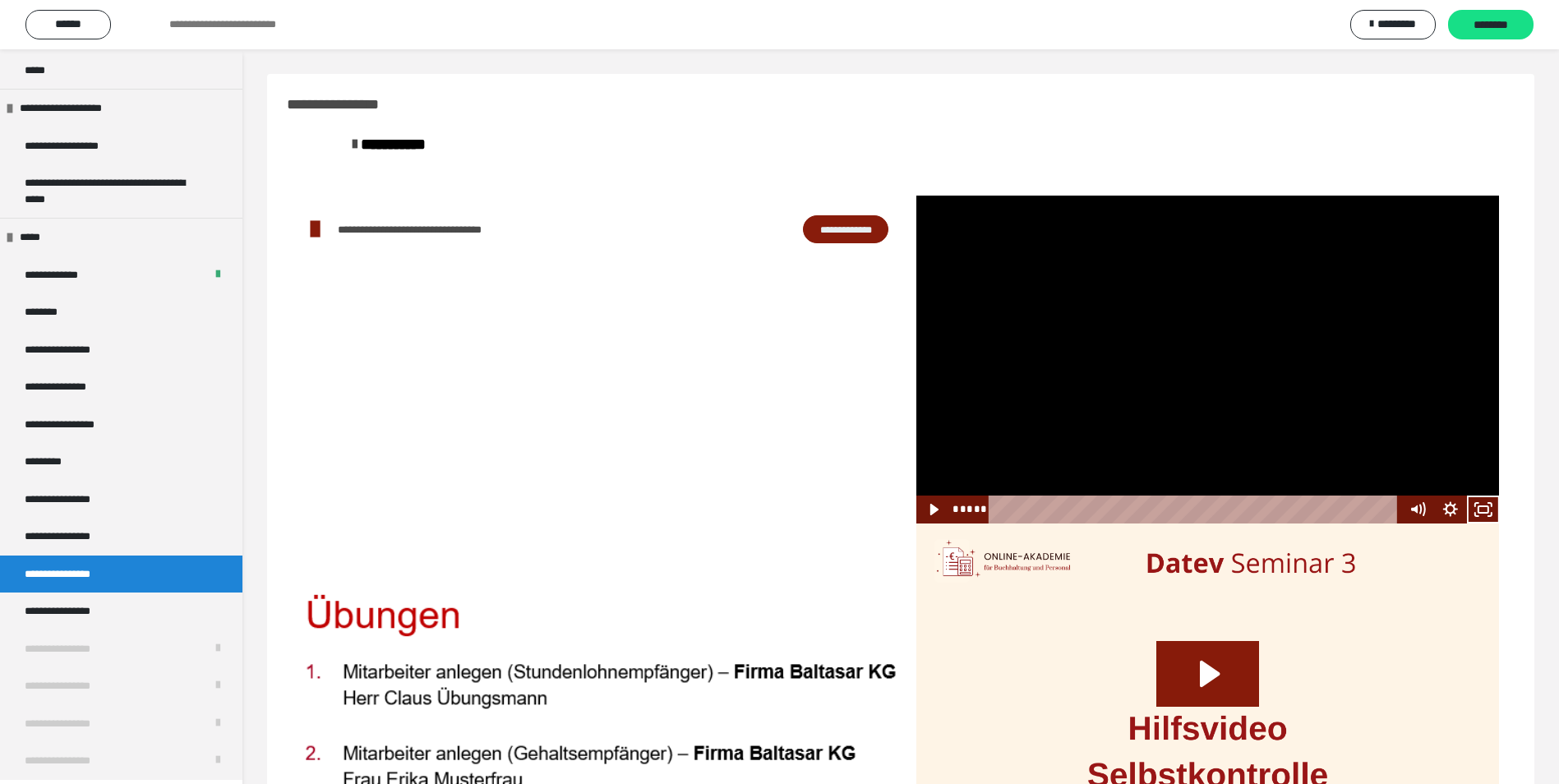 click at bounding box center [1208, 359] 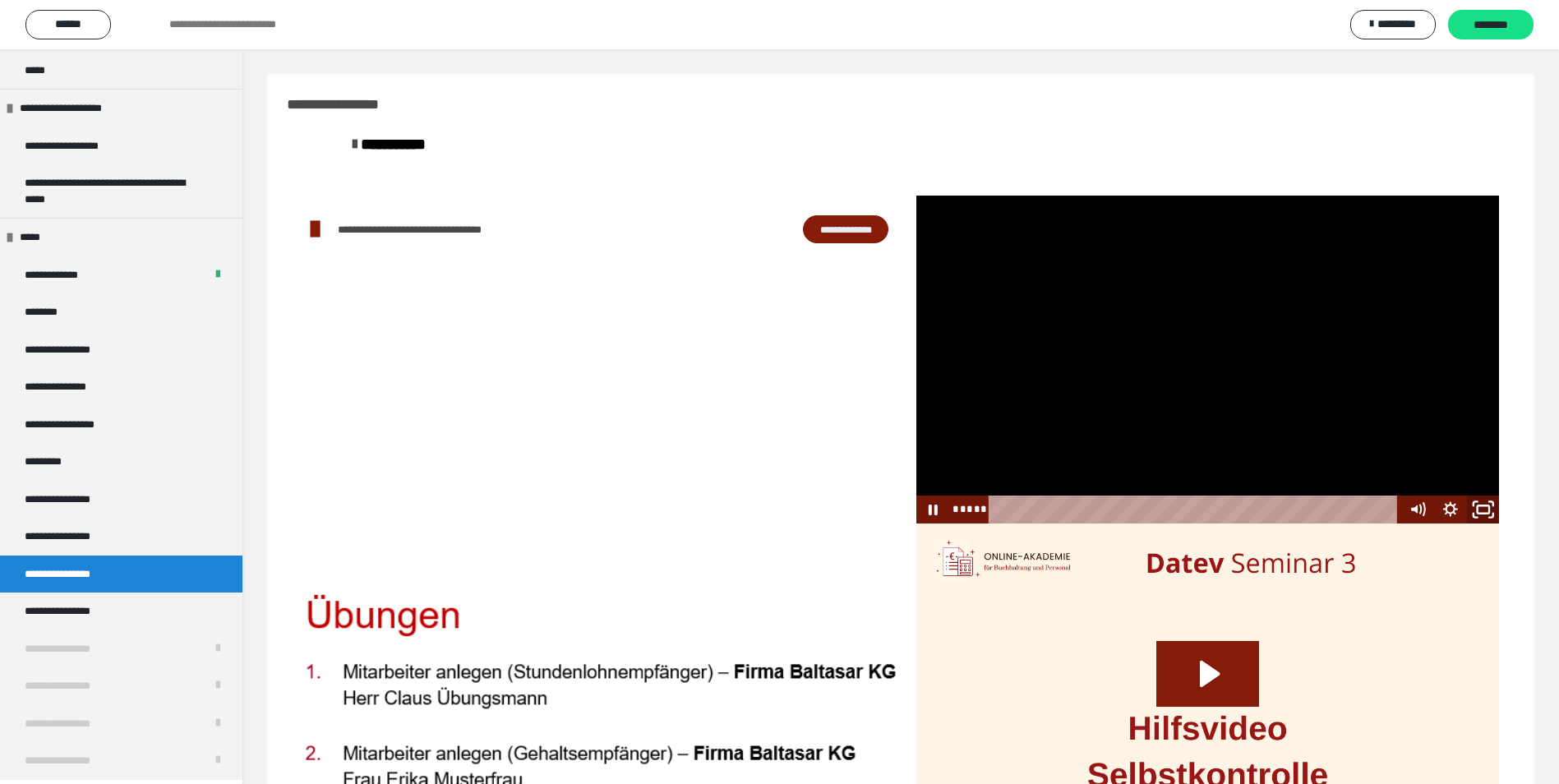click 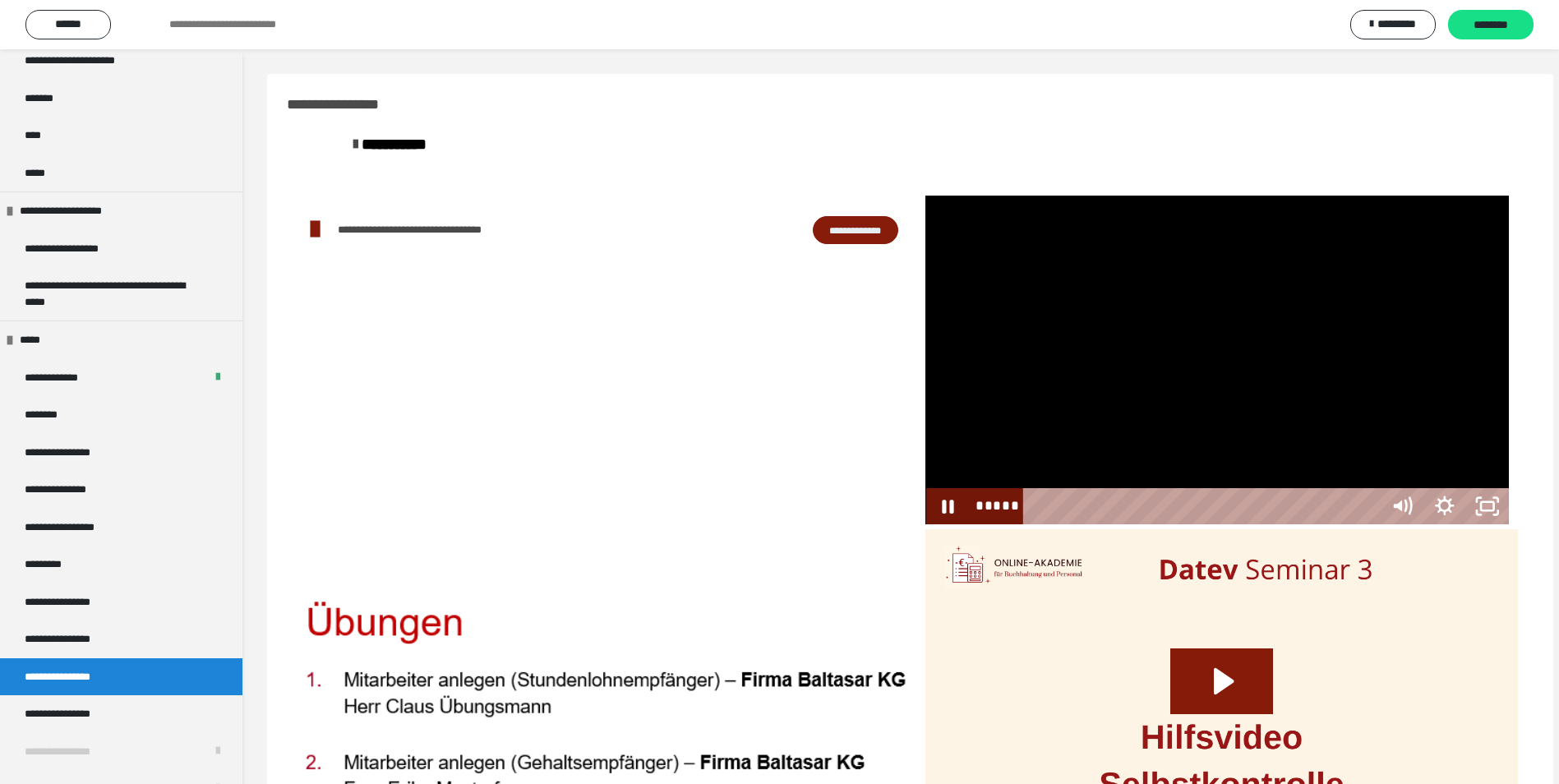 scroll, scrollTop: 1626, scrollLeft: 0, axis: vertical 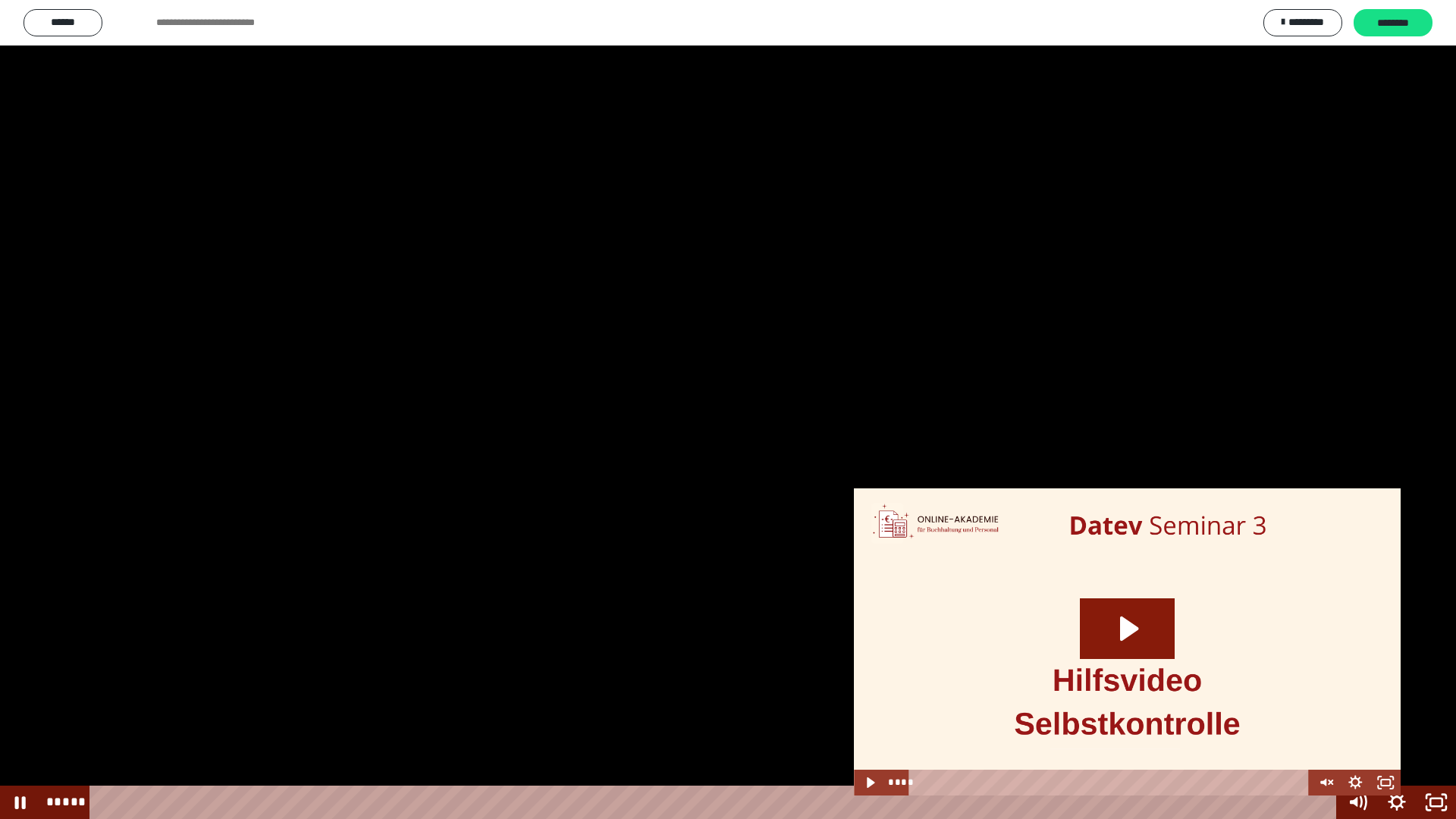 click at bounding box center [728, 410] 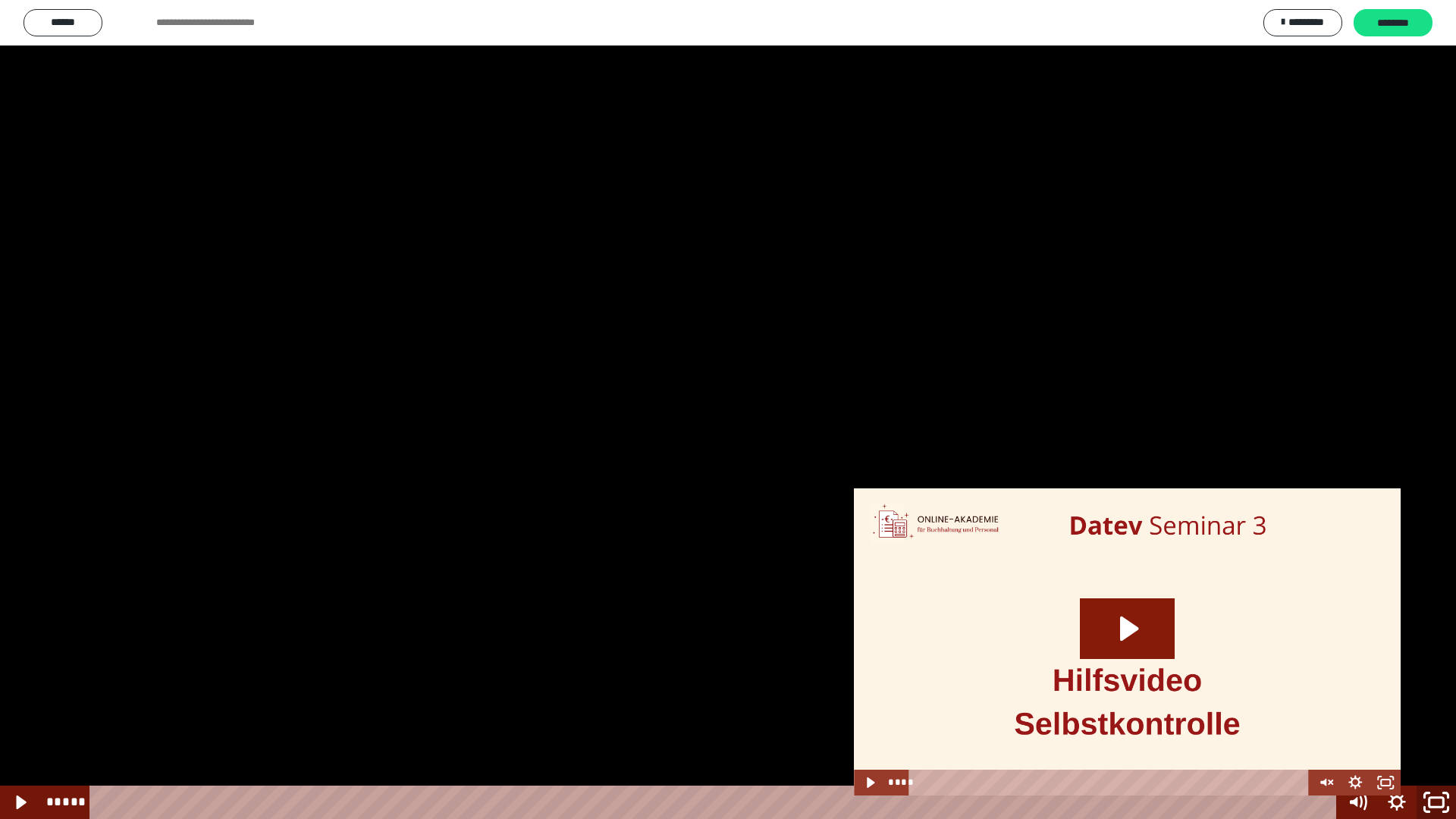 click 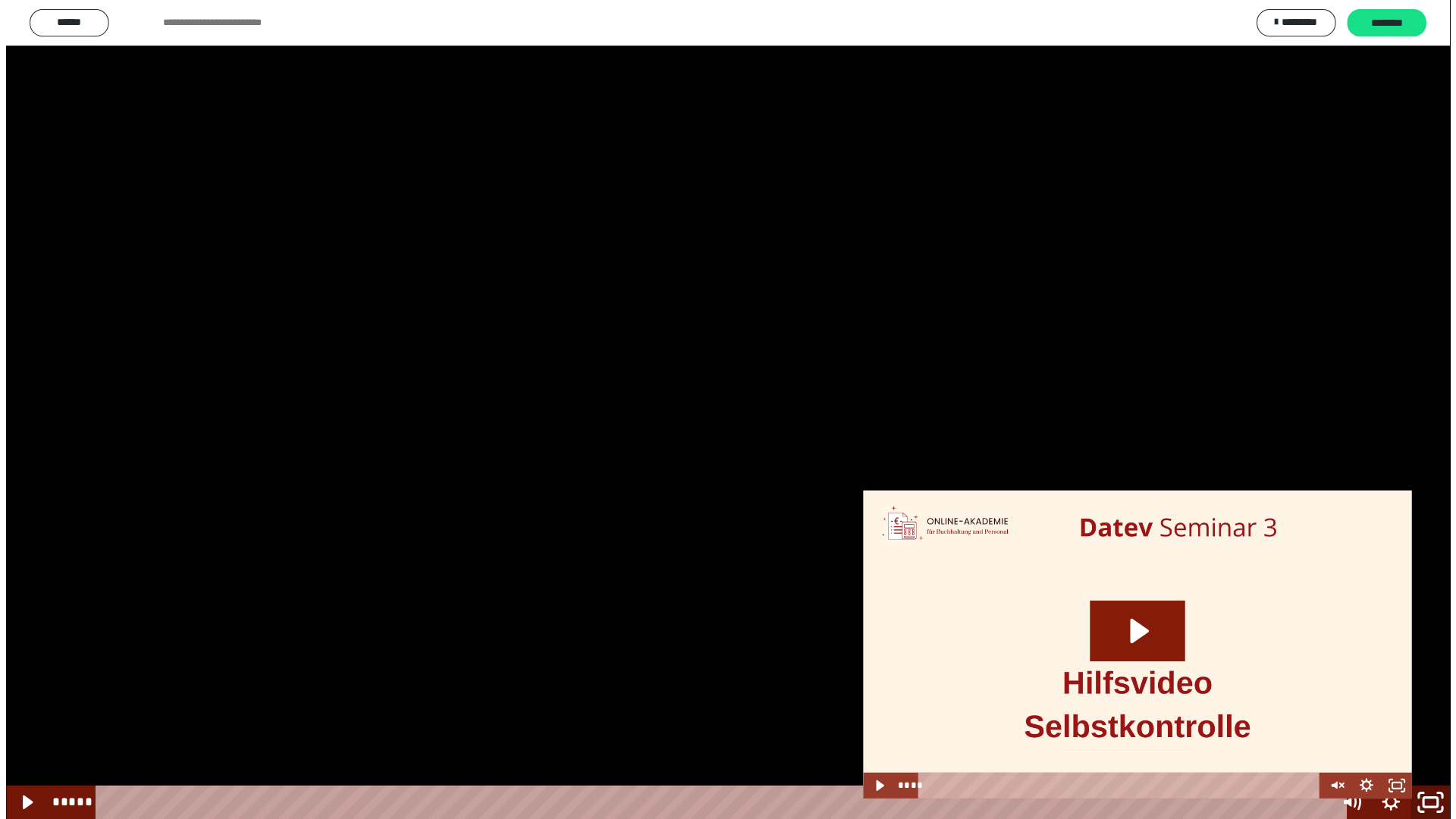 scroll, scrollTop: 1596, scrollLeft: 0, axis: vertical 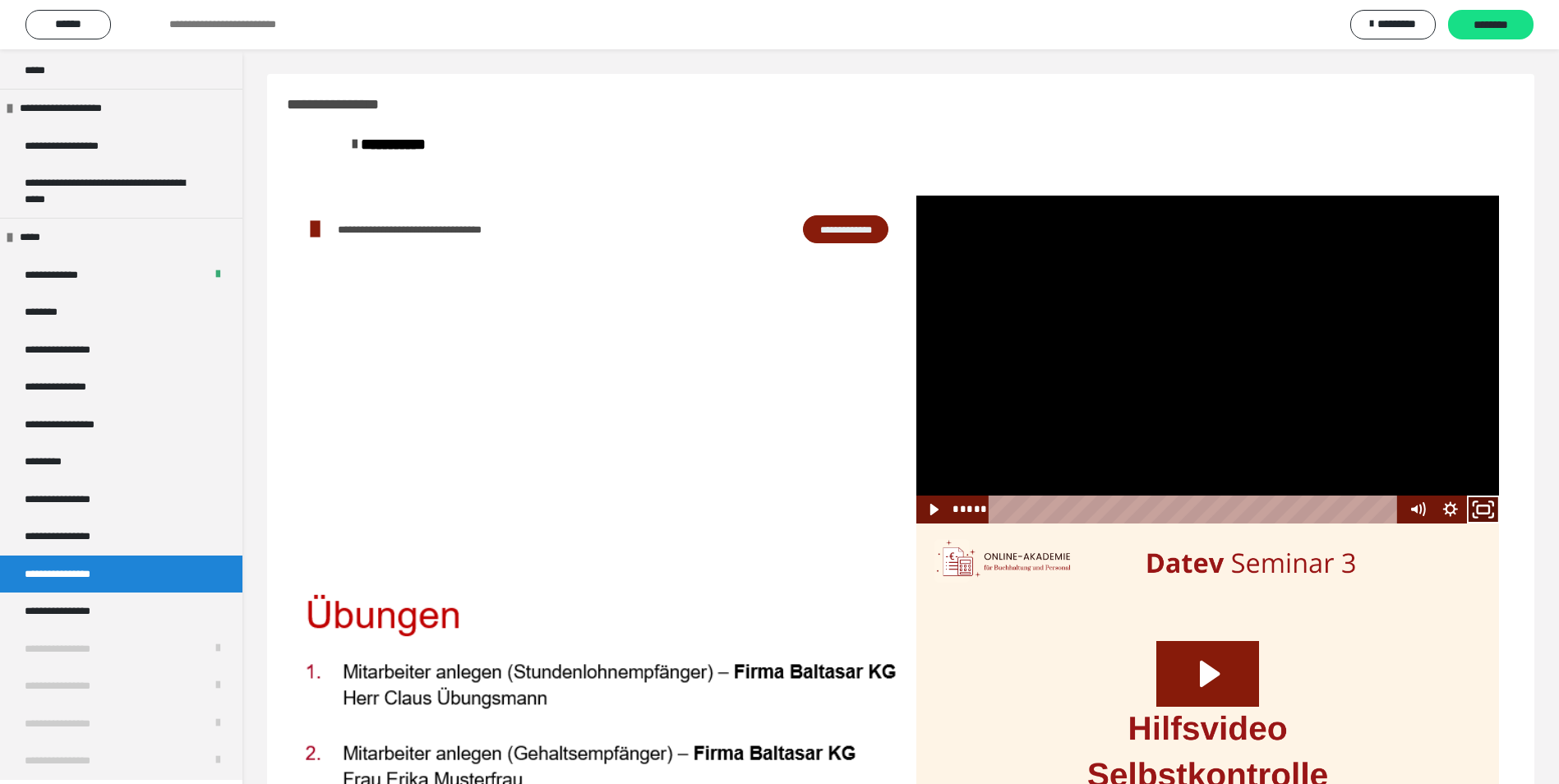 click 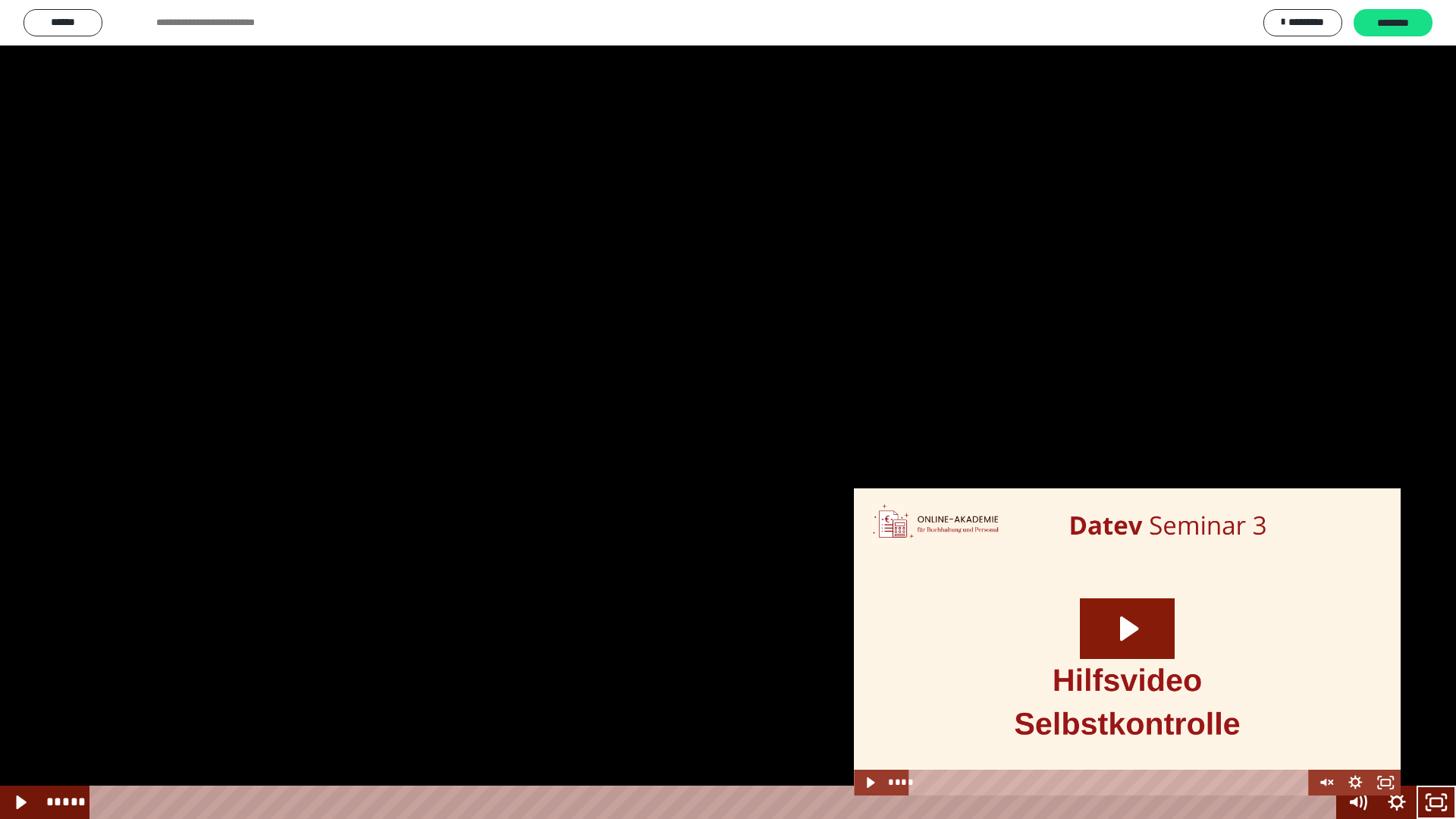 click at bounding box center (728, 410) 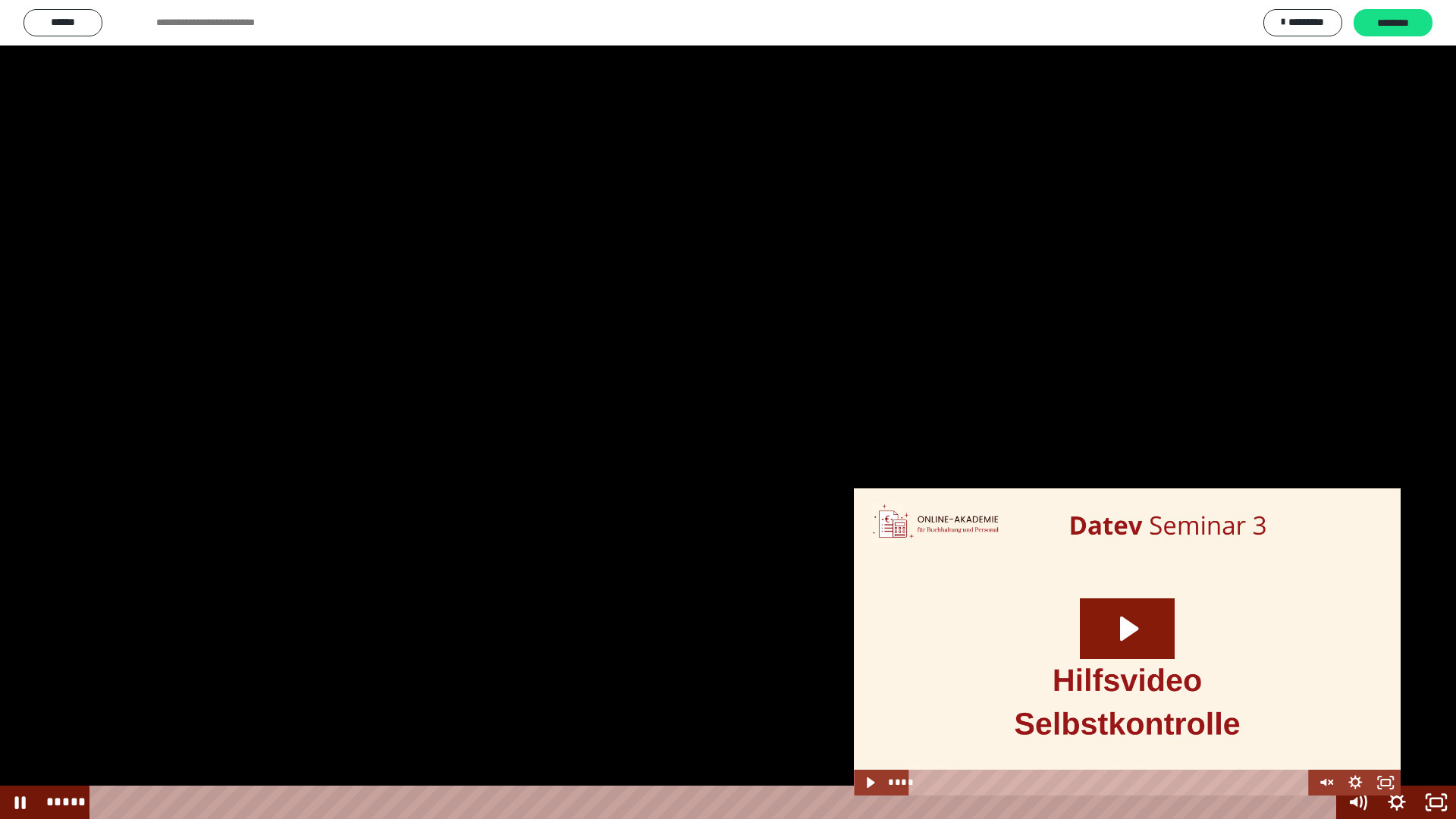 click at bounding box center [728, 410] 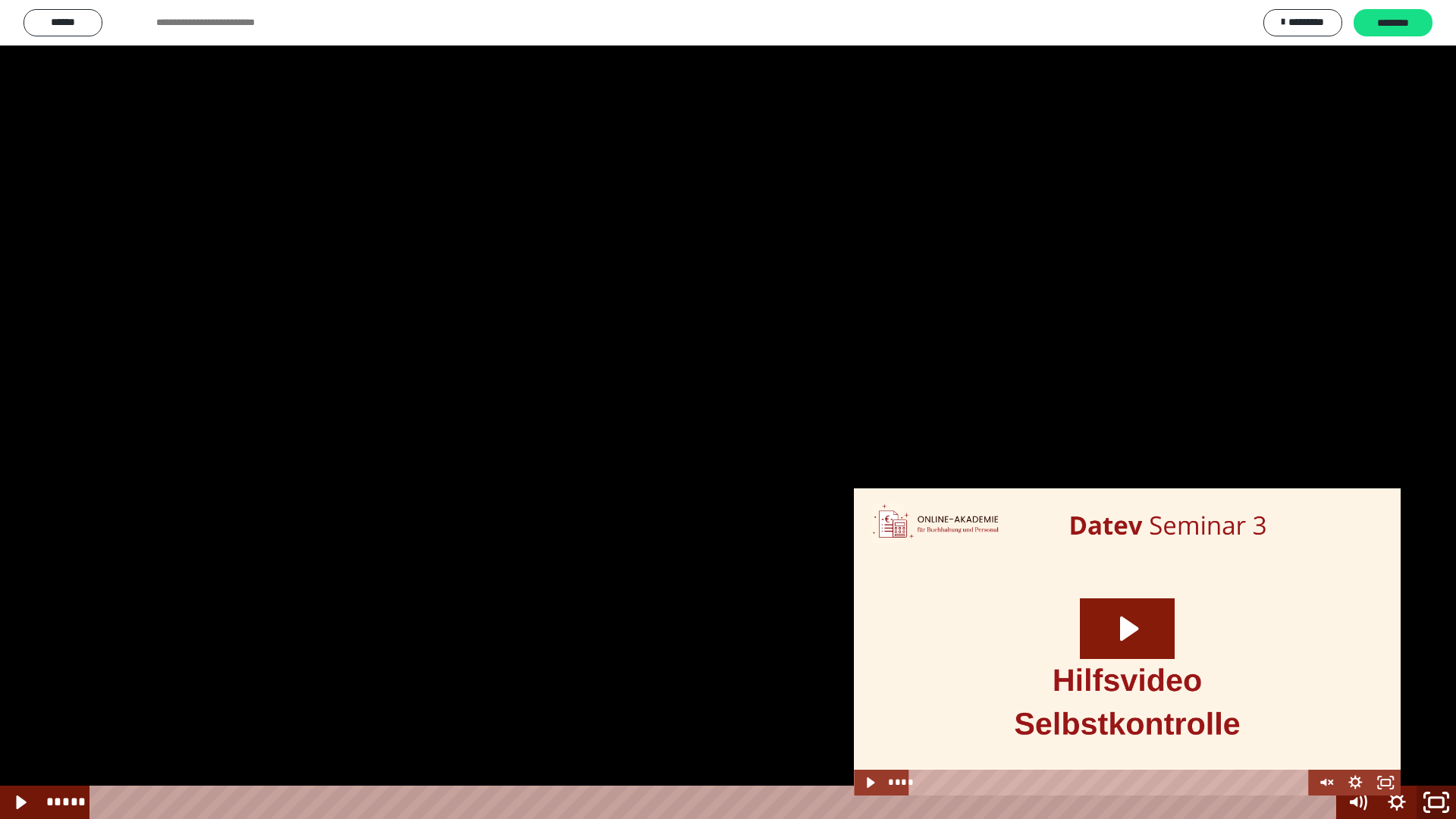 click 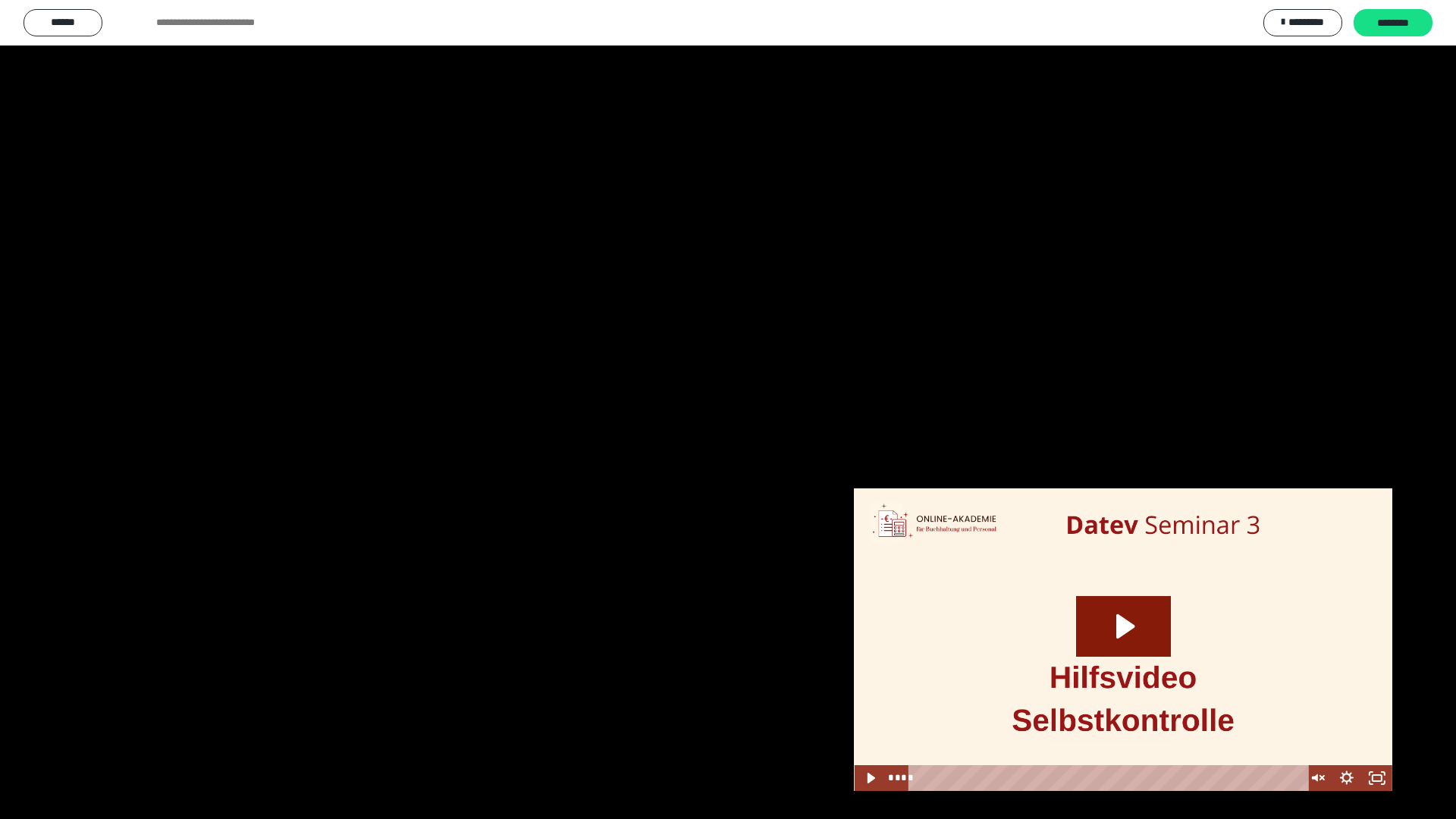 scroll, scrollTop: 1596, scrollLeft: 0, axis: vertical 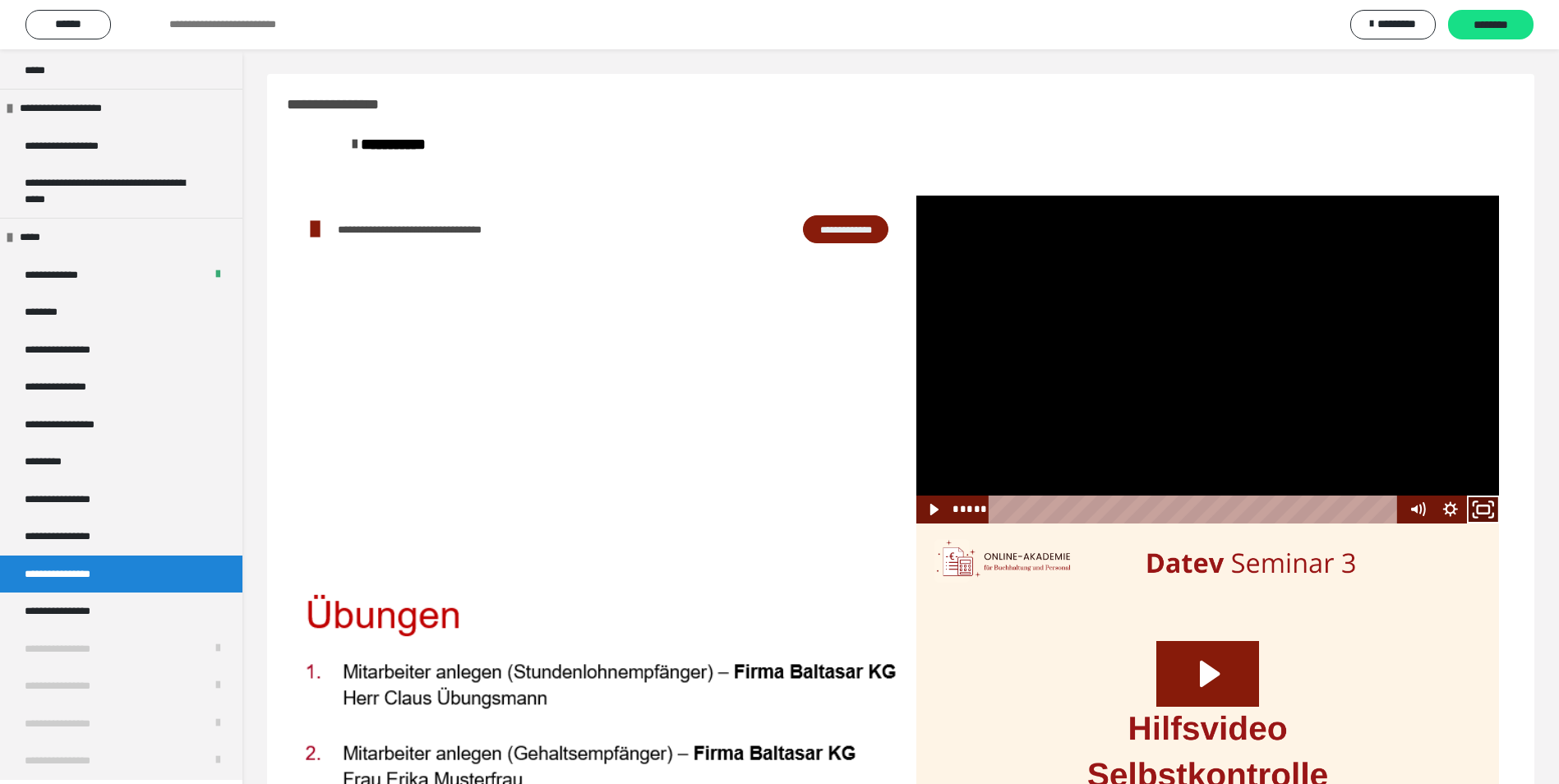 click 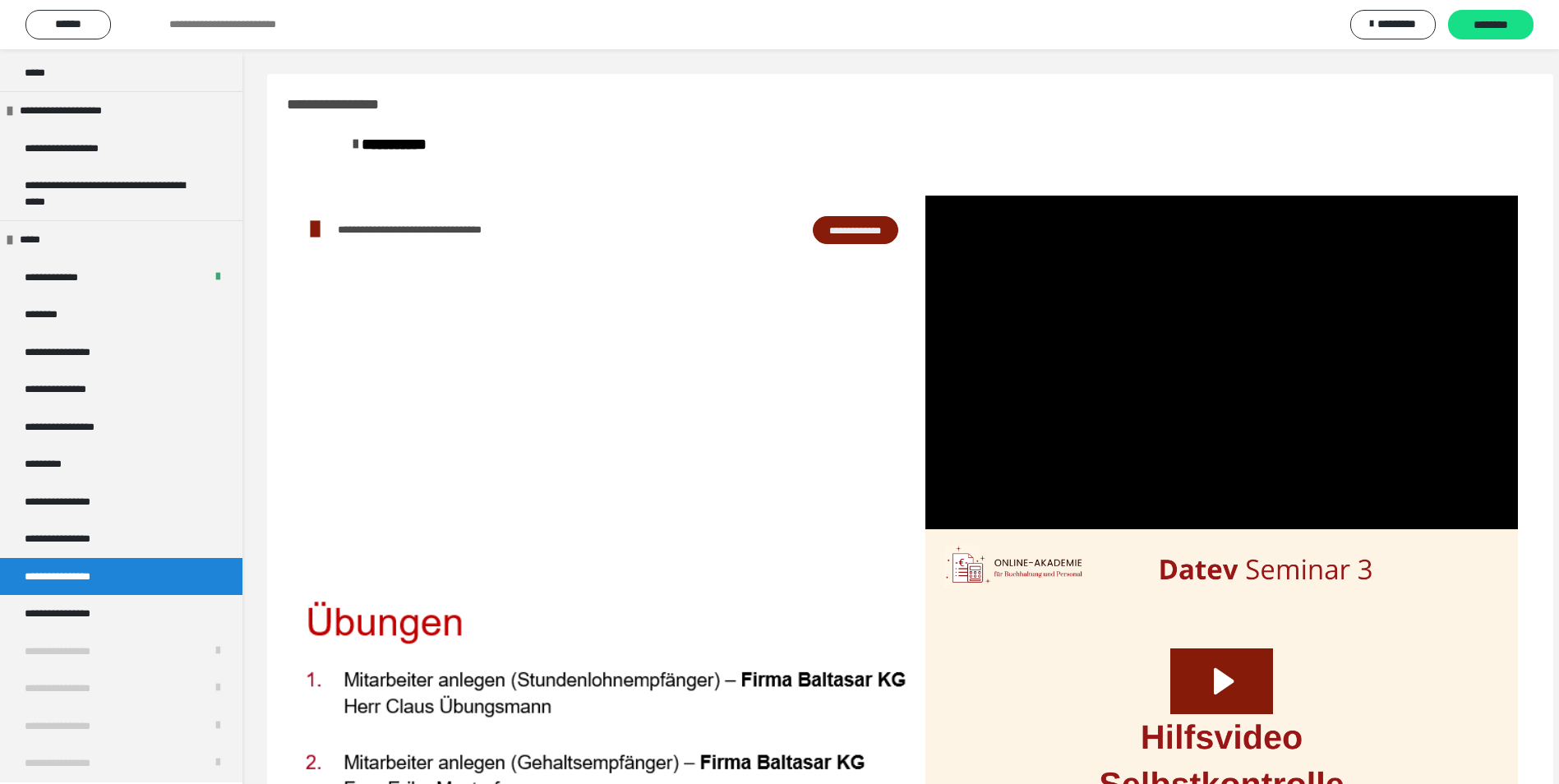 scroll, scrollTop: 1626, scrollLeft: 0, axis: vertical 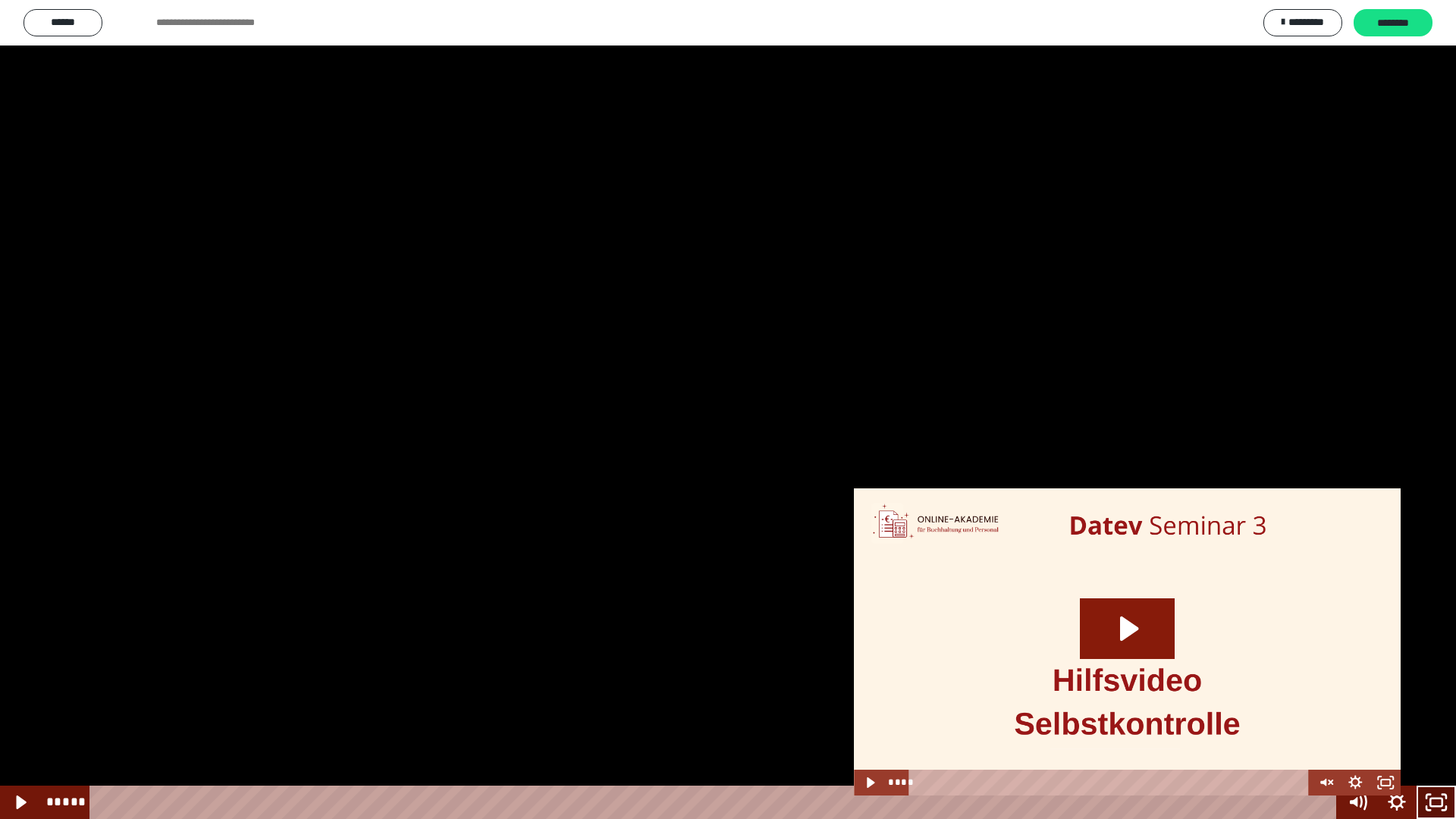 click 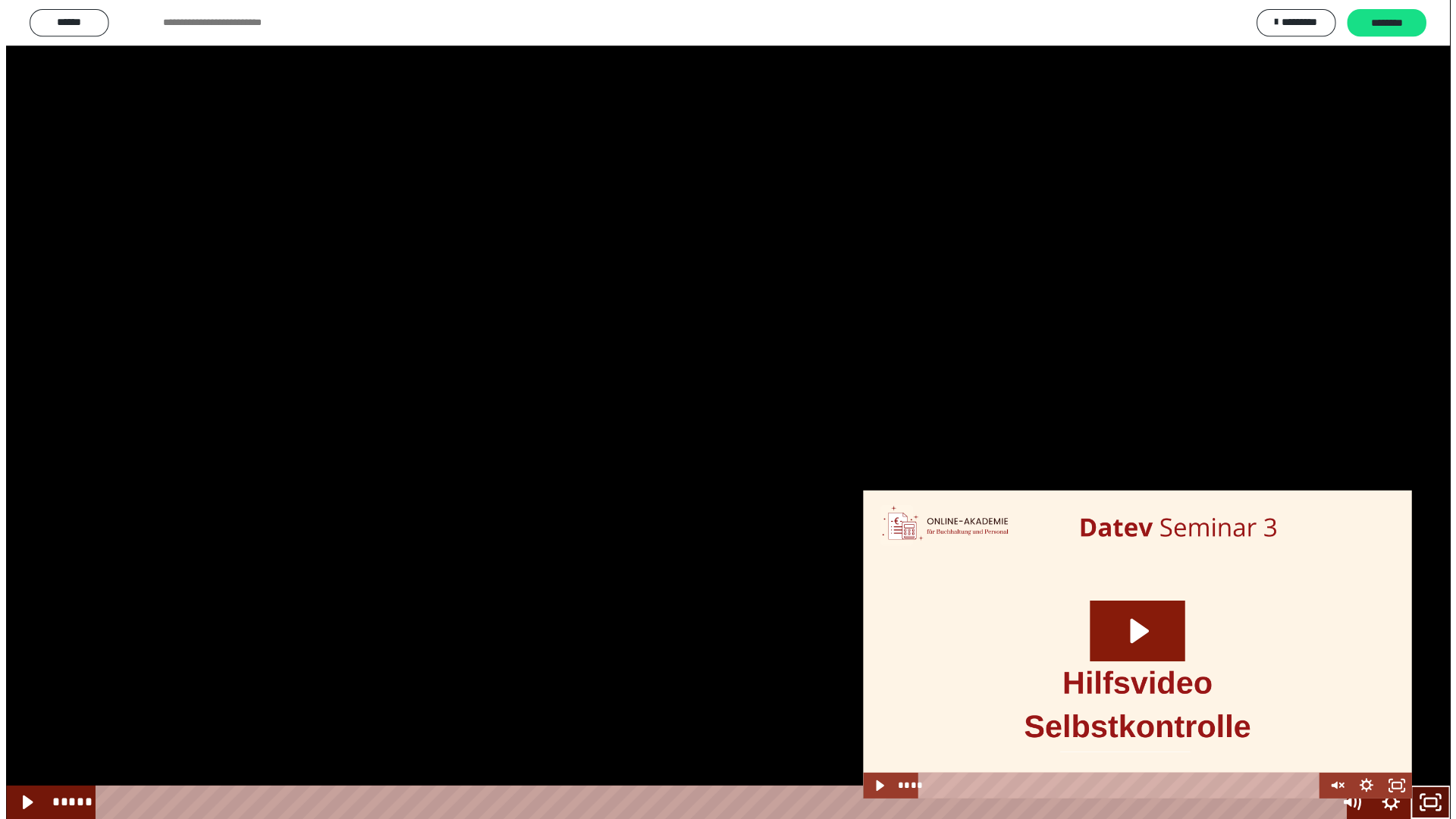 scroll, scrollTop: 1596, scrollLeft: 0, axis: vertical 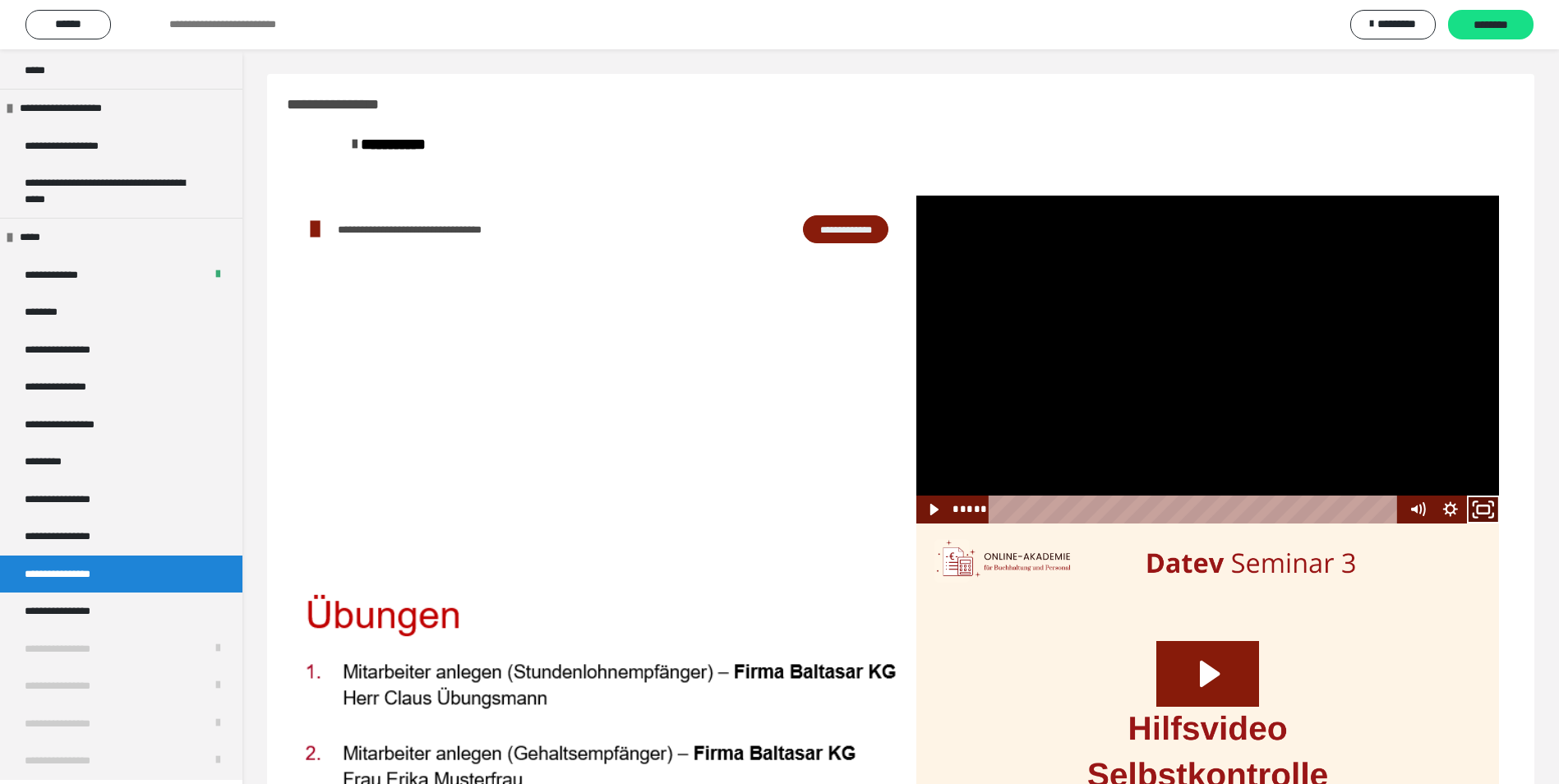 click 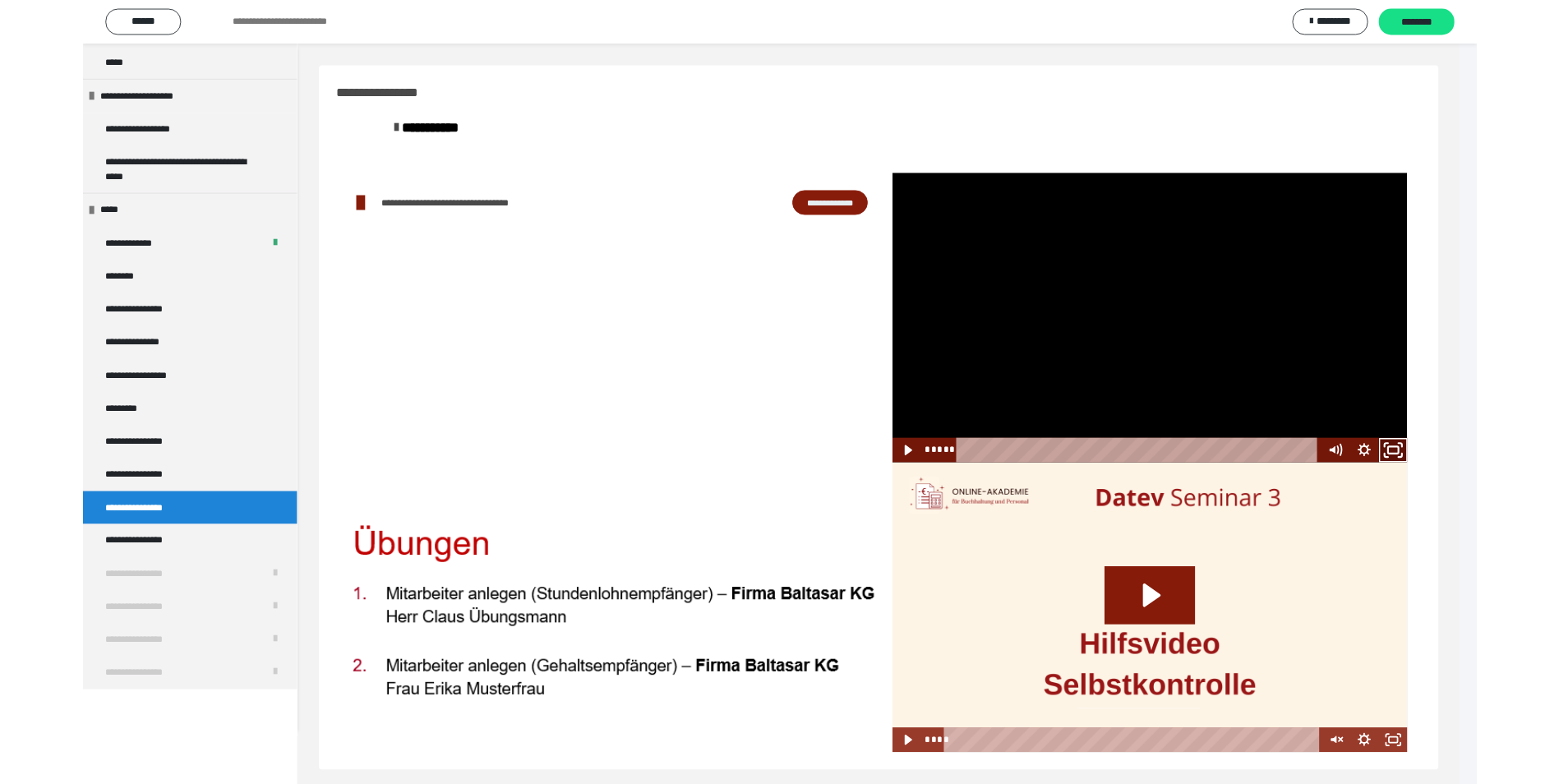 scroll, scrollTop: 1626, scrollLeft: 0, axis: vertical 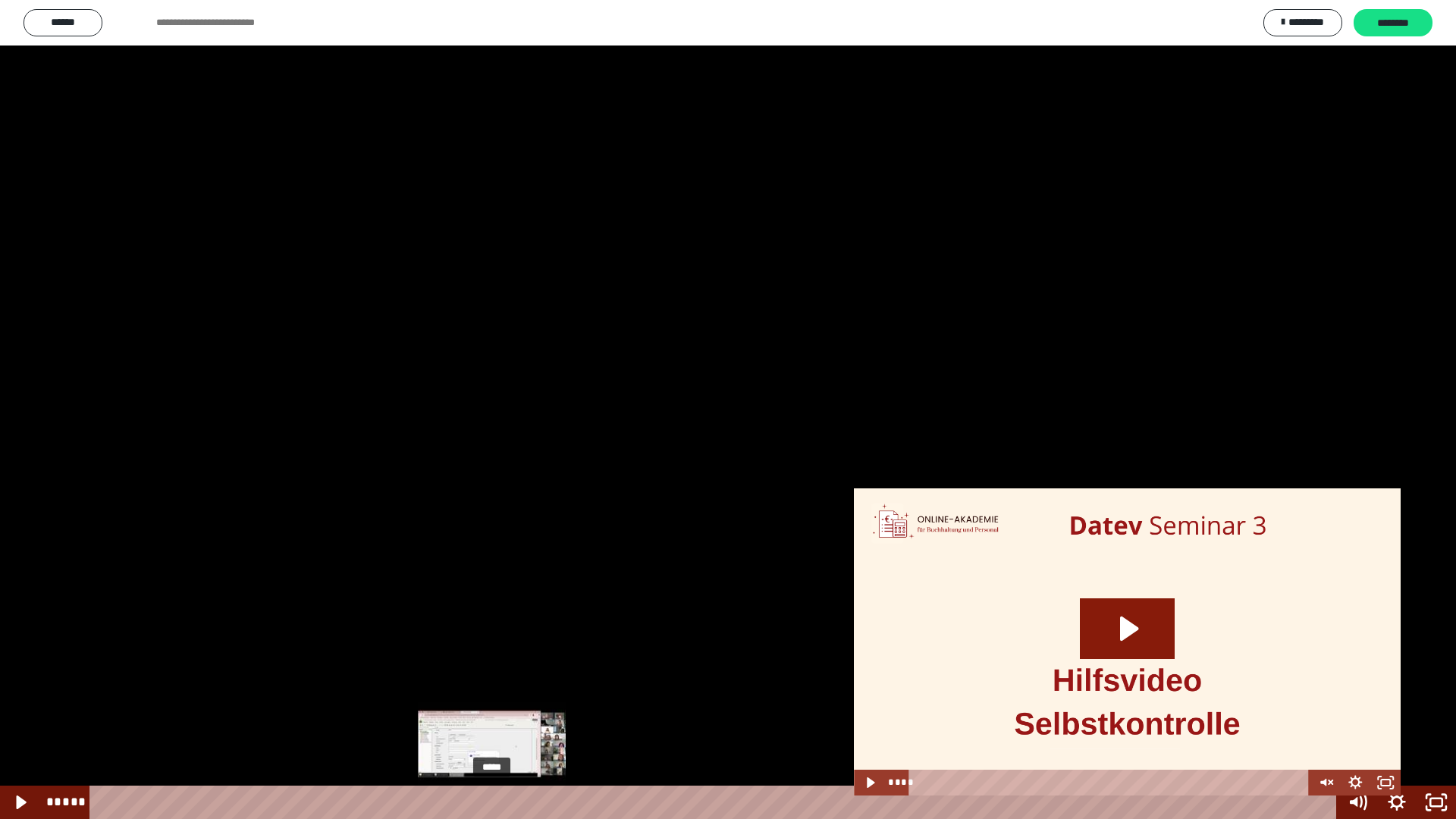 click at bounding box center [491, 802] 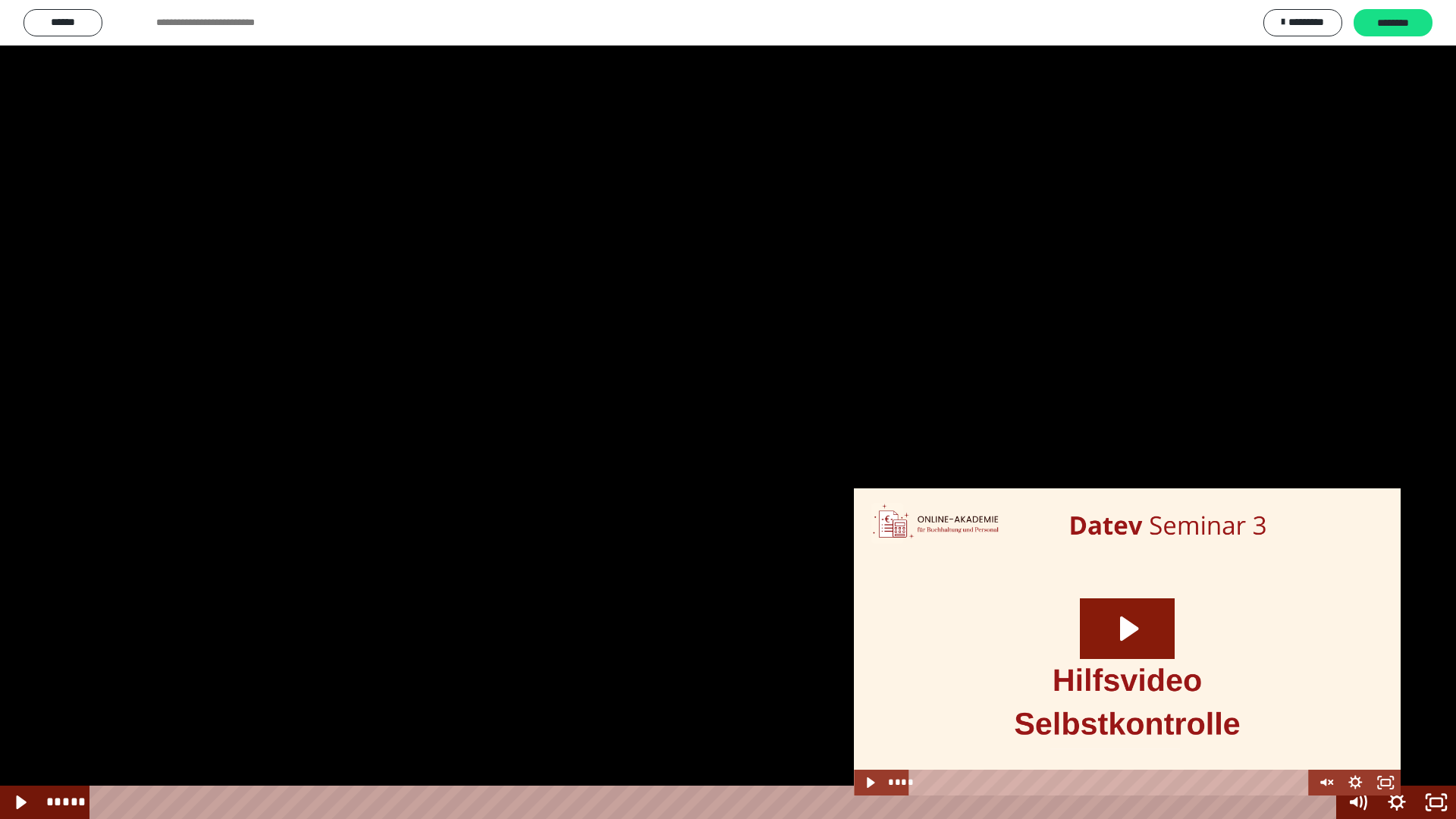 click at bounding box center (728, 410) 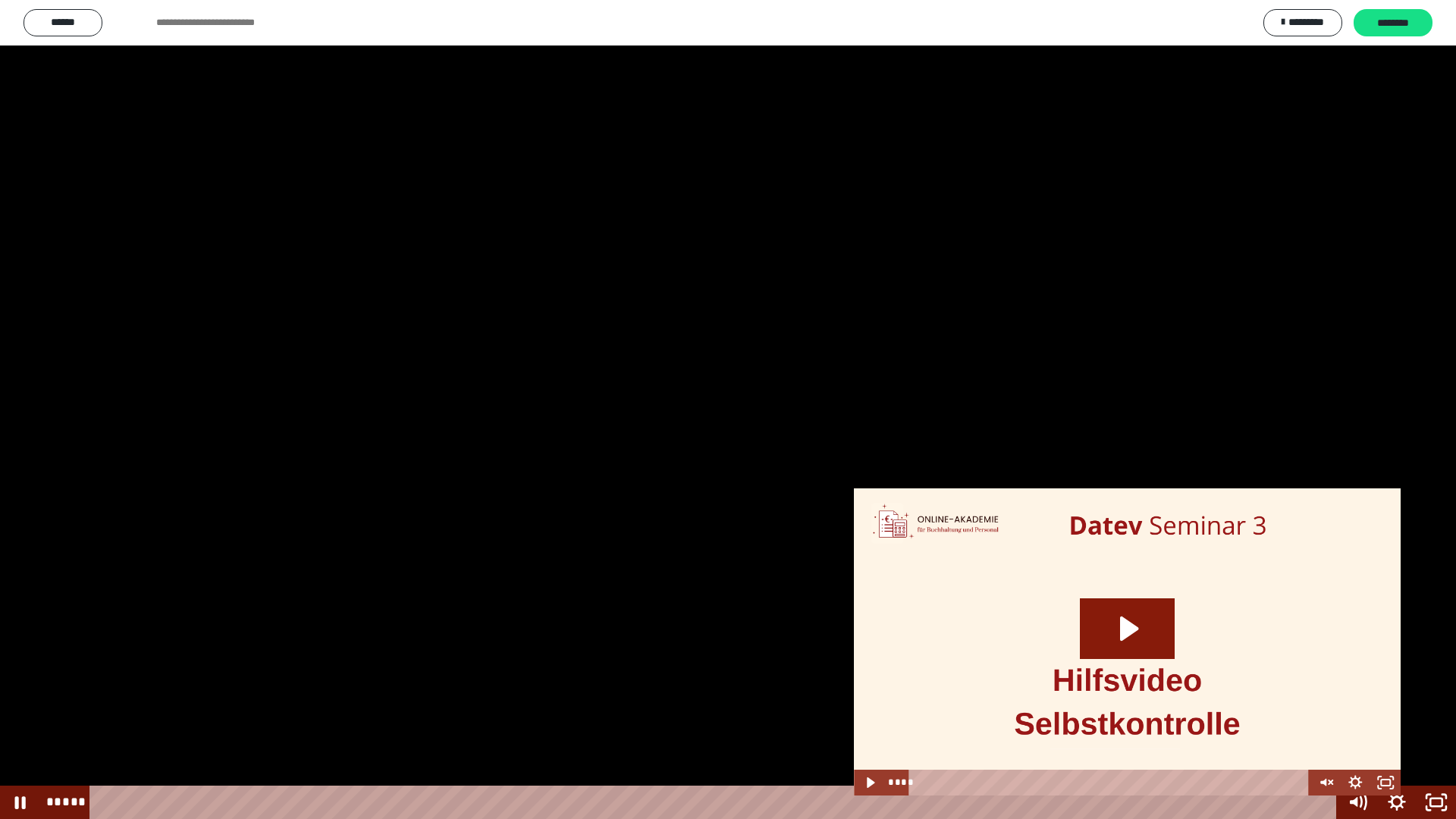 click at bounding box center [728, 410] 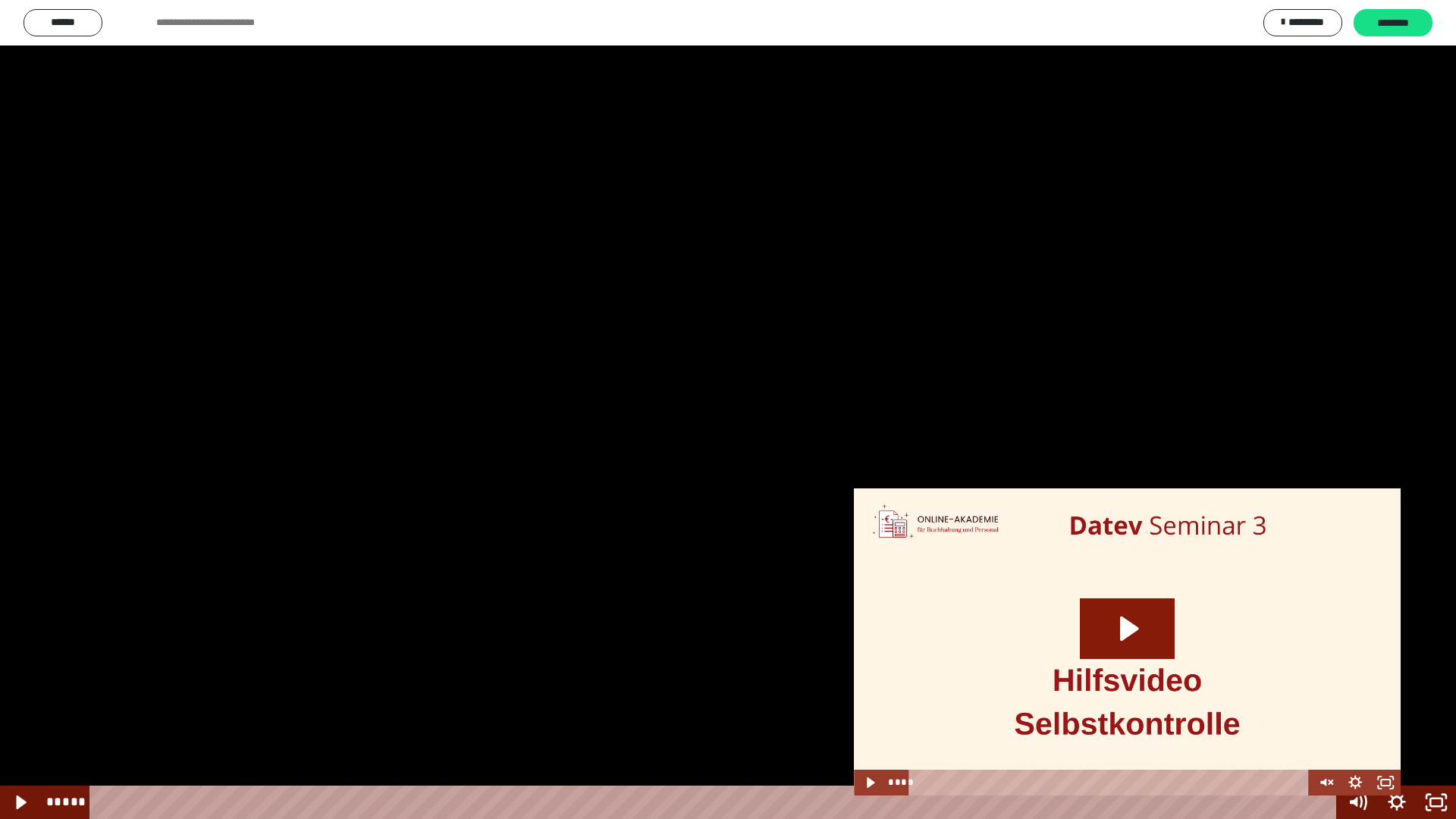 click at bounding box center (728, 410) 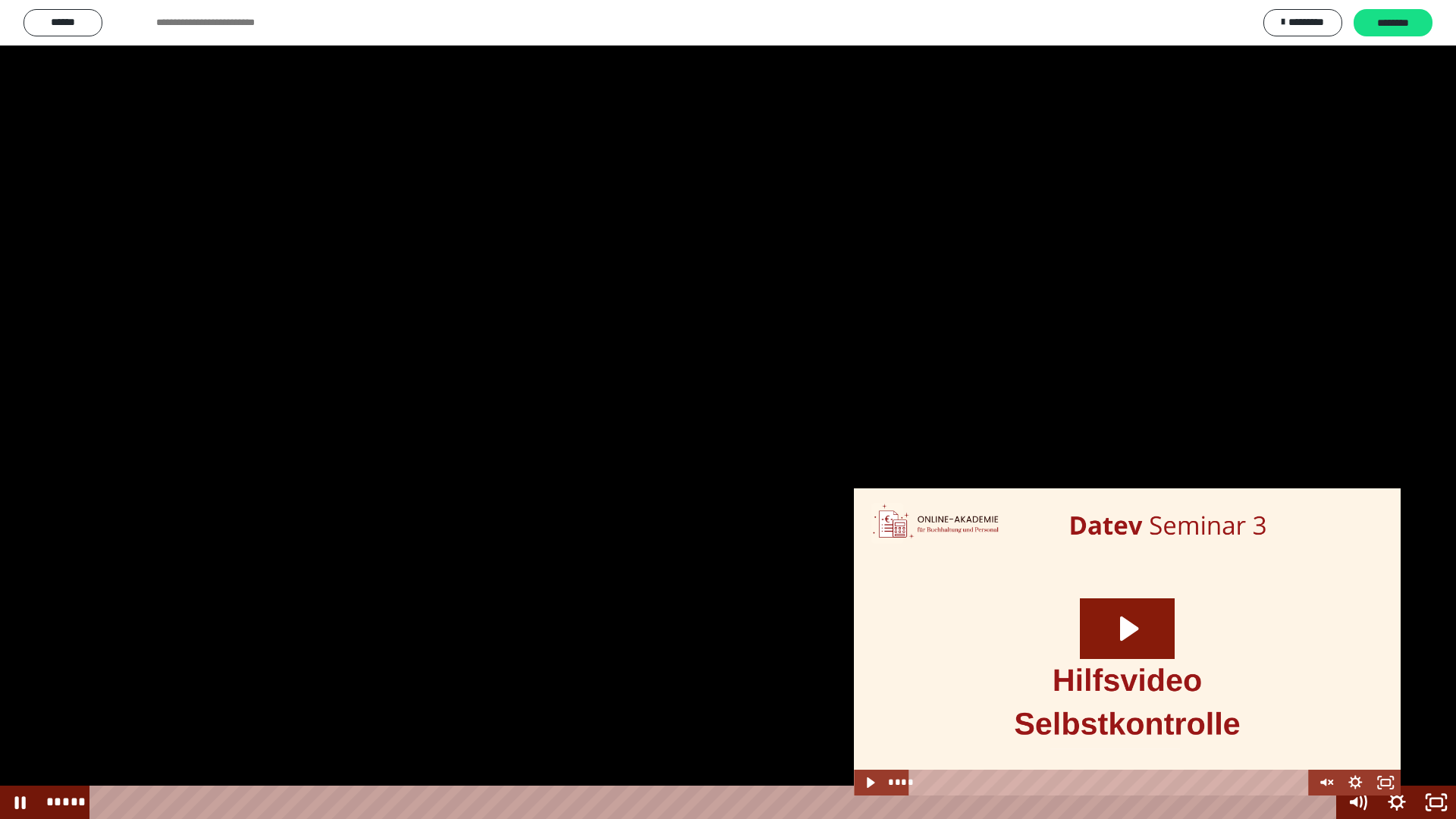 click at bounding box center [728, 410] 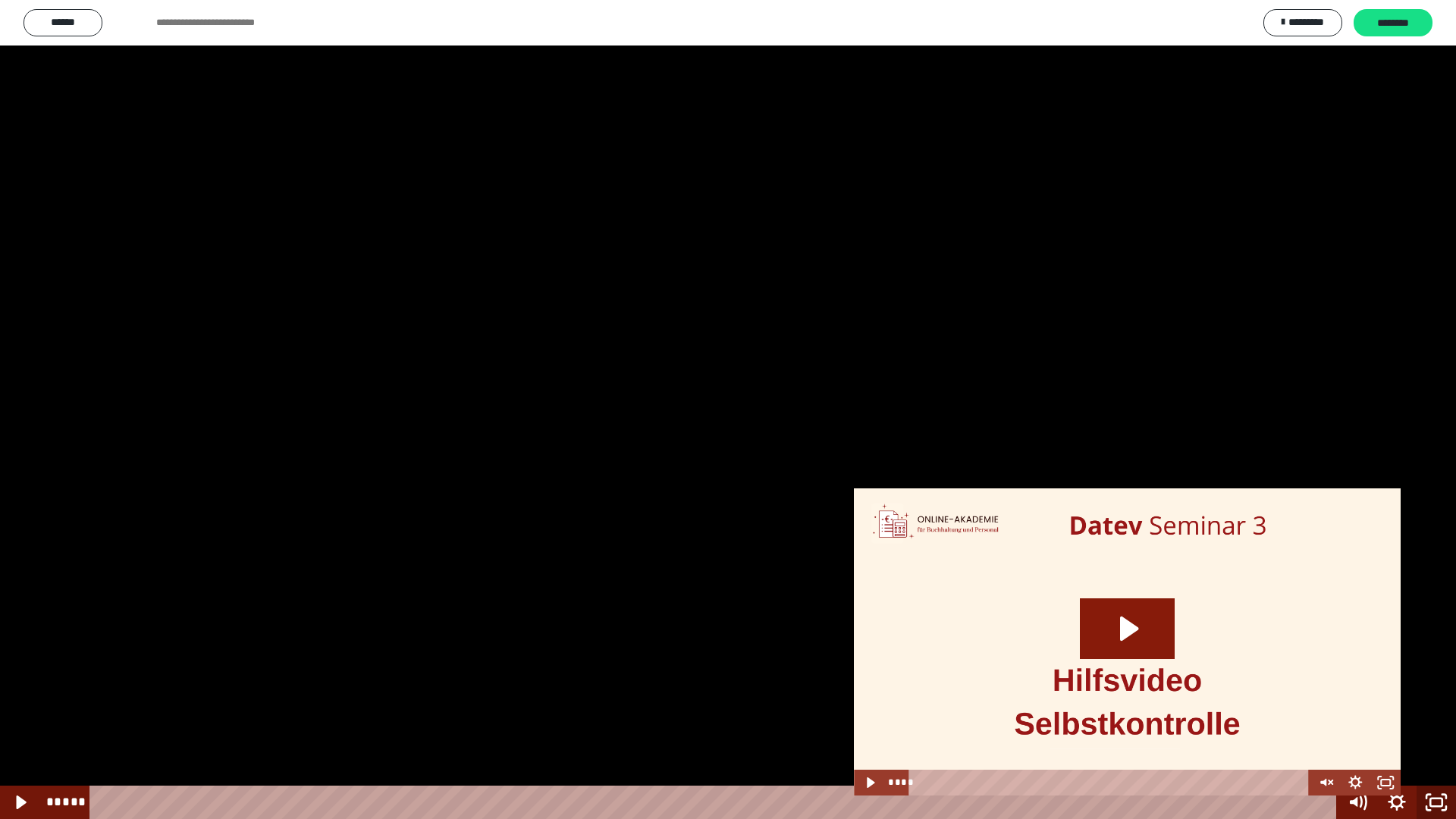 click 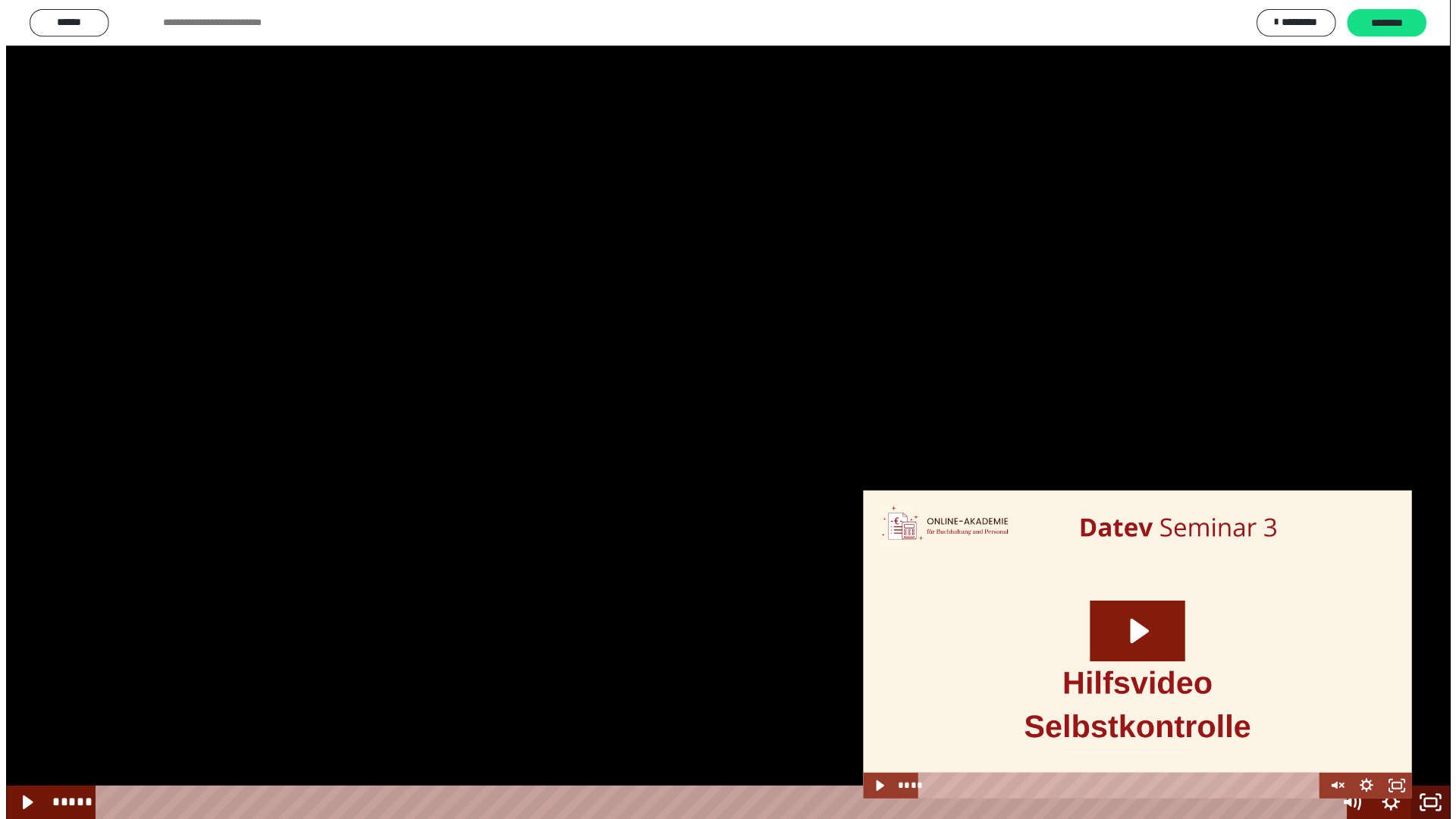 scroll, scrollTop: 1596, scrollLeft: 0, axis: vertical 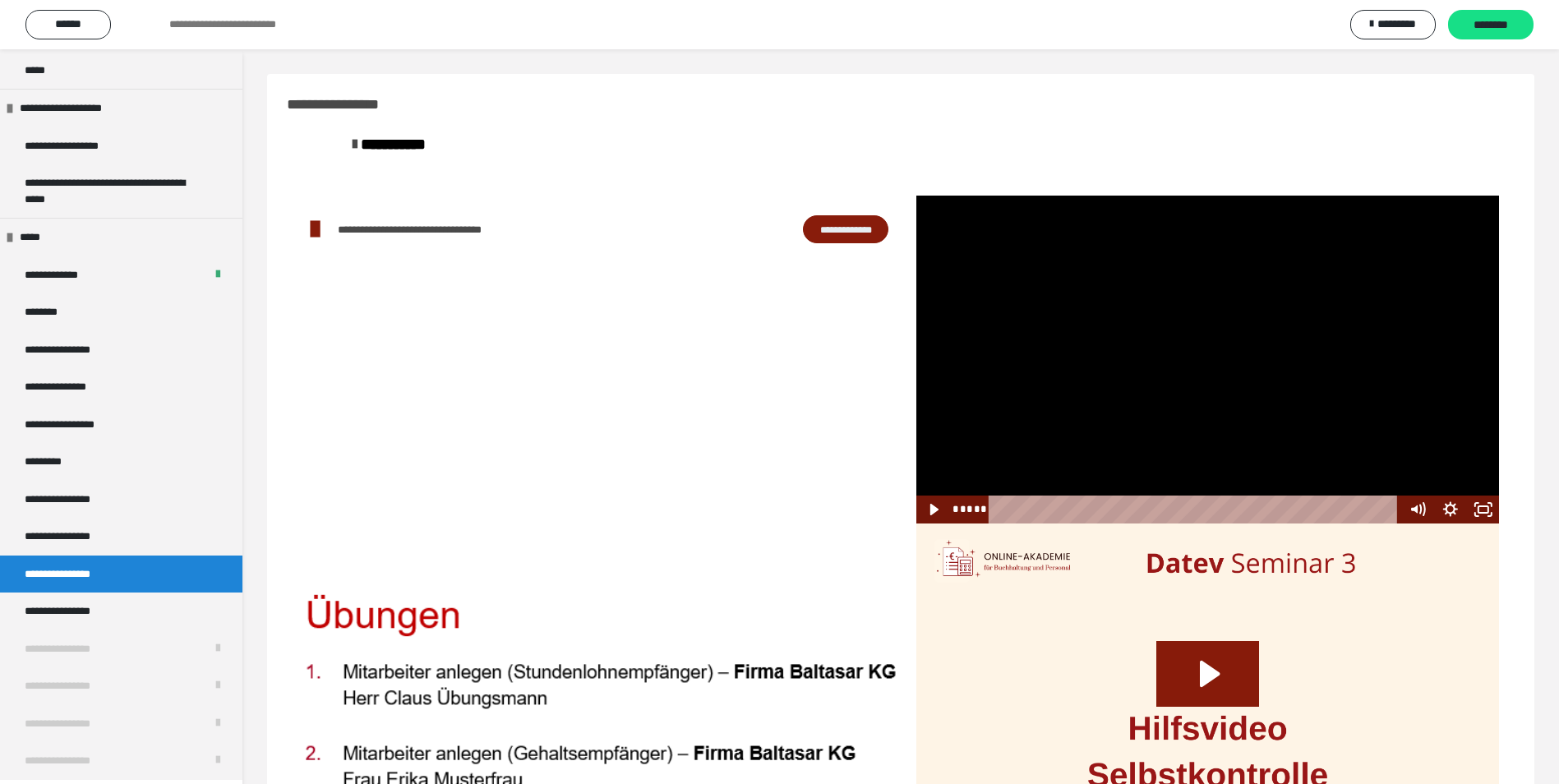 click at bounding box center [1208, 687] 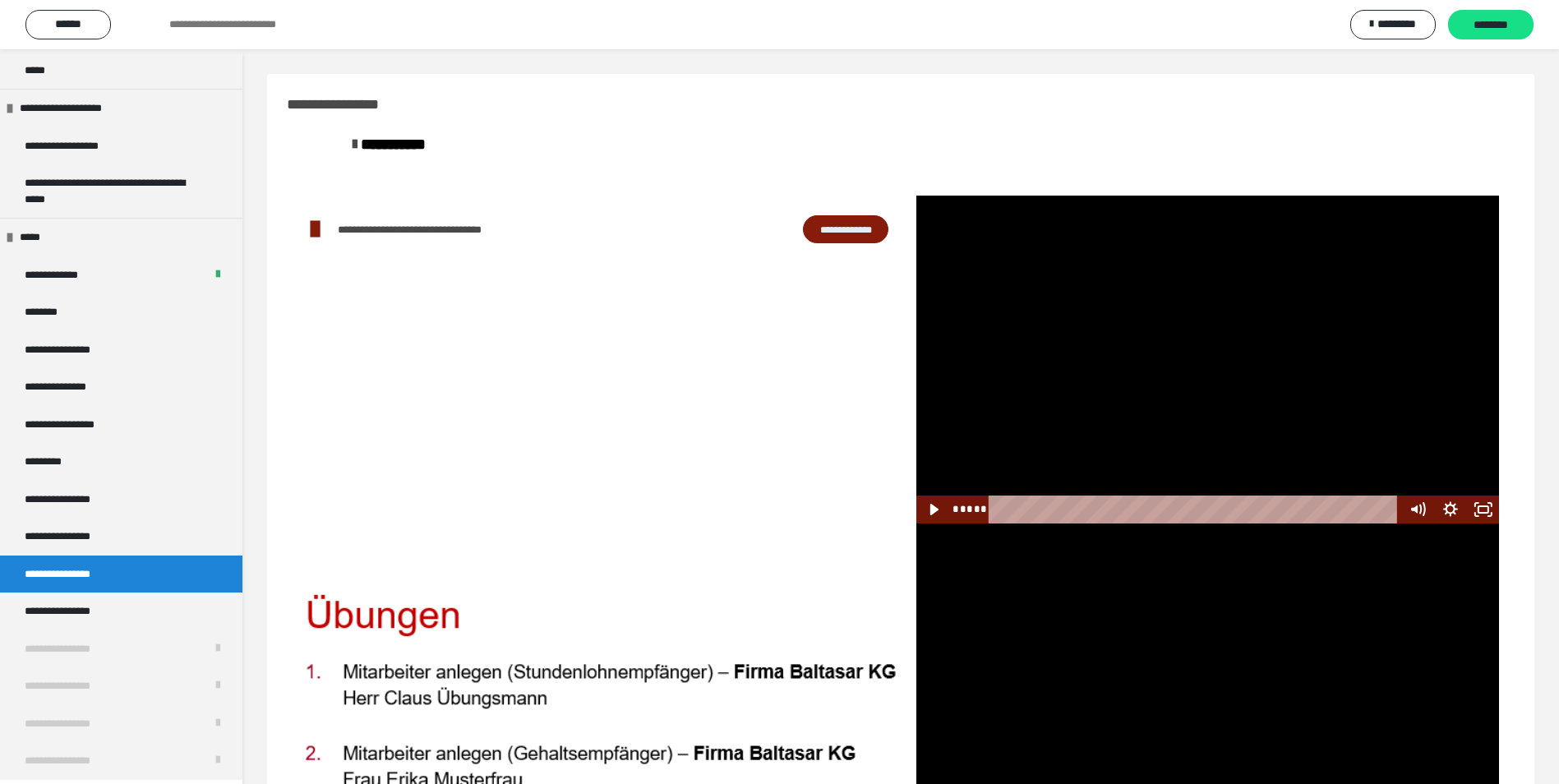 click at bounding box center (1208, 359) 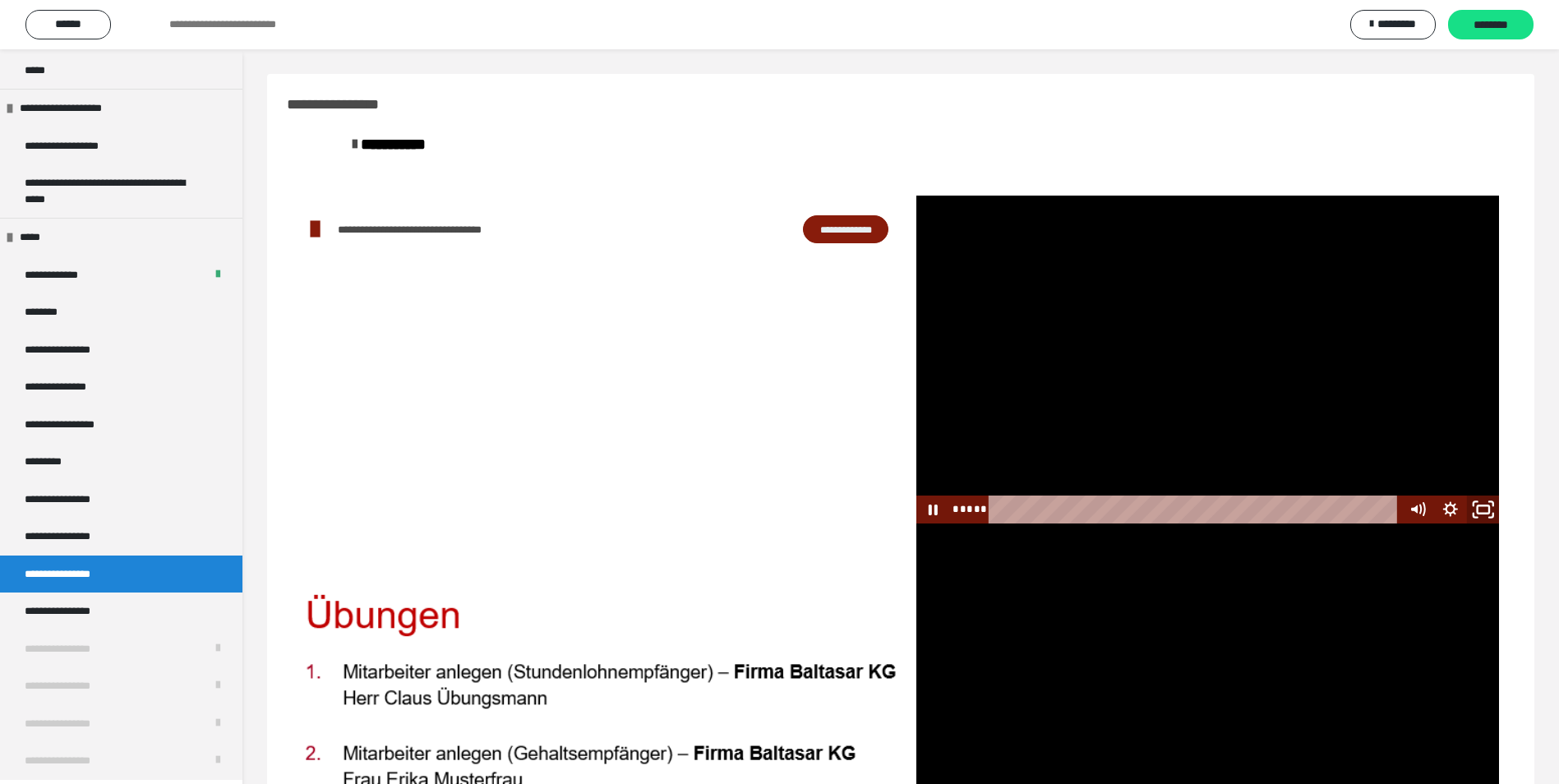 click 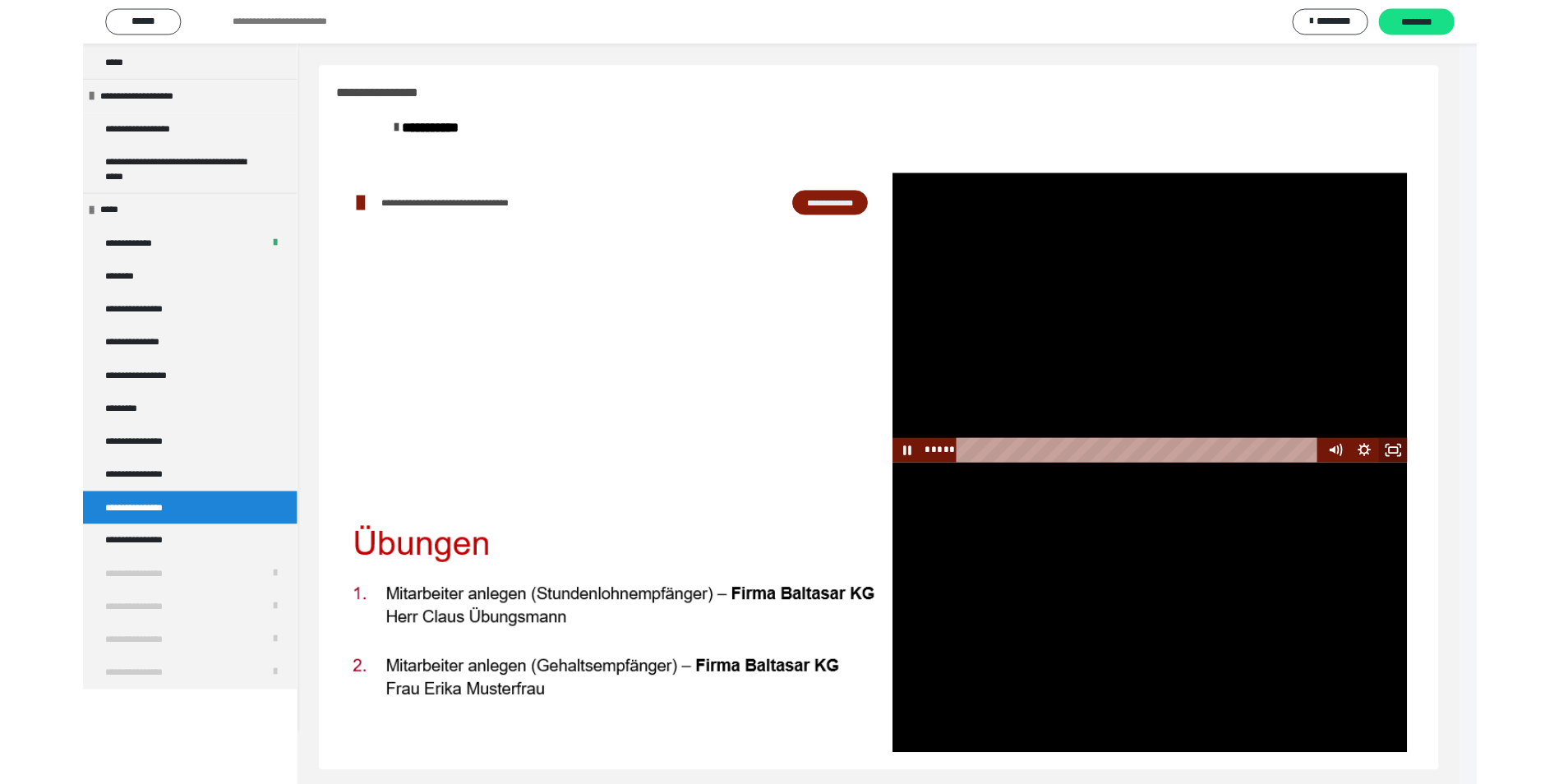 scroll, scrollTop: 1626, scrollLeft: 0, axis: vertical 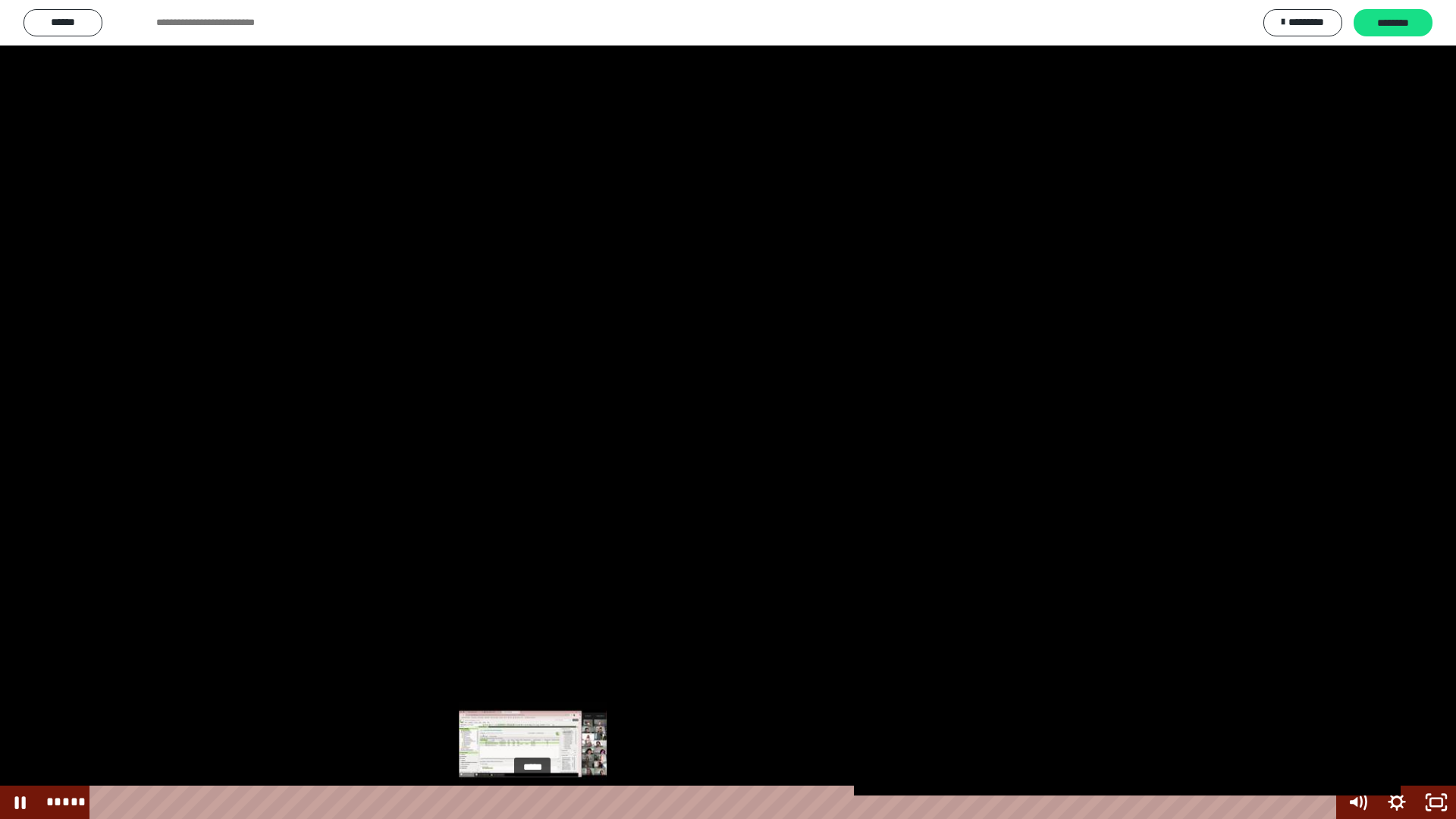 click on "*****" at bounding box center (715, 802) 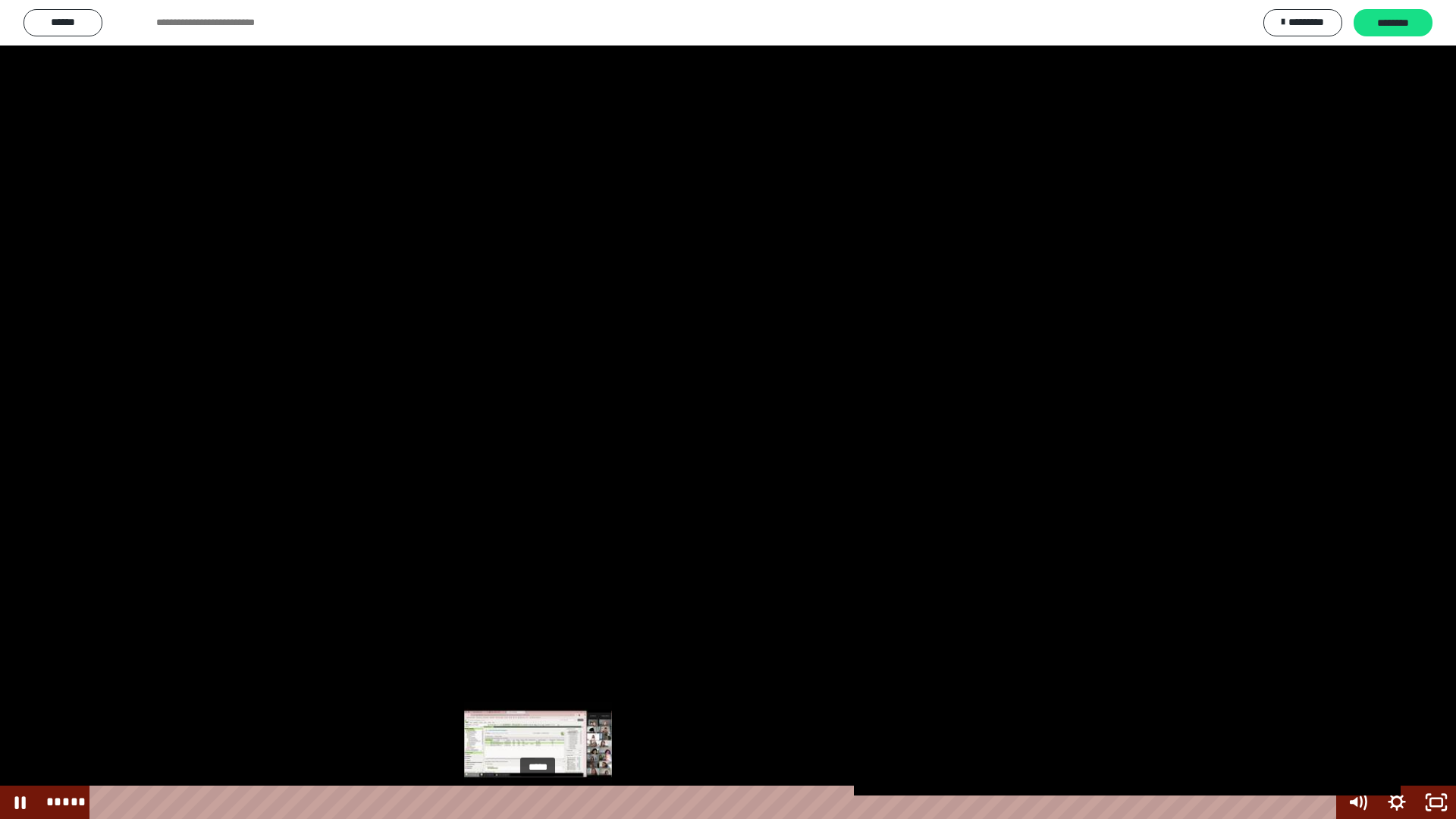 click on "*****" at bounding box center (715, 802) 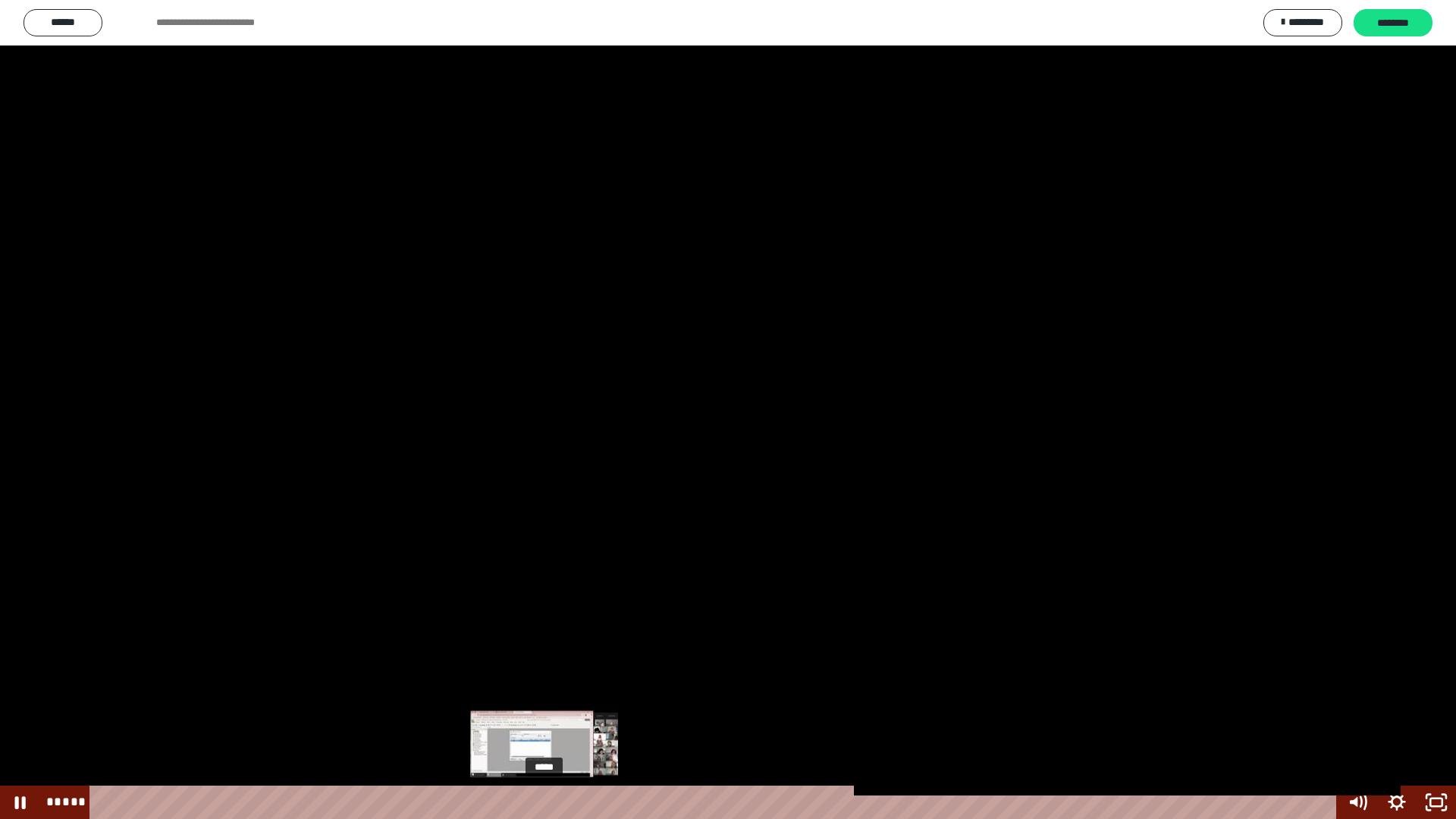 click on "*****" at bounding box center (715, 802) 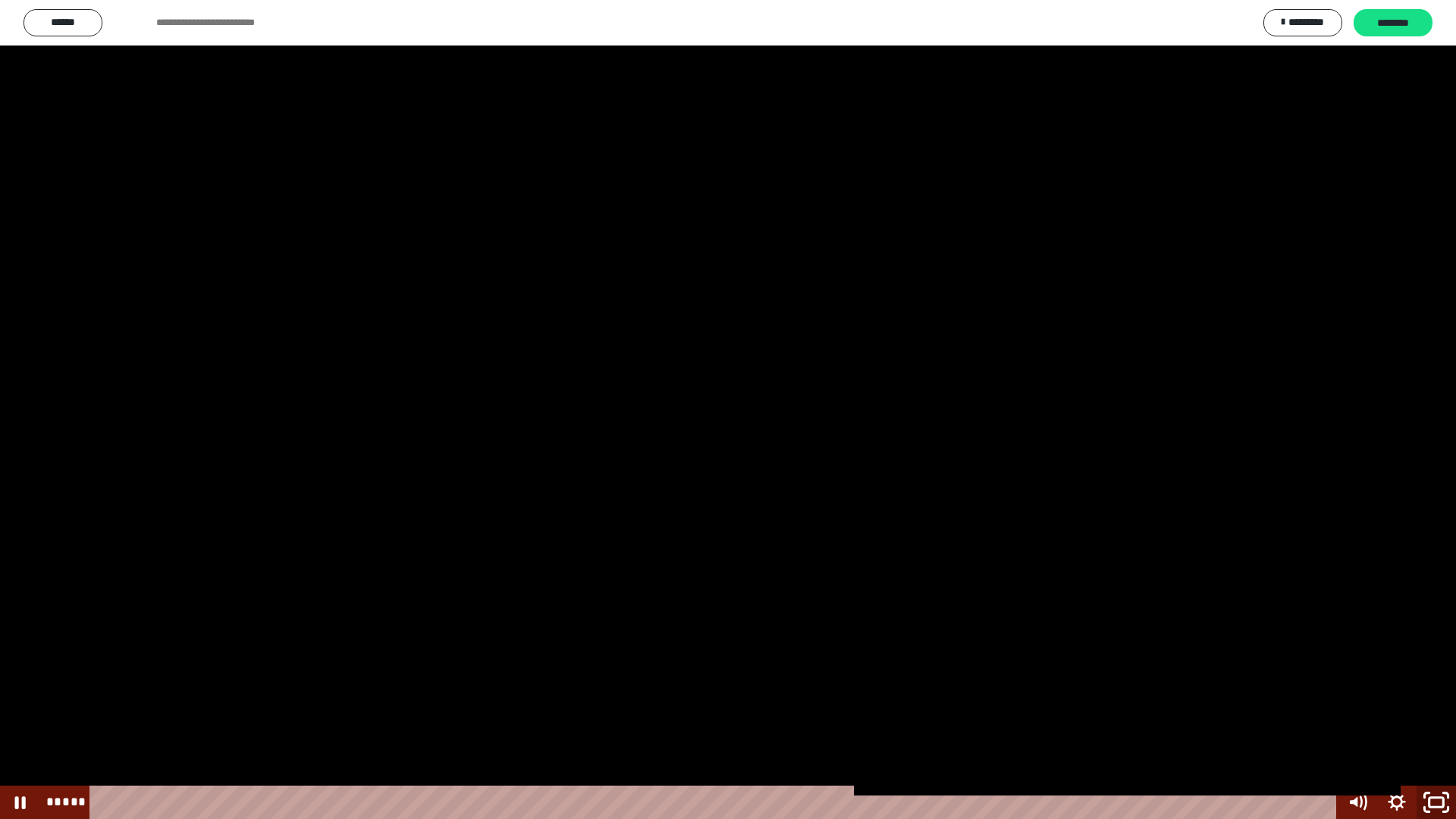 click 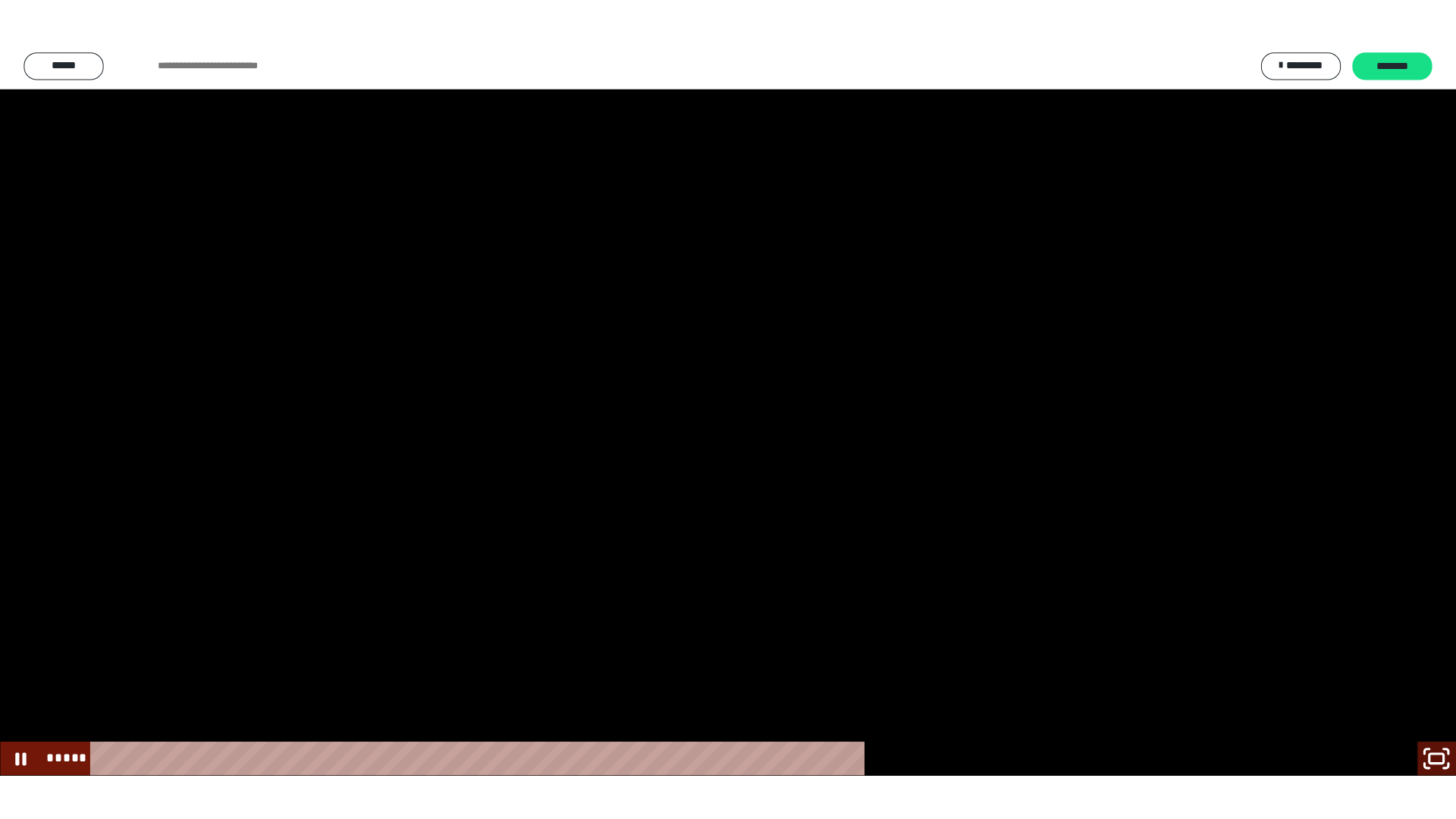 scroll, scrollTop: 1596, scrollLeft: 0, axis: vertical 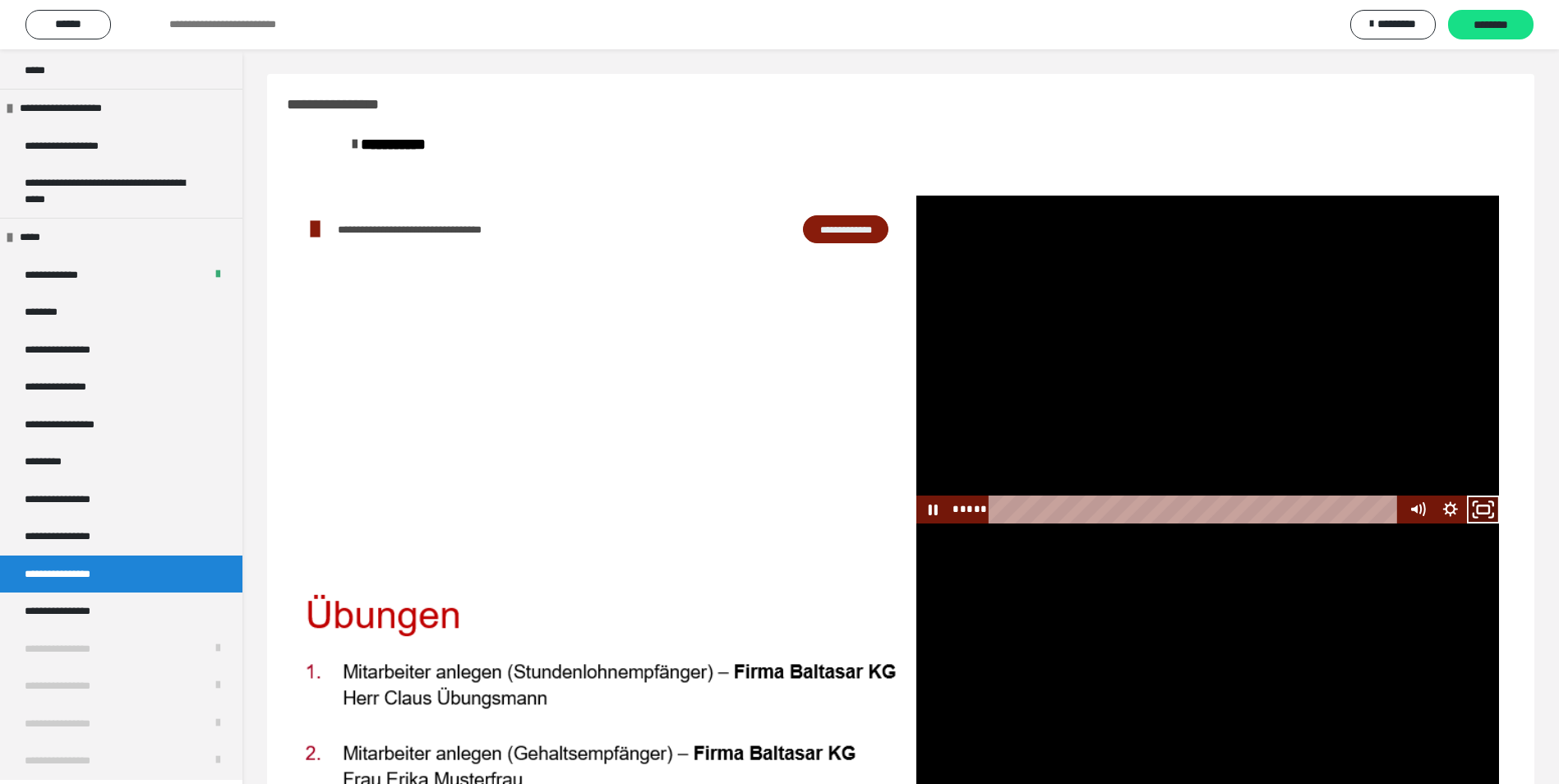 click 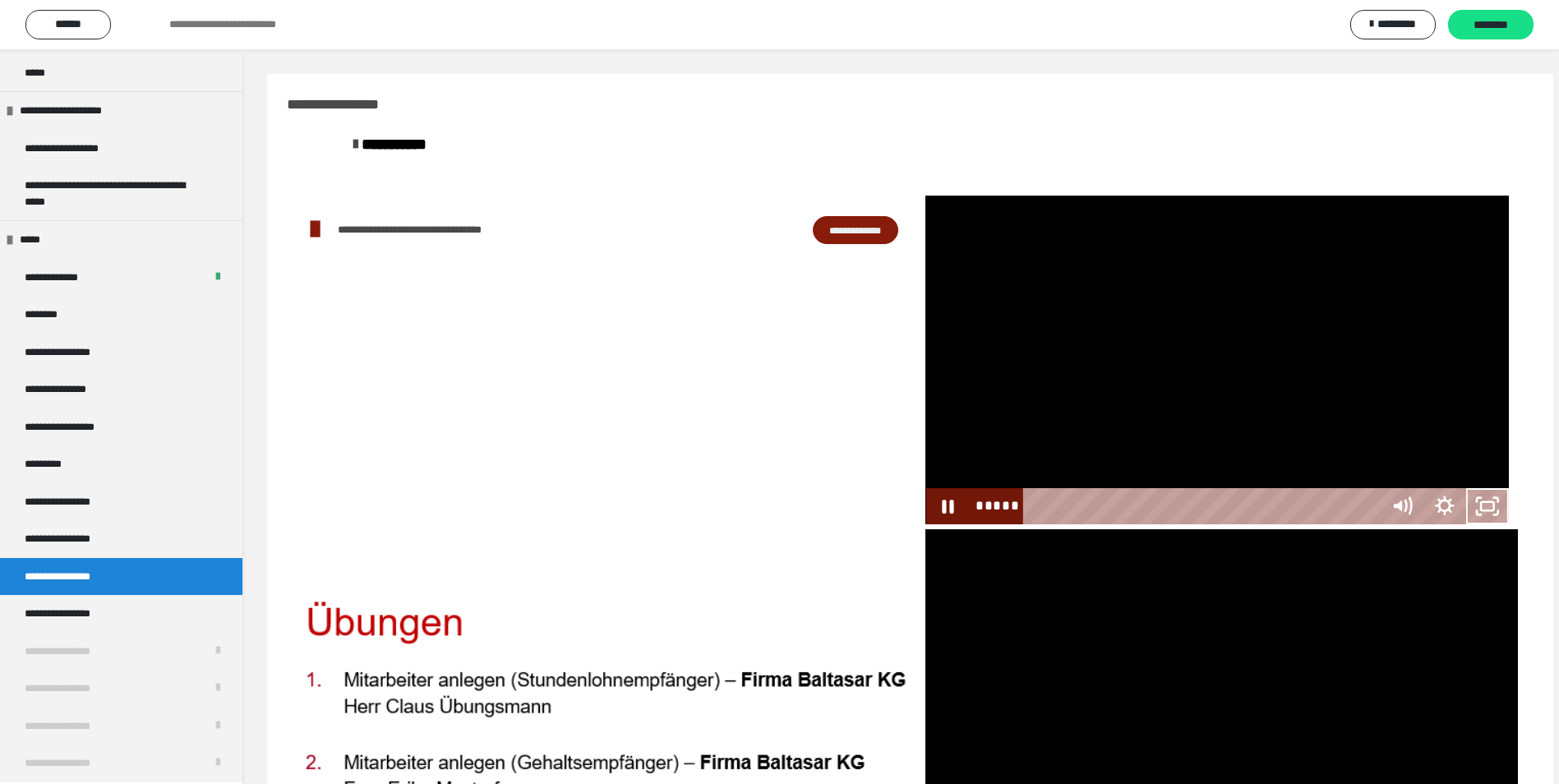 scroll, scrollTop: 1626, scrollLeft: 0, axis: vertical 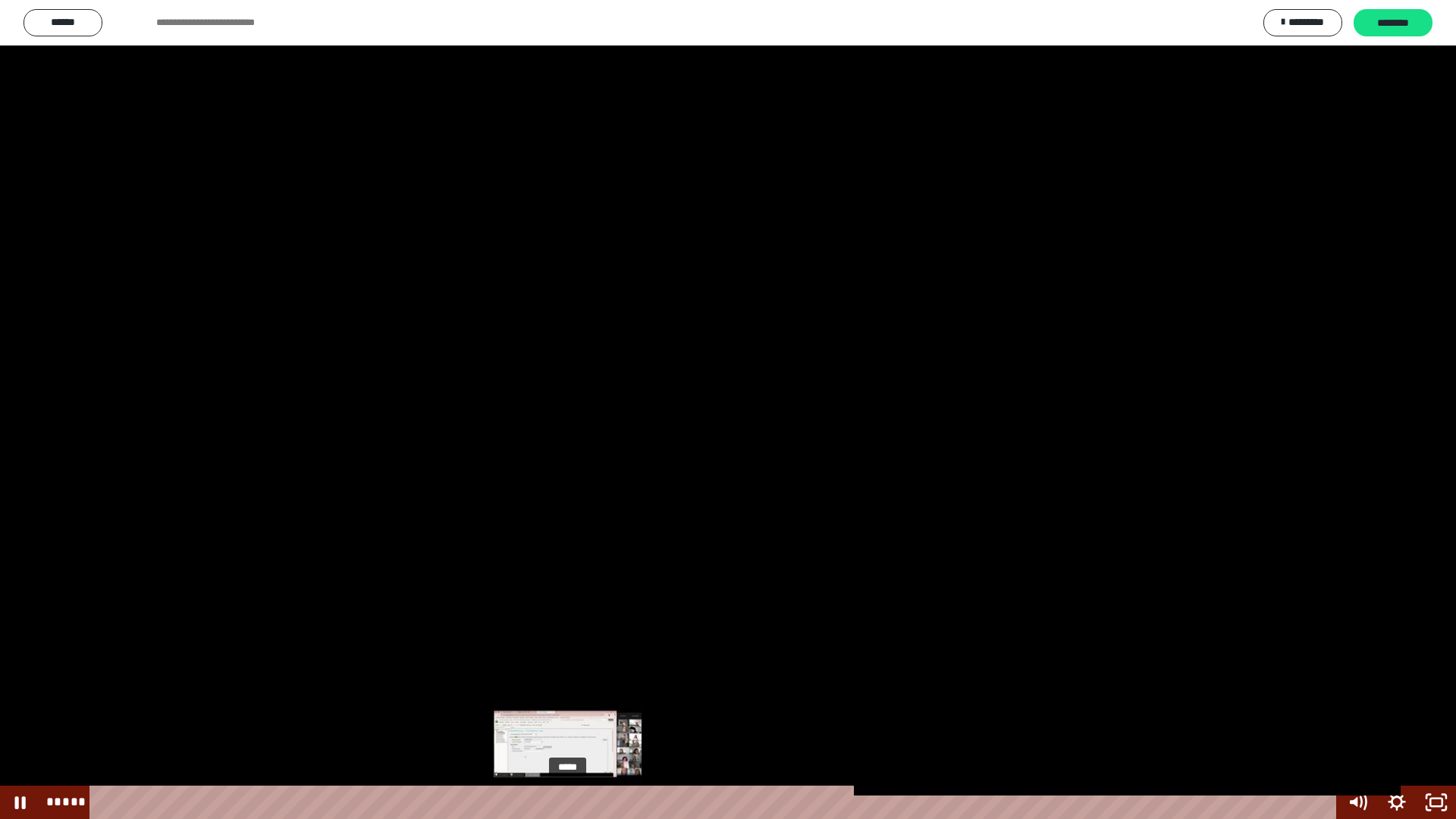 click on "*****" at bounding box center (715, 802) 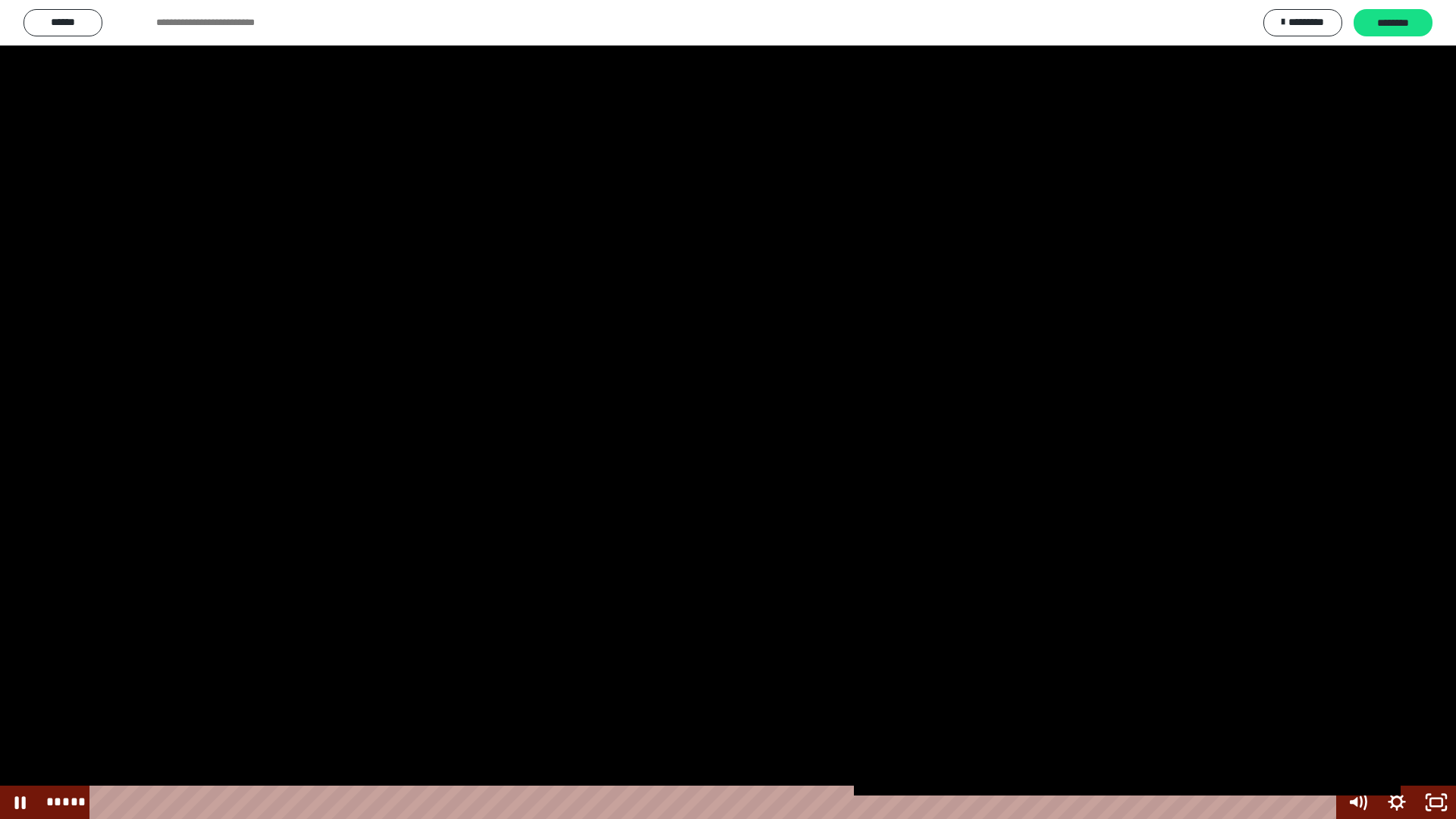 click at bounding box center (728, 410) 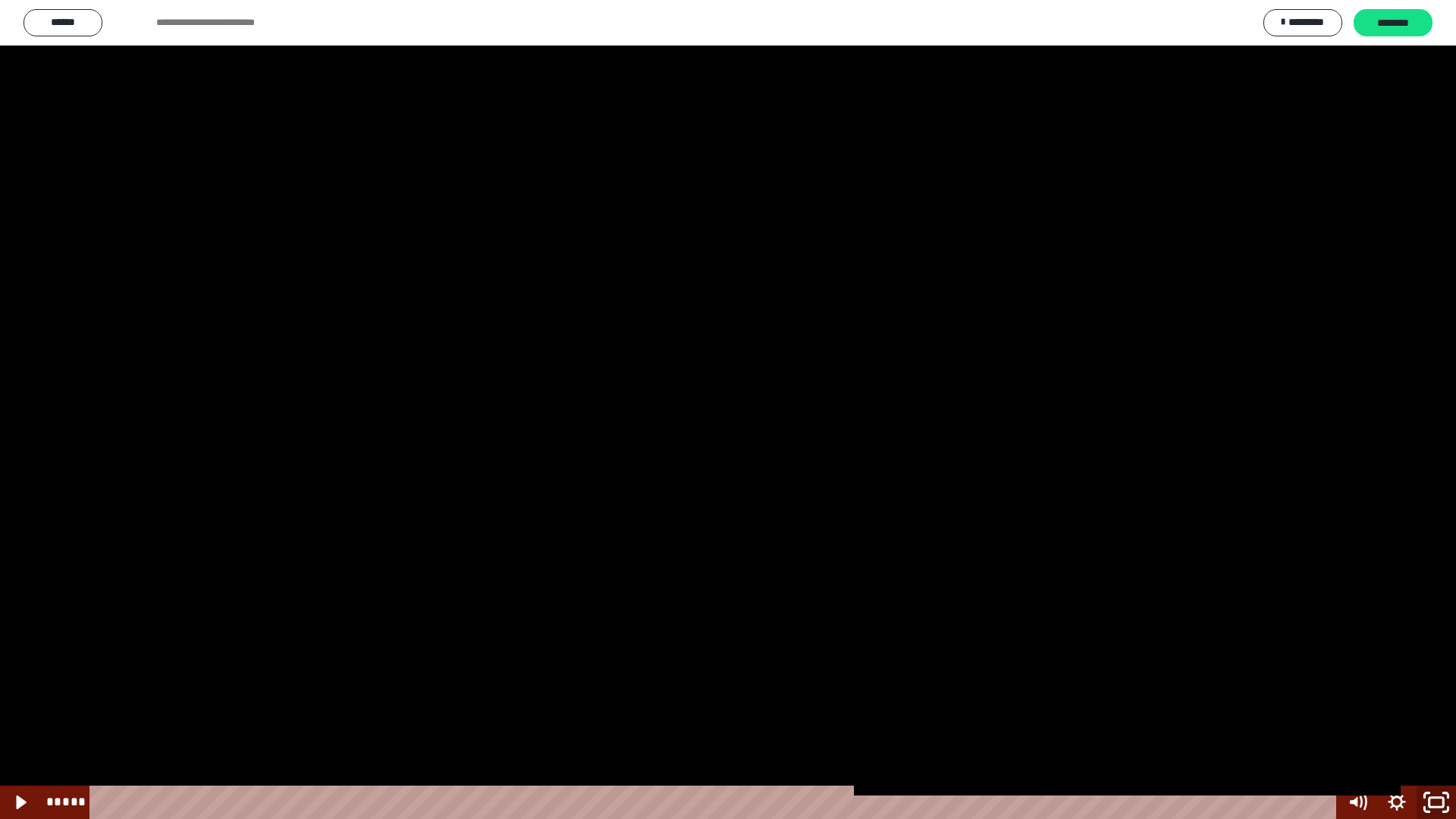 click 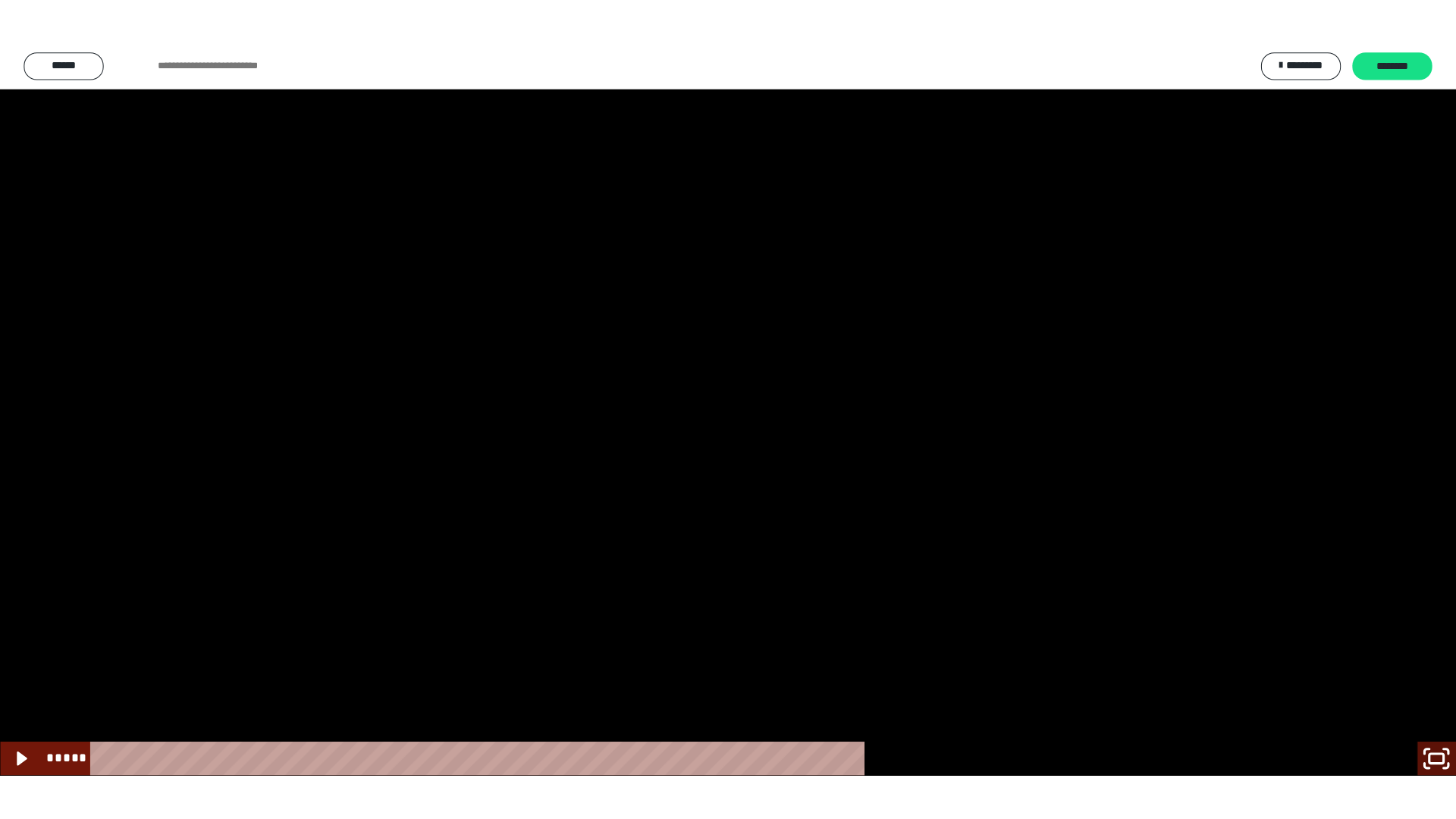 scroll, scrollTop: 1596, scrollLeft: 0, axis: vertical 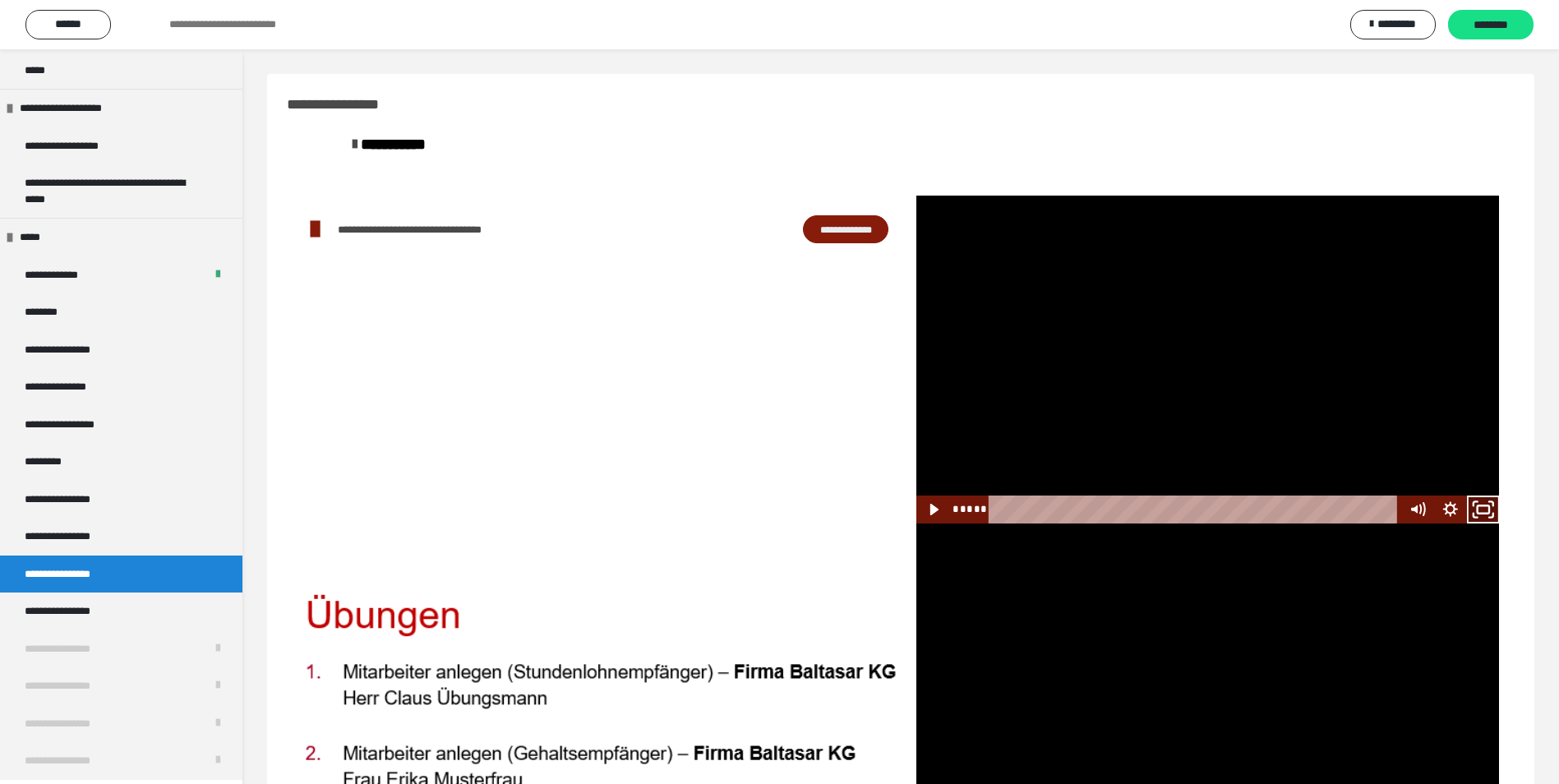 click 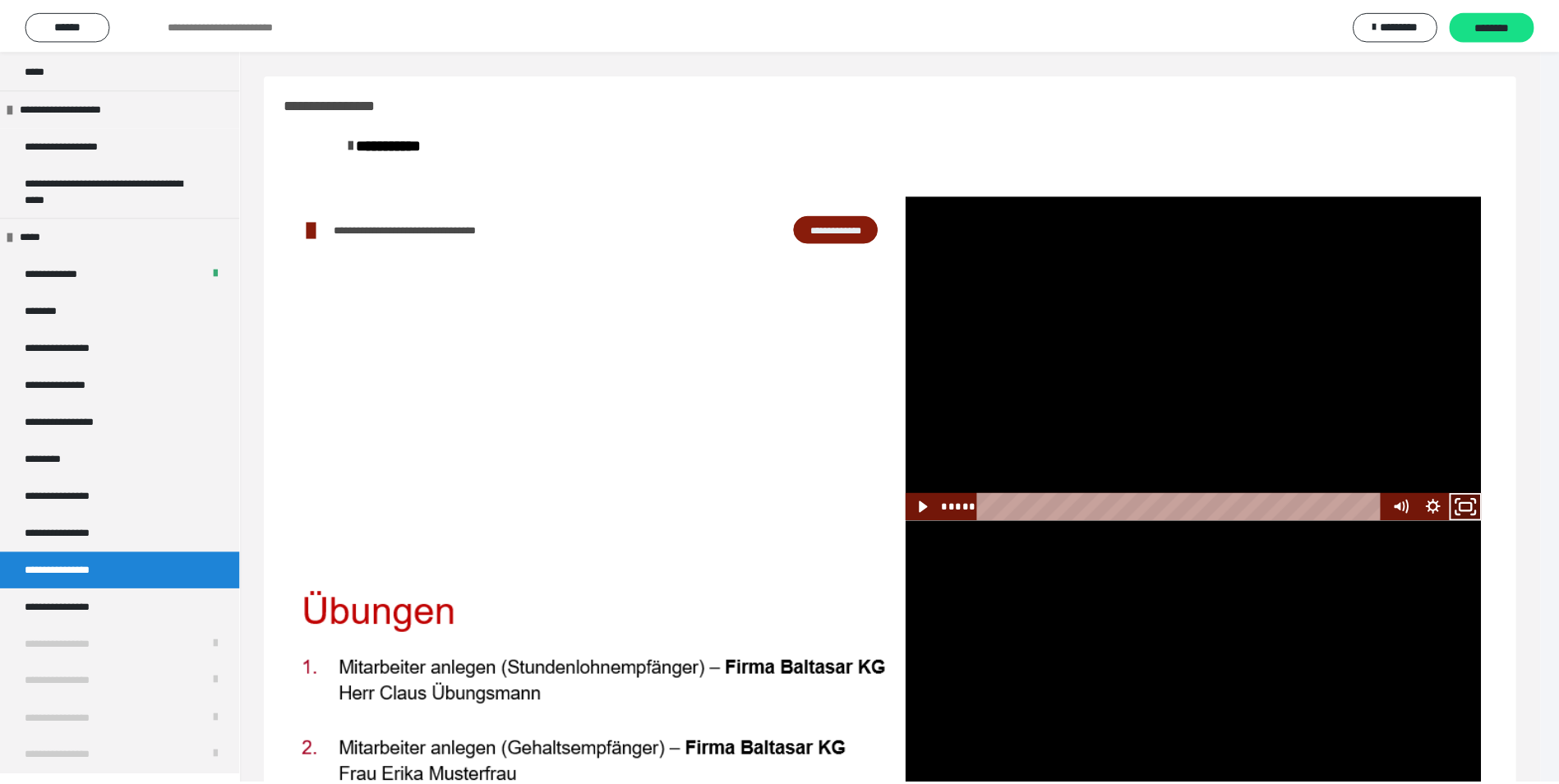 scroll, scrollTop: 1626, scrollLeft: 0, axis: vertical 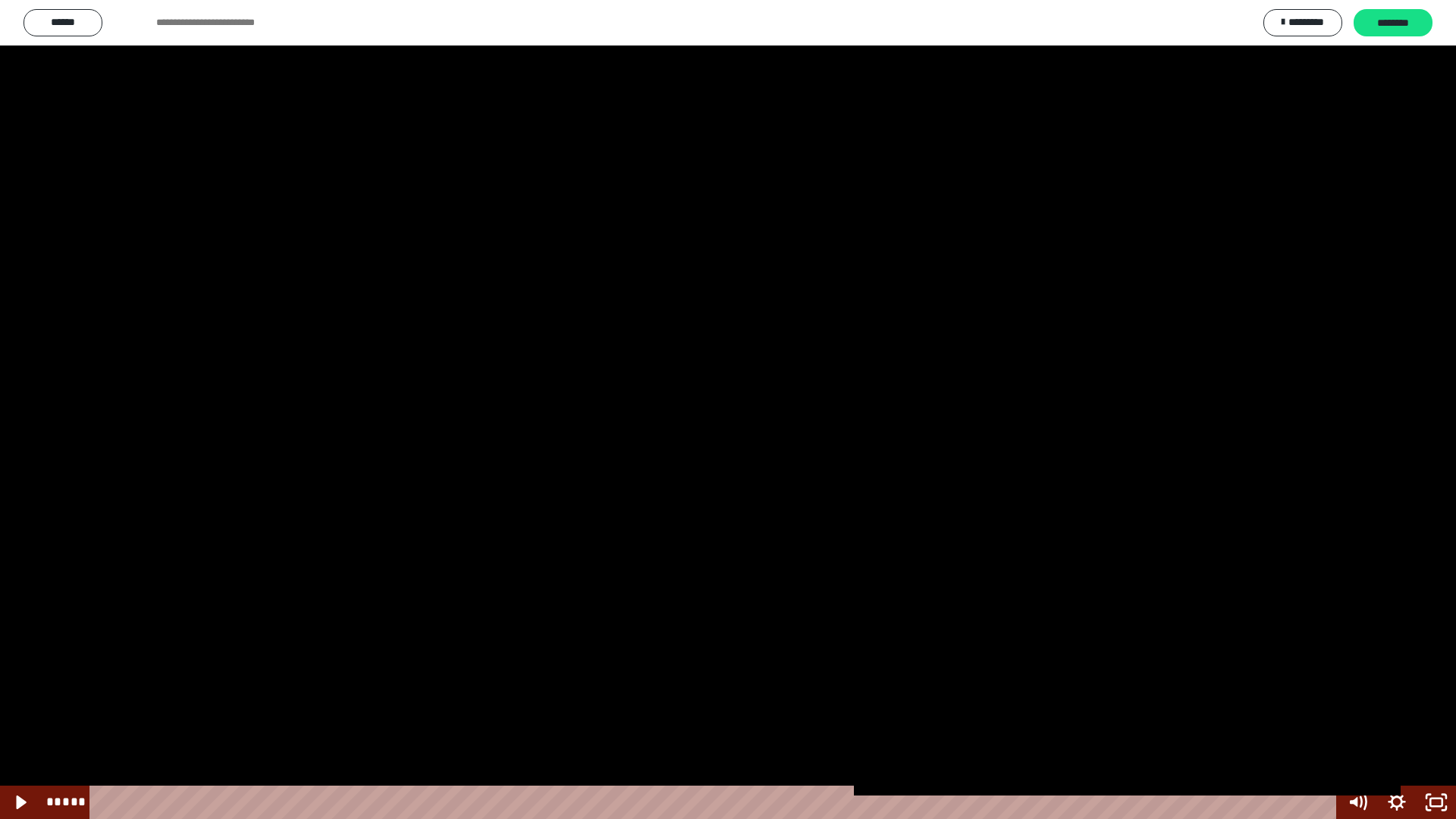 click at bounding box center (728, 410) 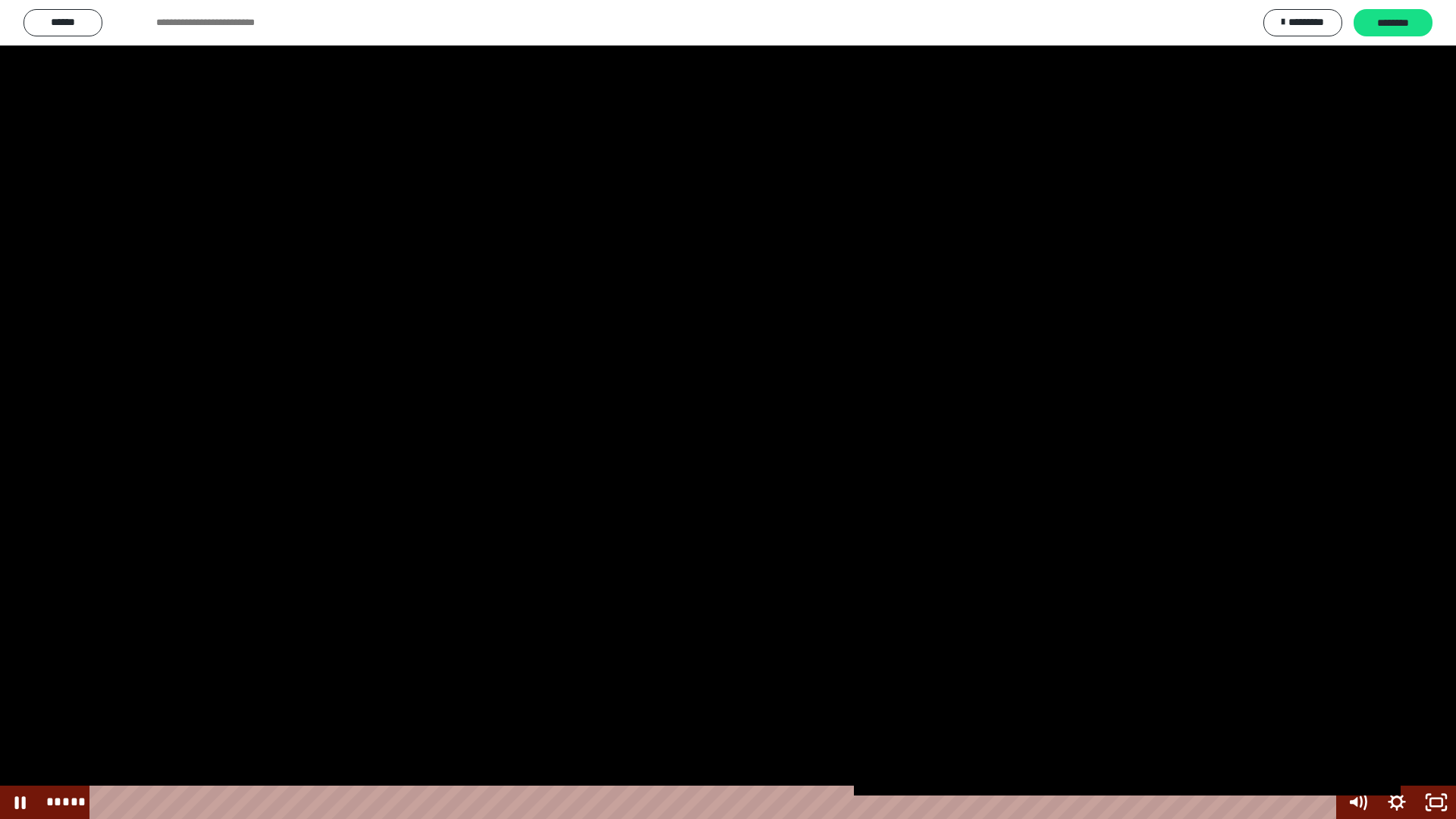 click at bounding box center (728, 410) 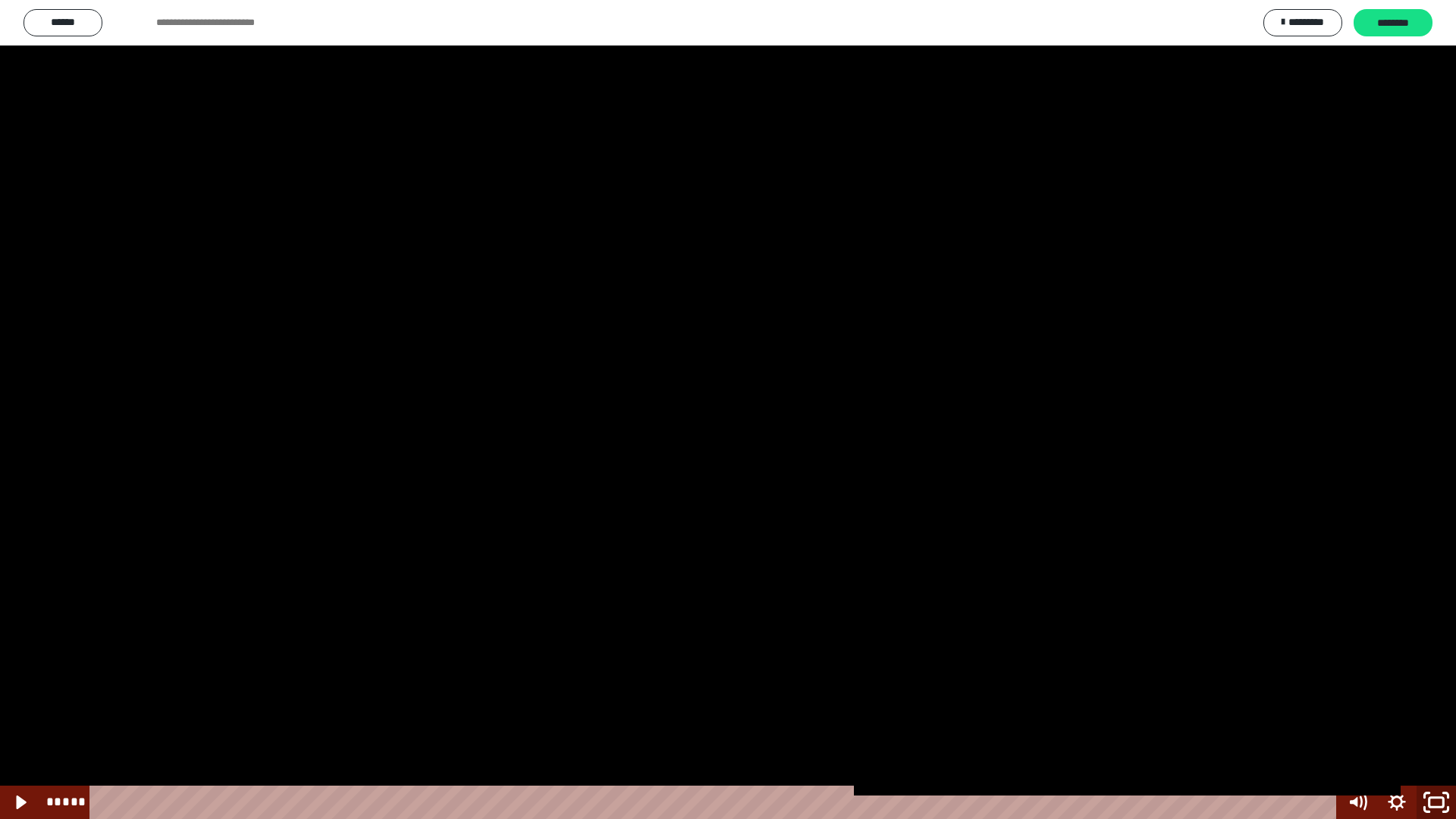 click 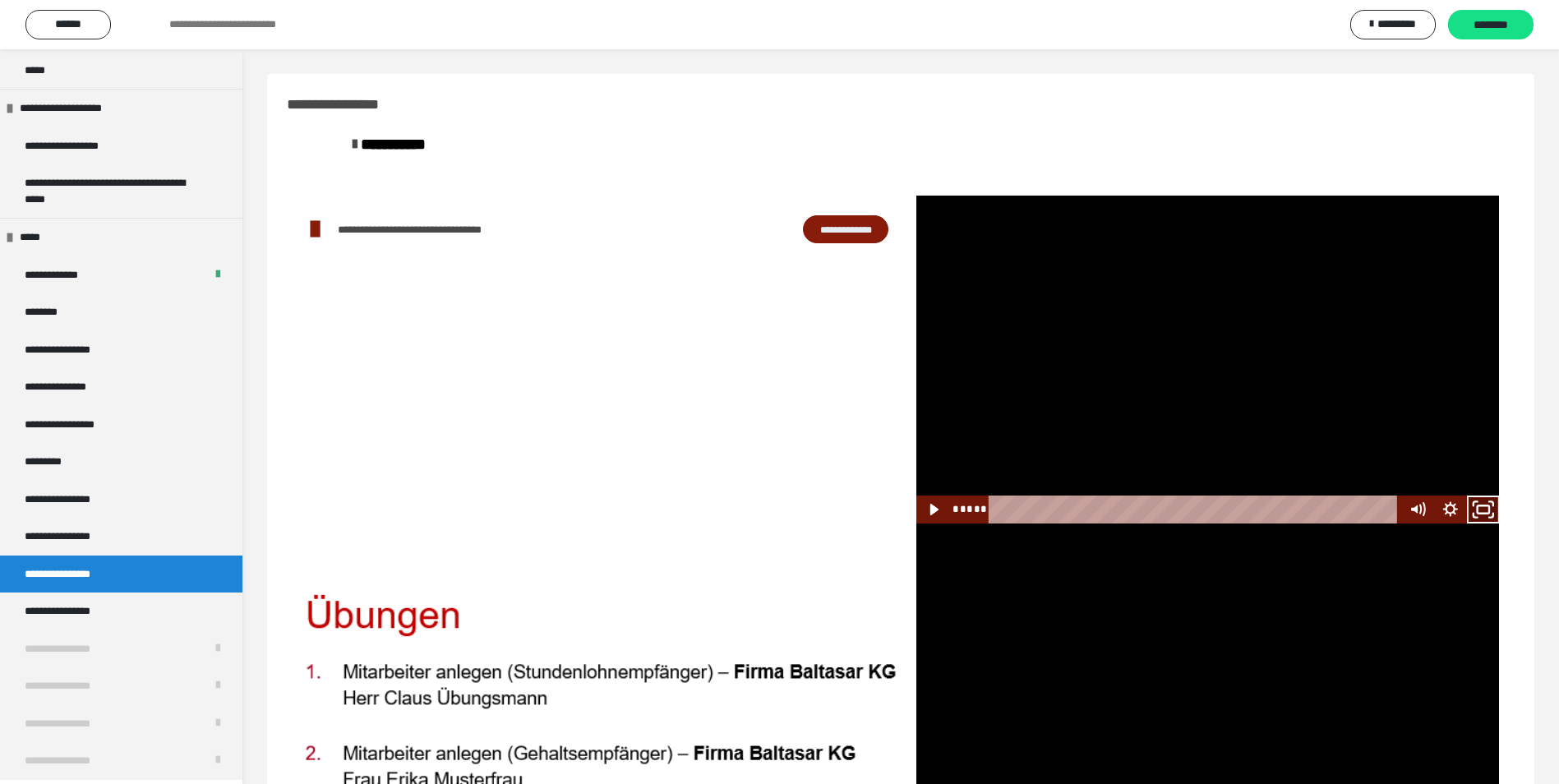 click 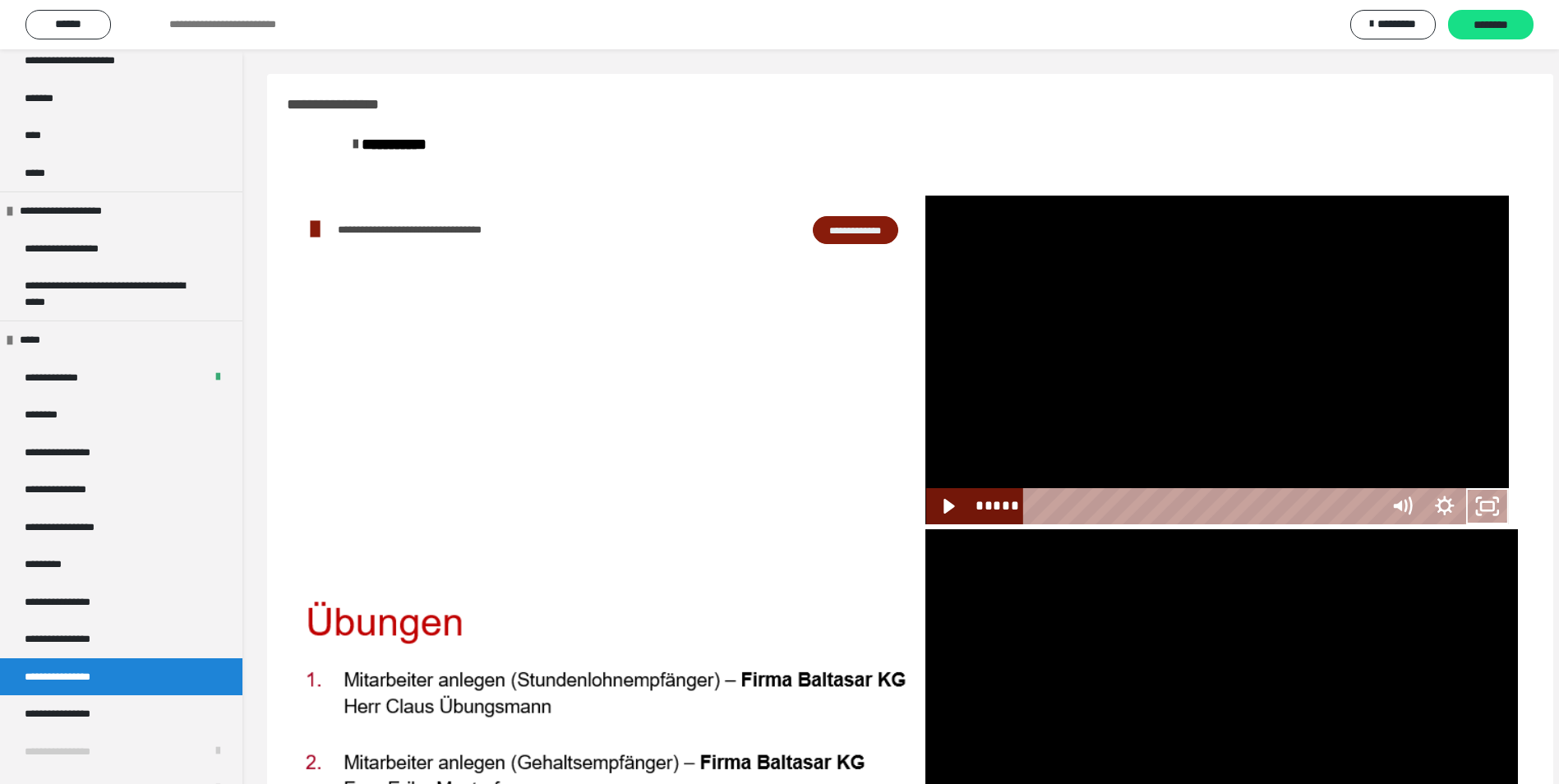 scroll, scrollTop: 1626, scrollLeft: 0, axis: vertical 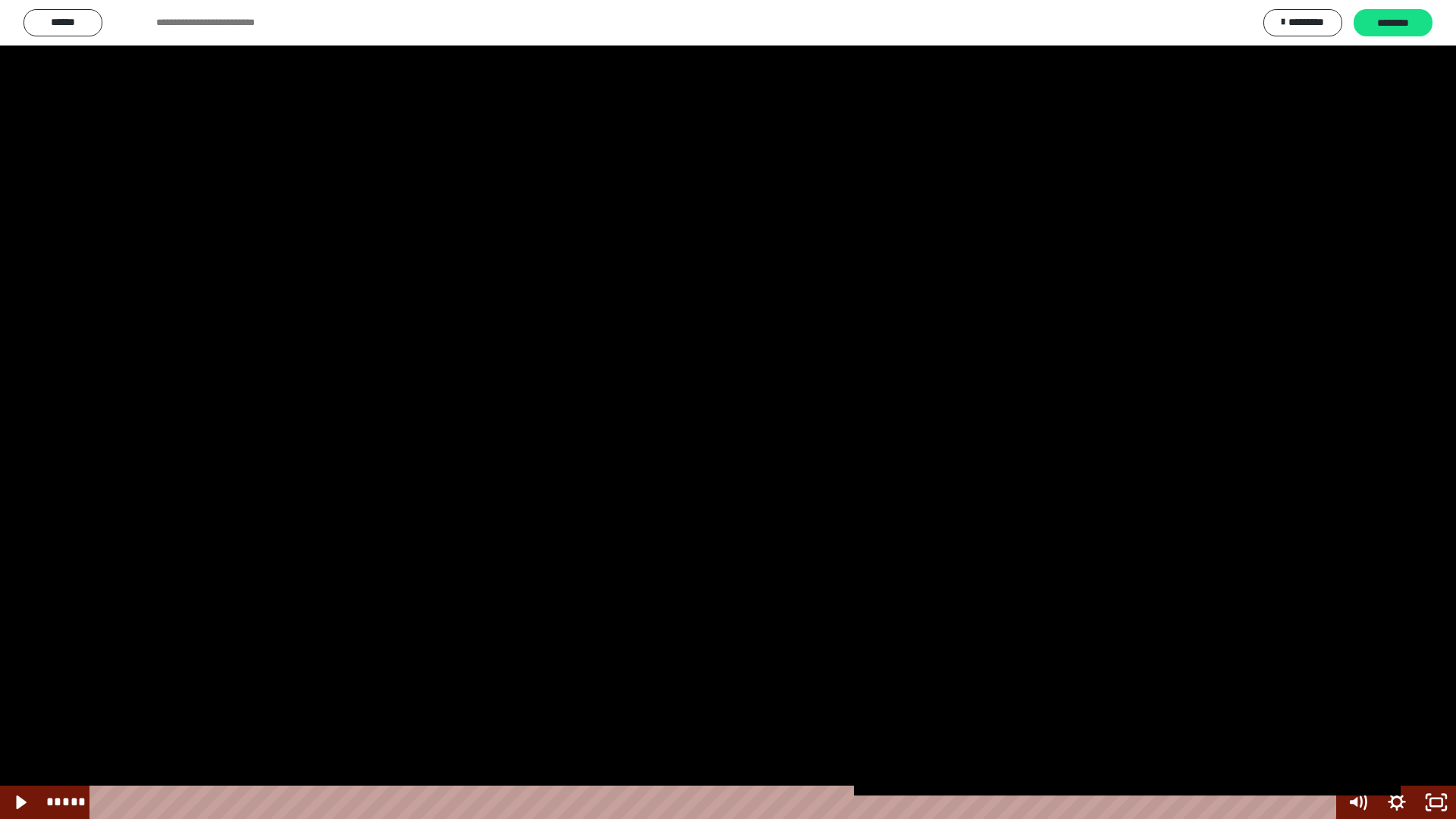 click at bounding box center (728, 410) 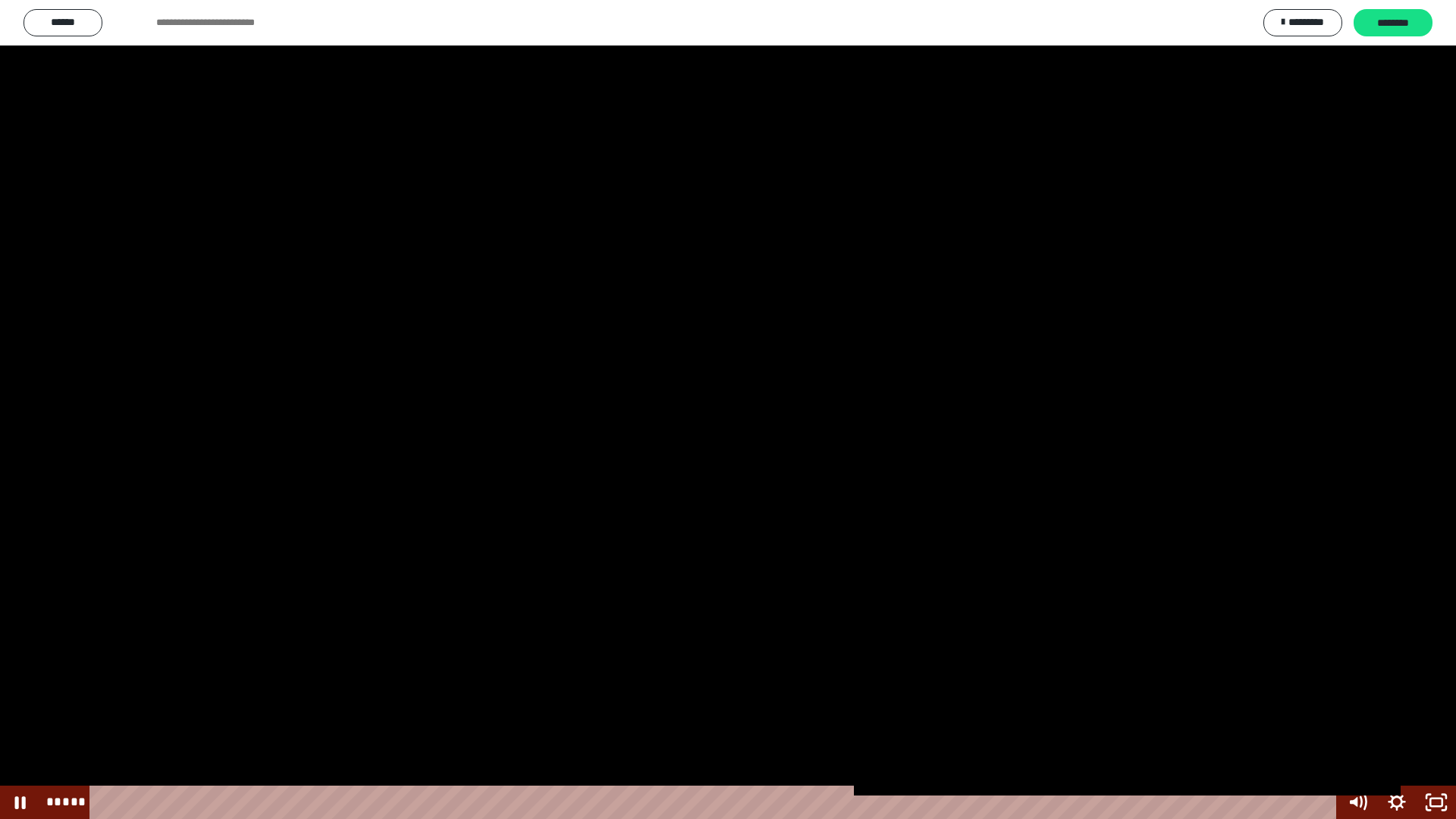 click at bounding box center [728, 410] 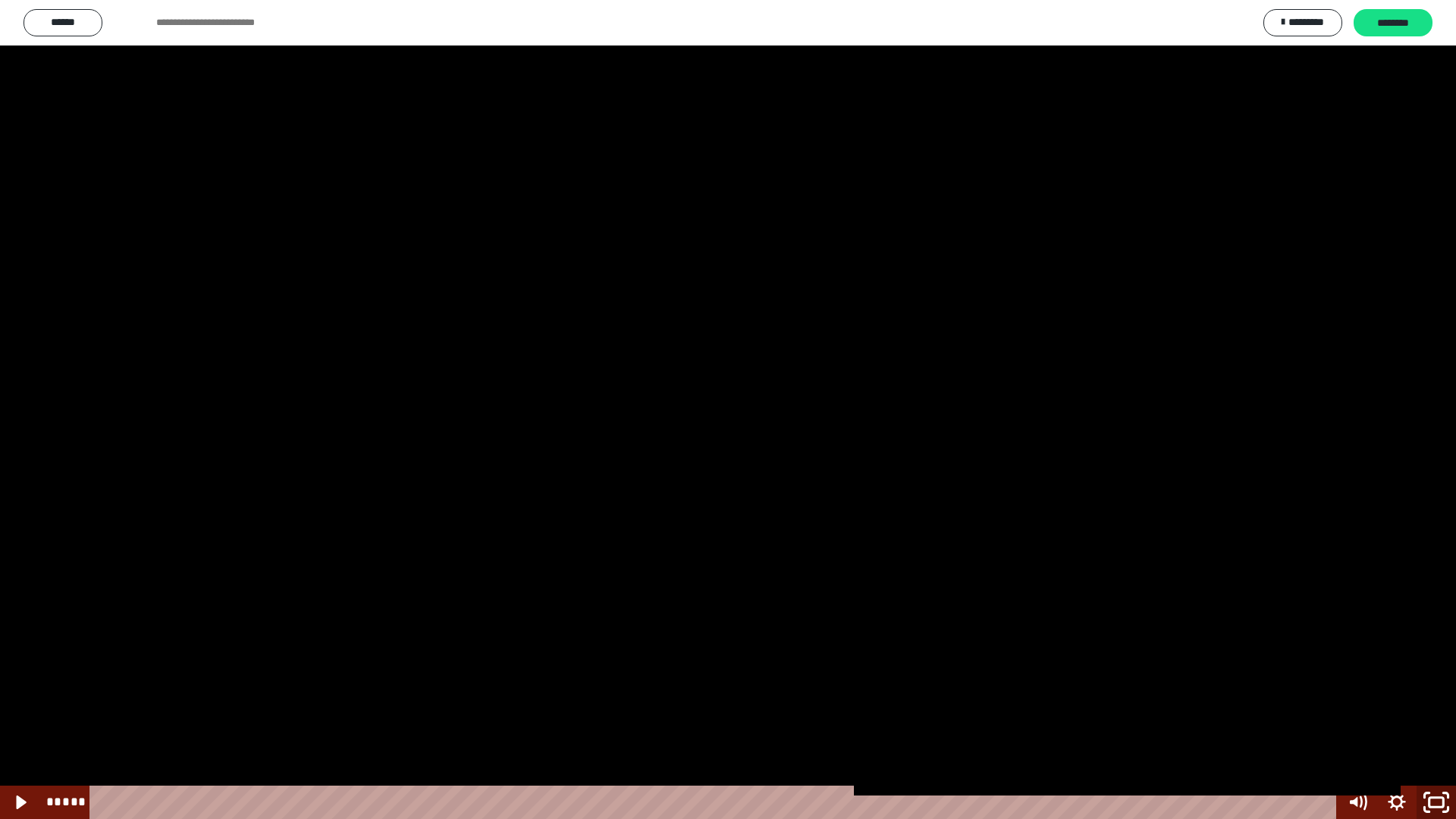 click 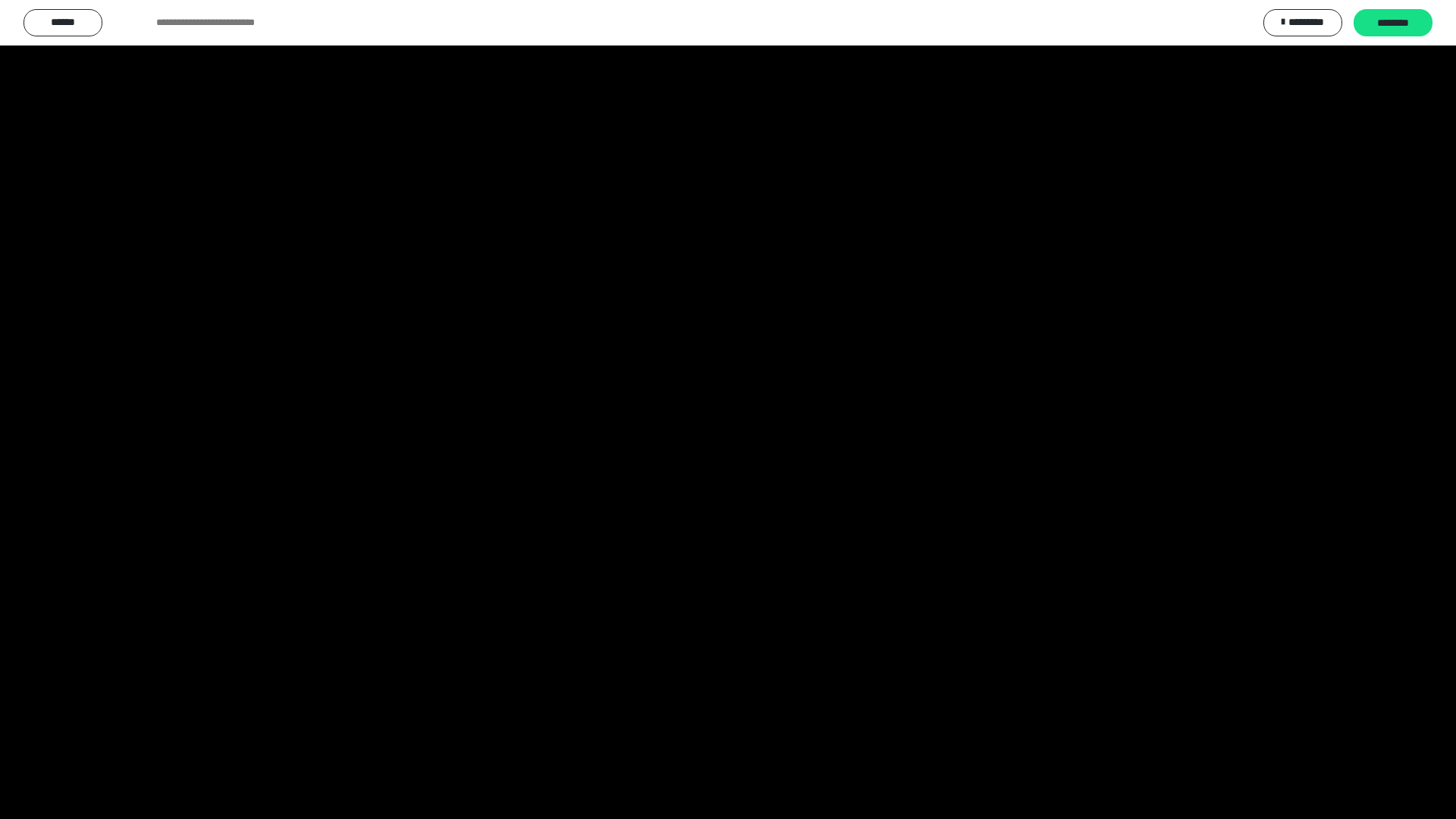 scroll, scrollTop: 1596, scrollLeft: 0, axis: vertical 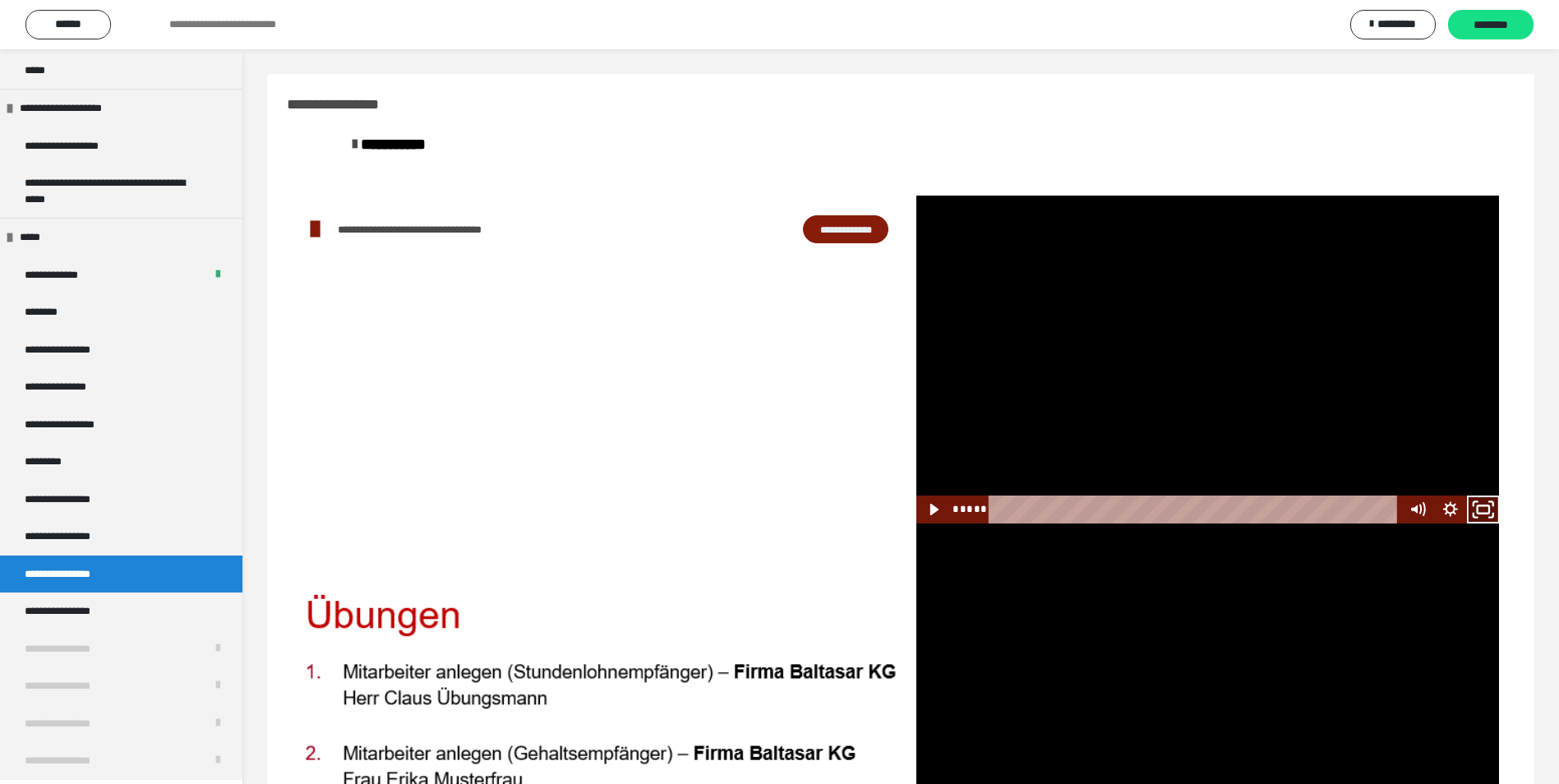 click 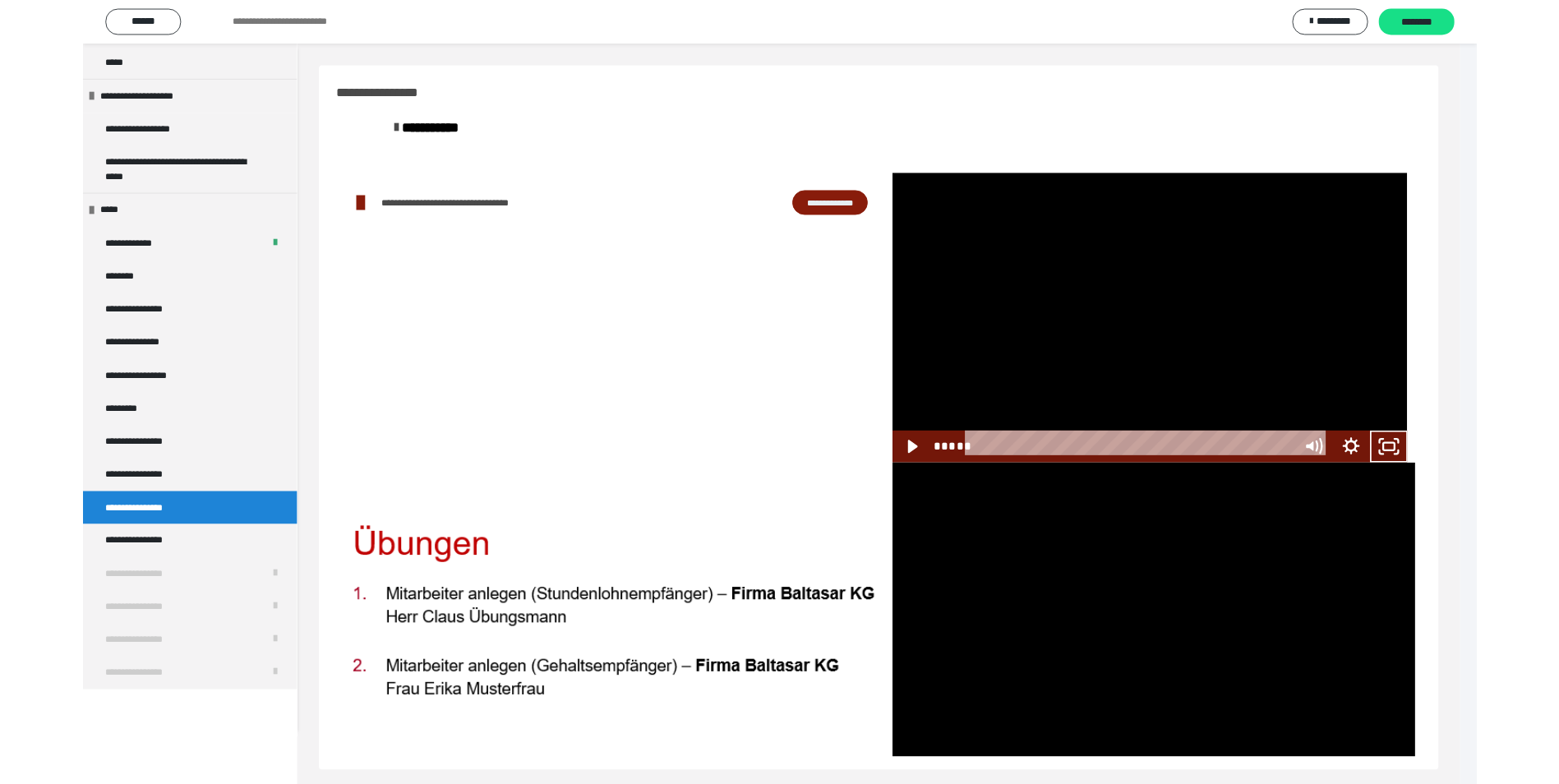 scroll, scrollTop: 1626, scrollLeft: 0, axis: vertical 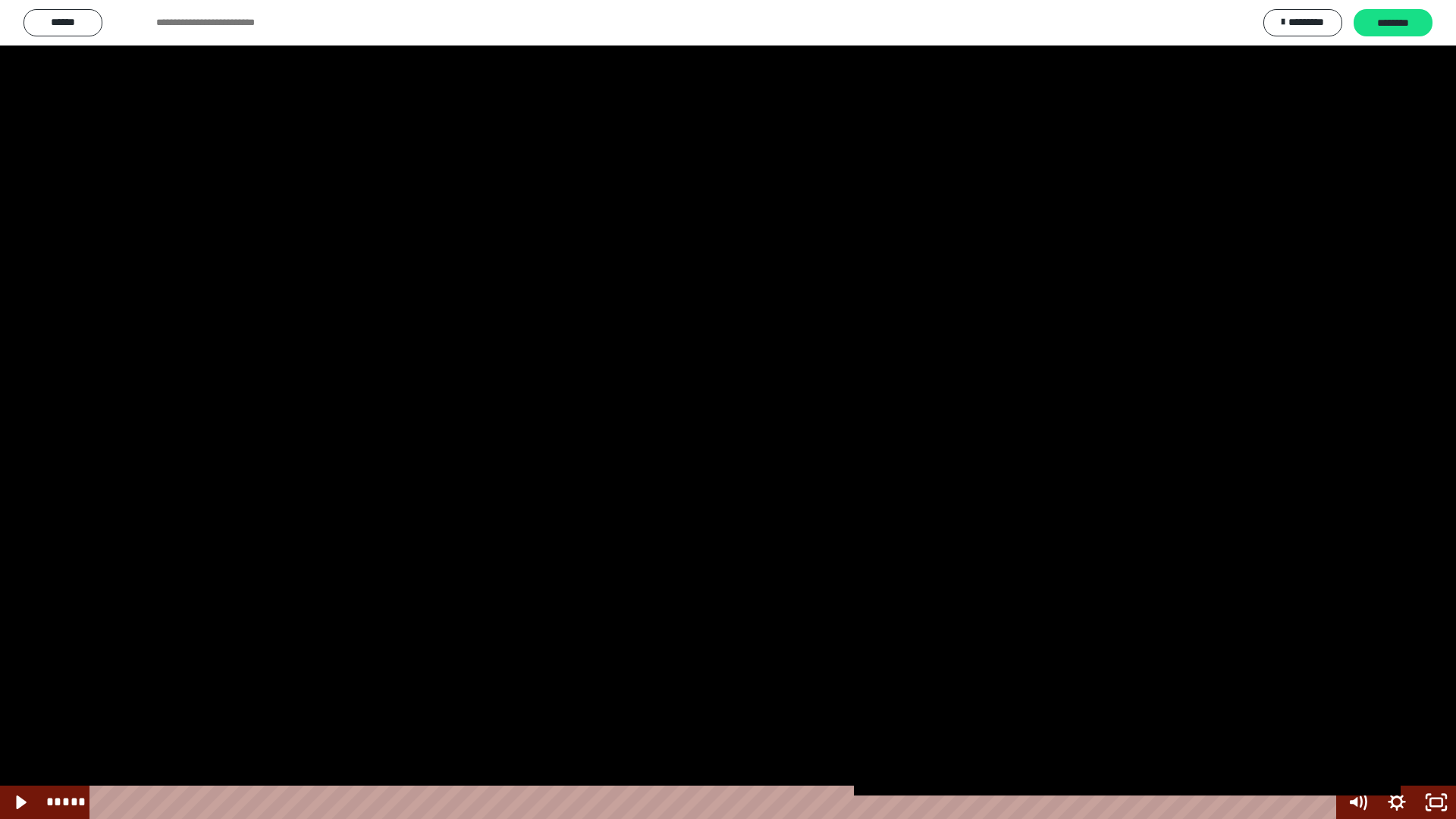 click at bounding box center (728, 410) 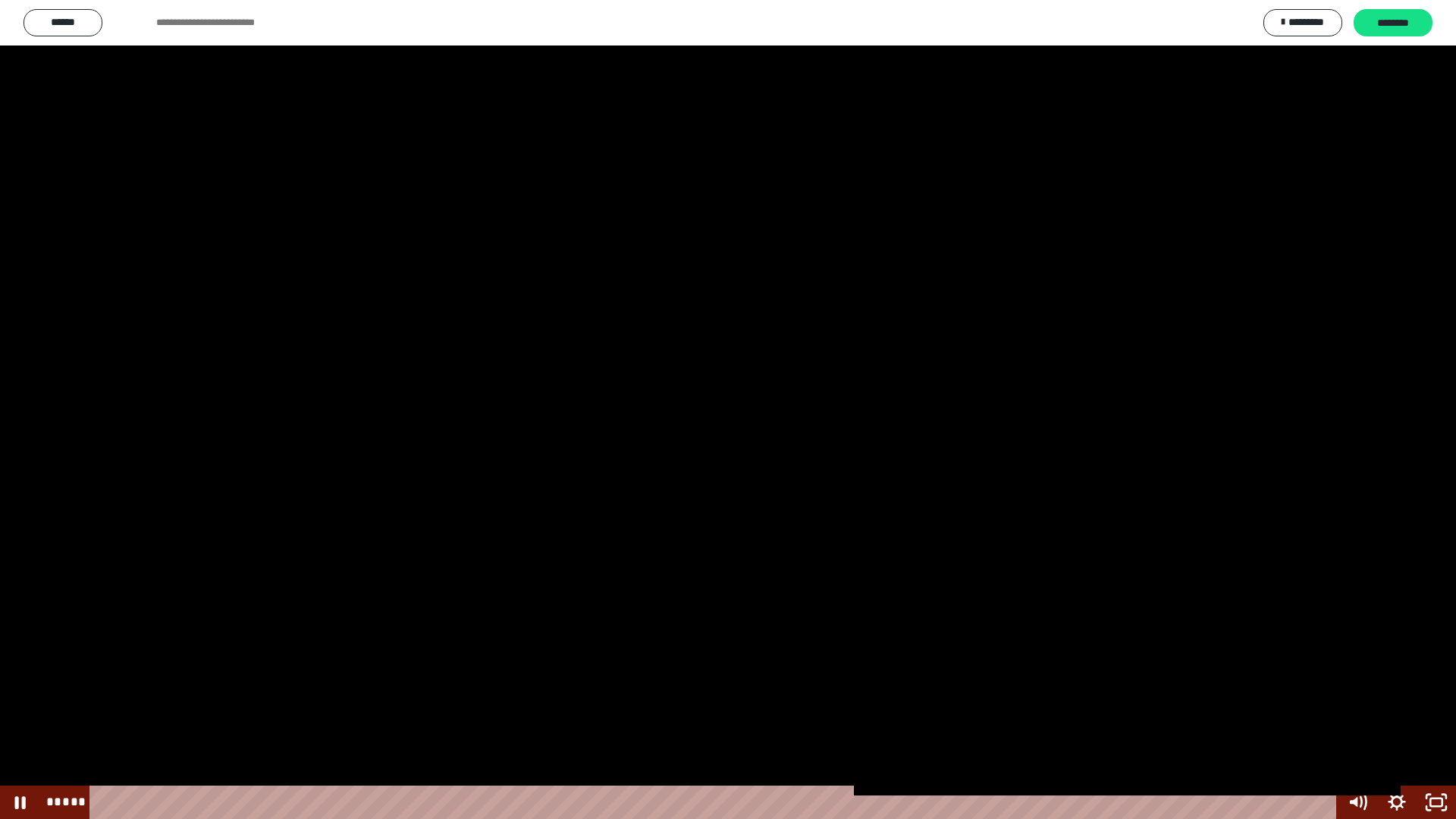 click at bounding box center (728, 410) 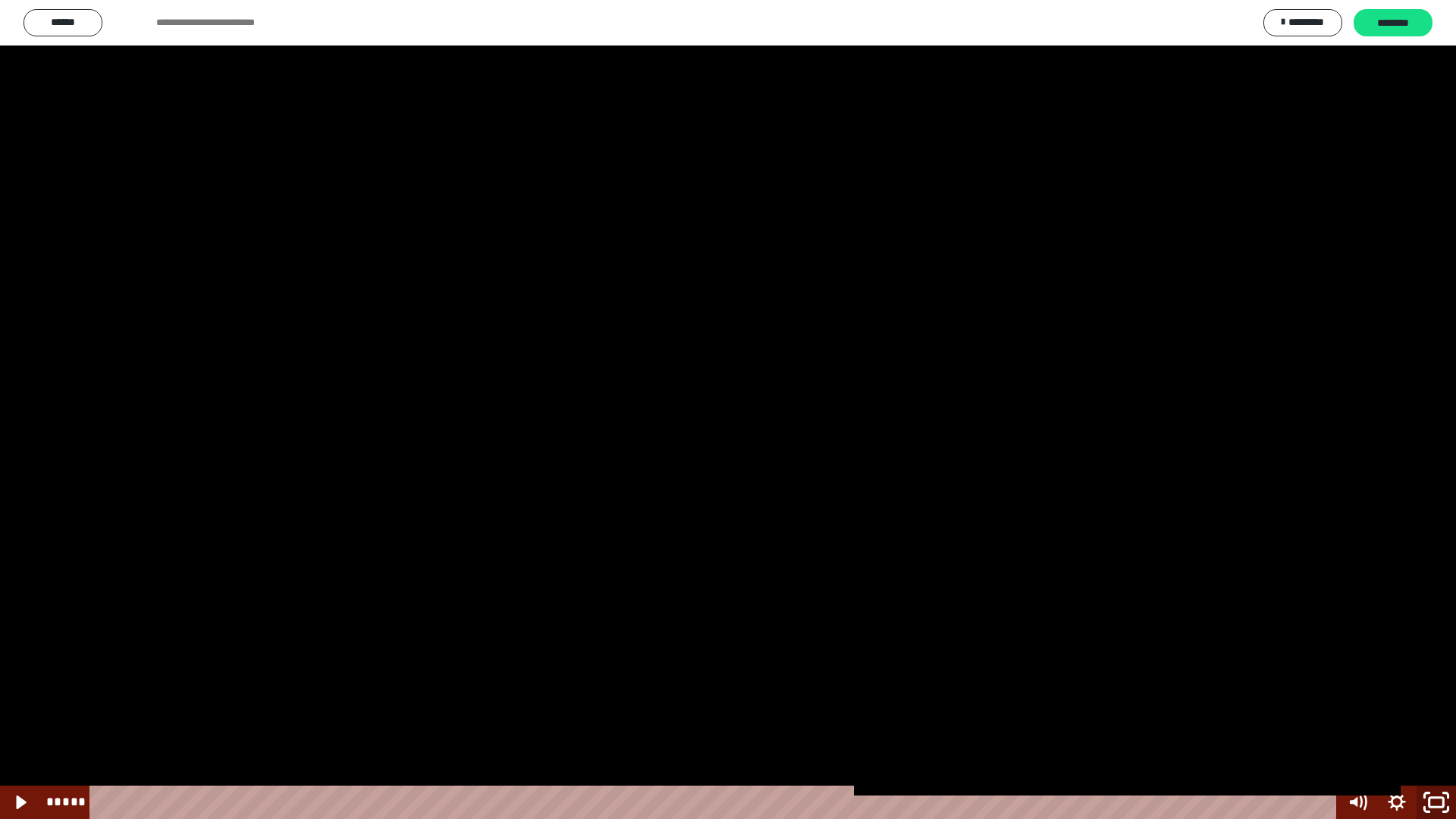 click 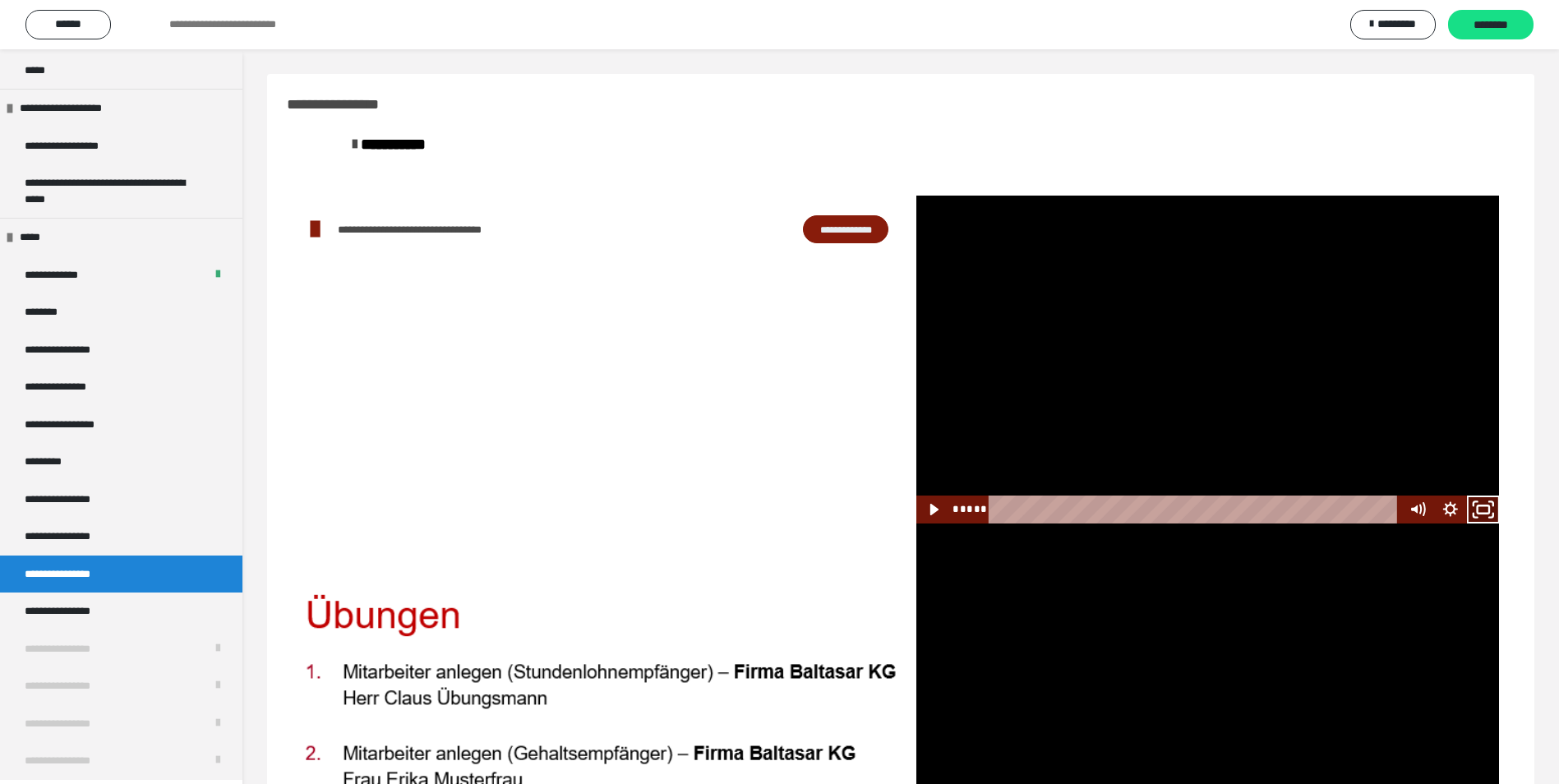 click 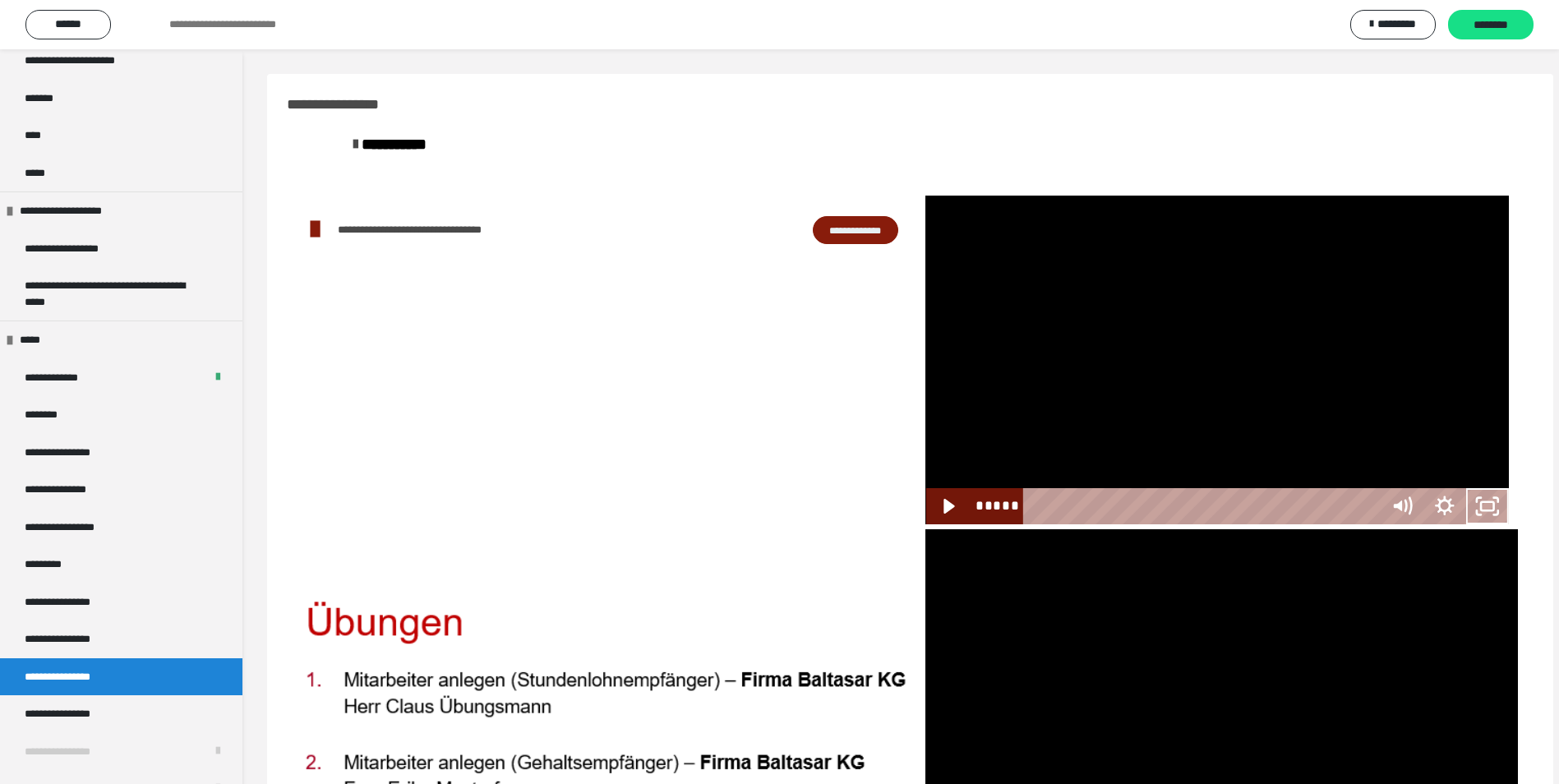scroll, scrollTop: 1626, scrollLeft: 0, axis: vertical 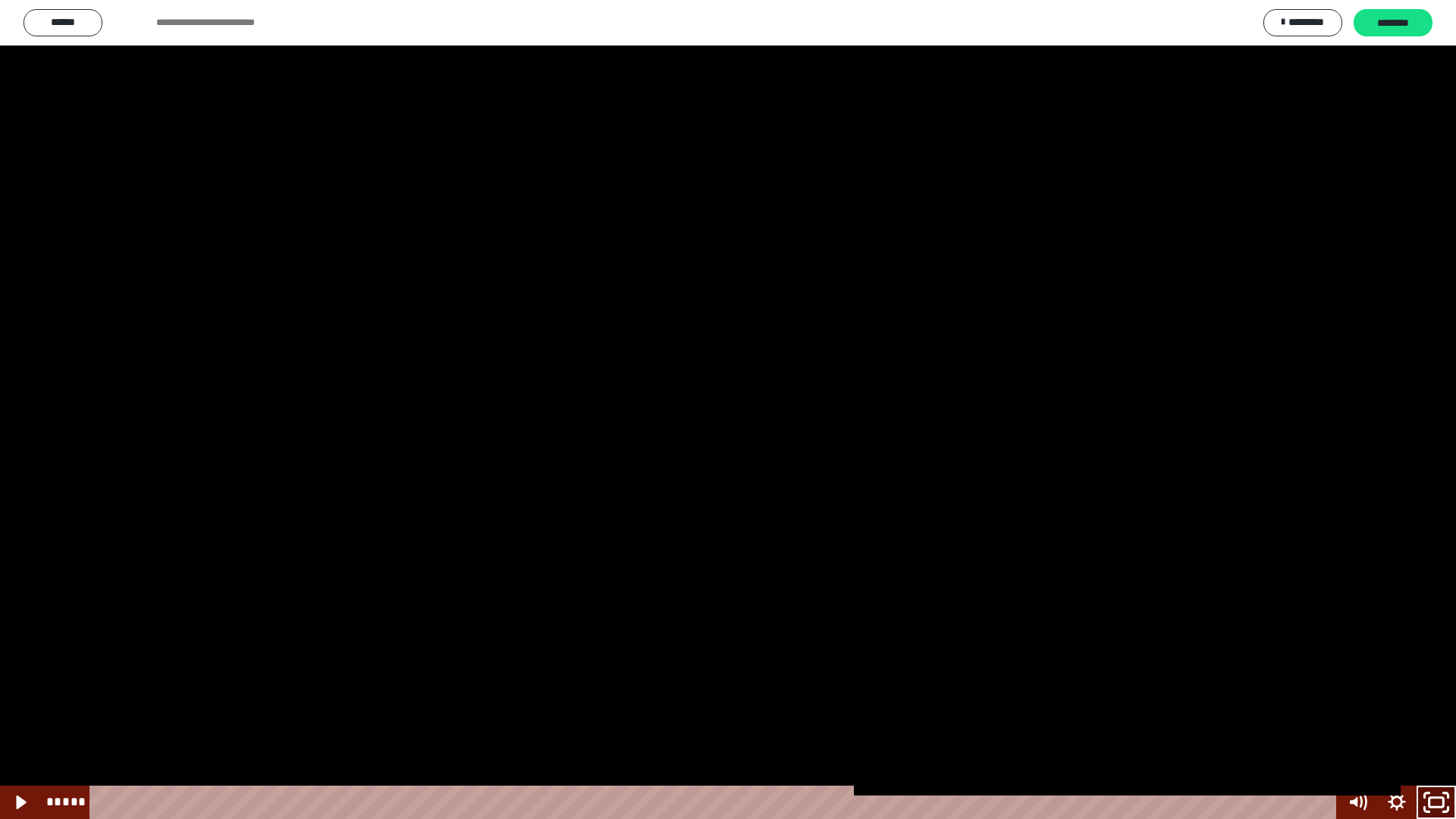 click 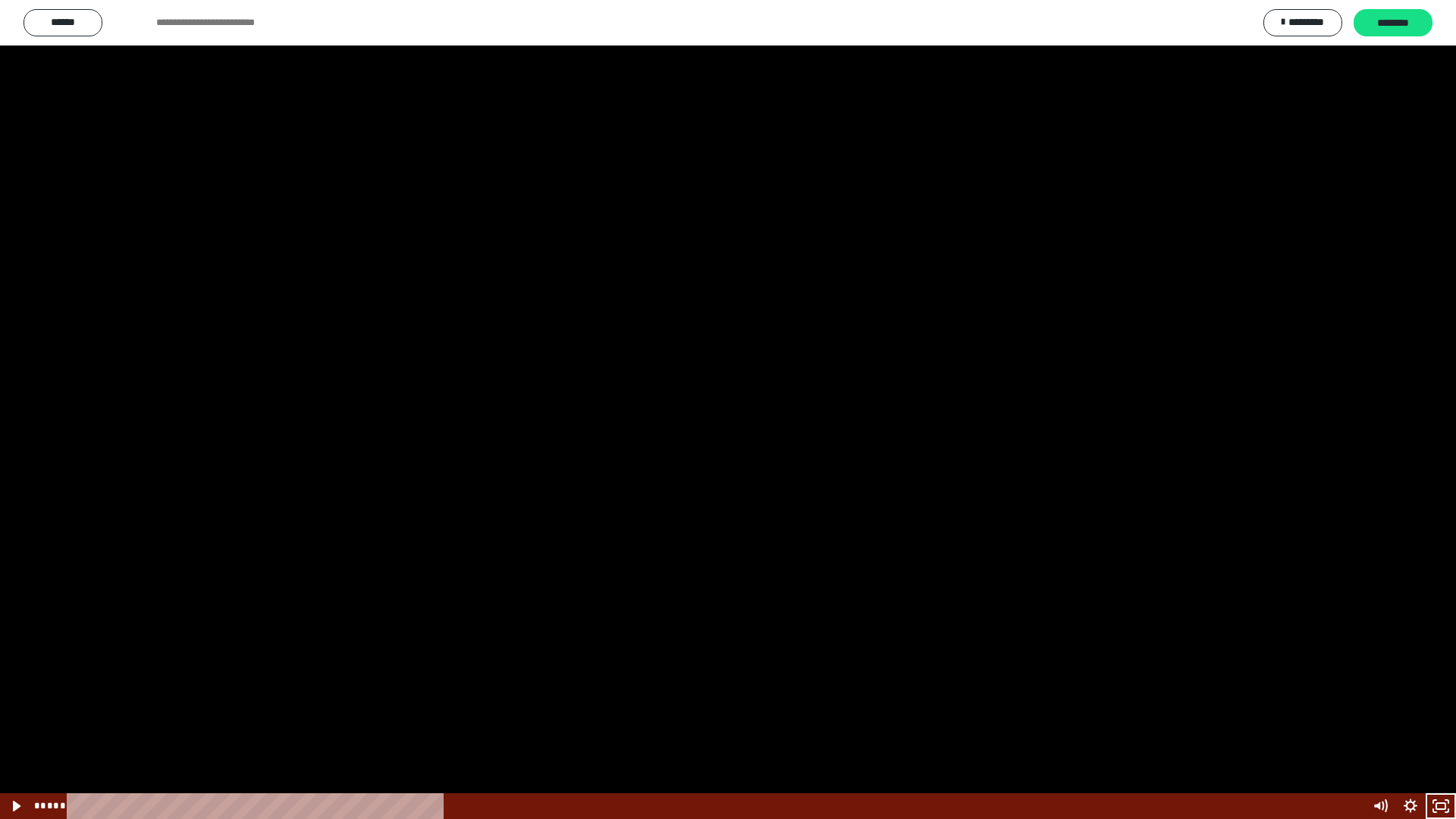 scroll, scrollTop: 1596, scrollLeft: 0, axis: vertical 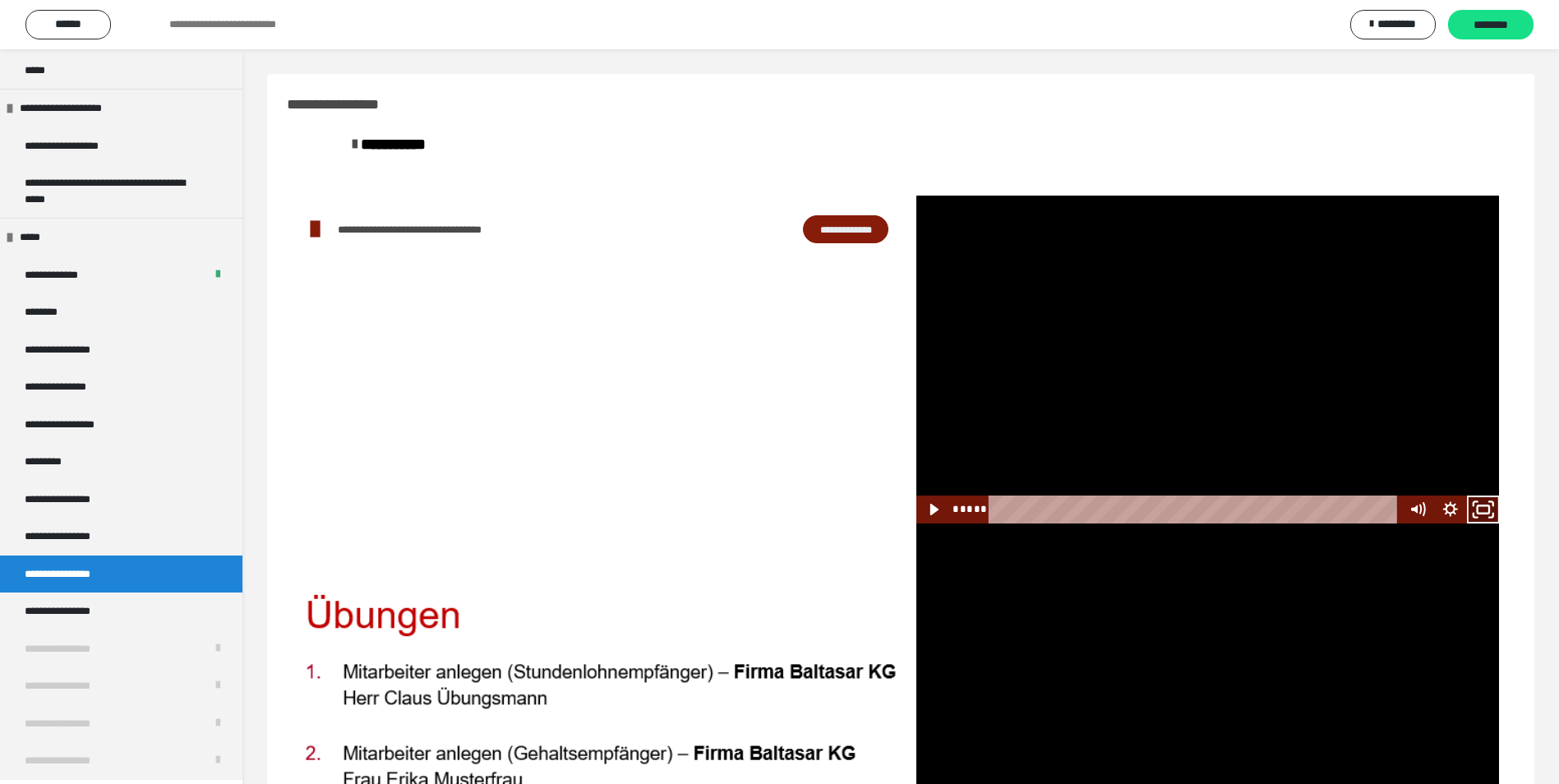 click 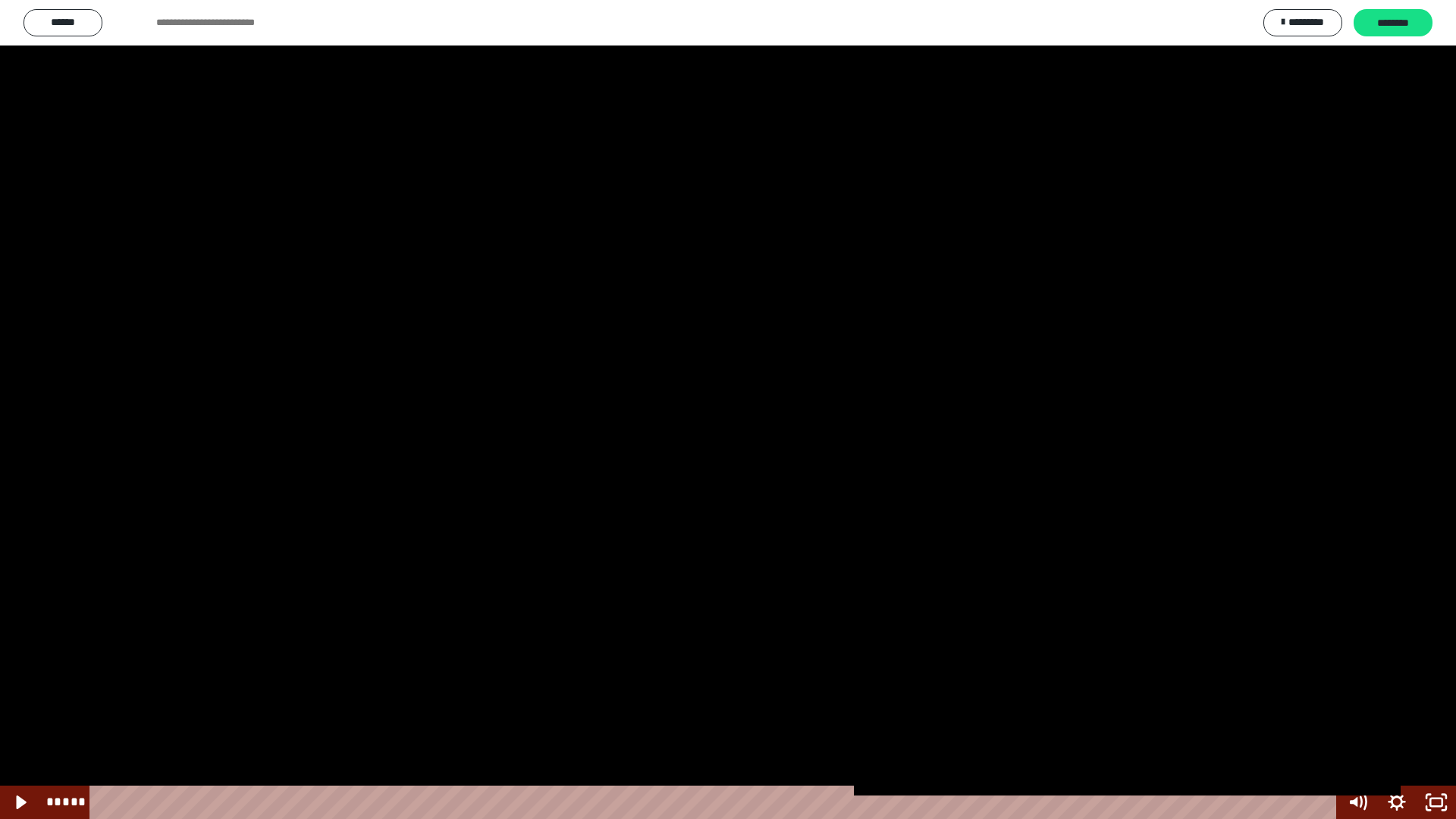 click at bounding box center (728, 410) 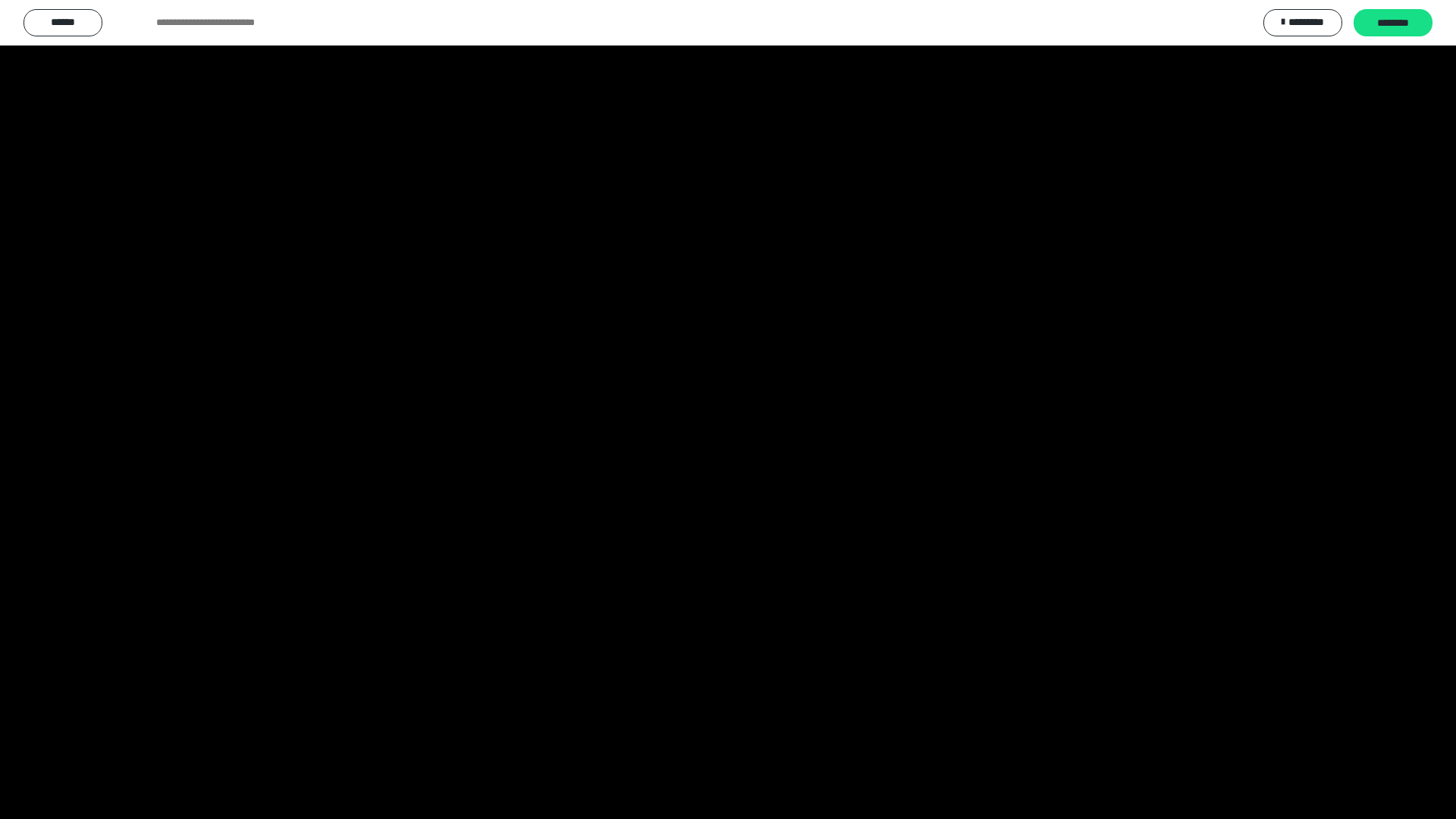 click at bounding box center (728, 410) 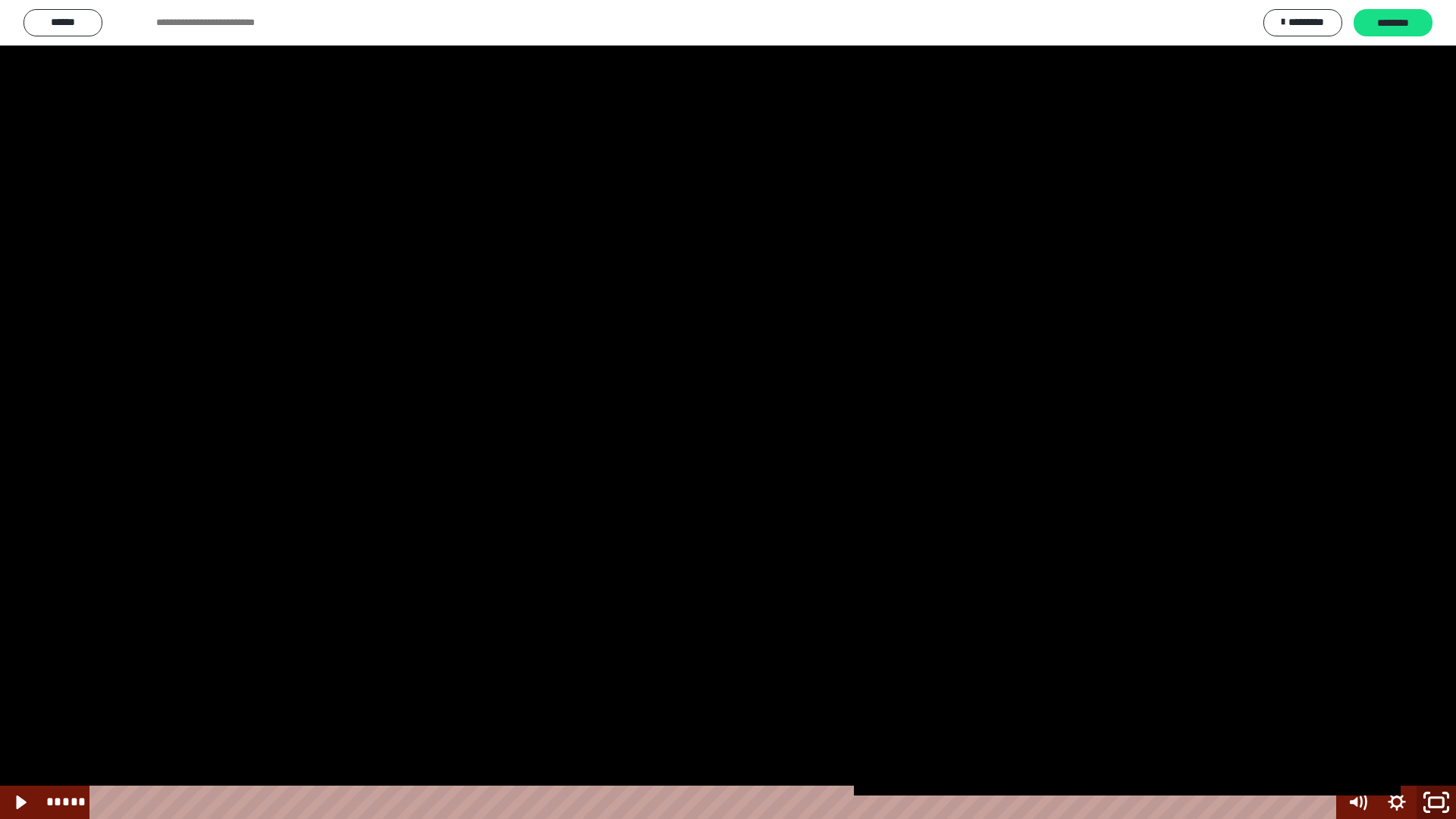 click 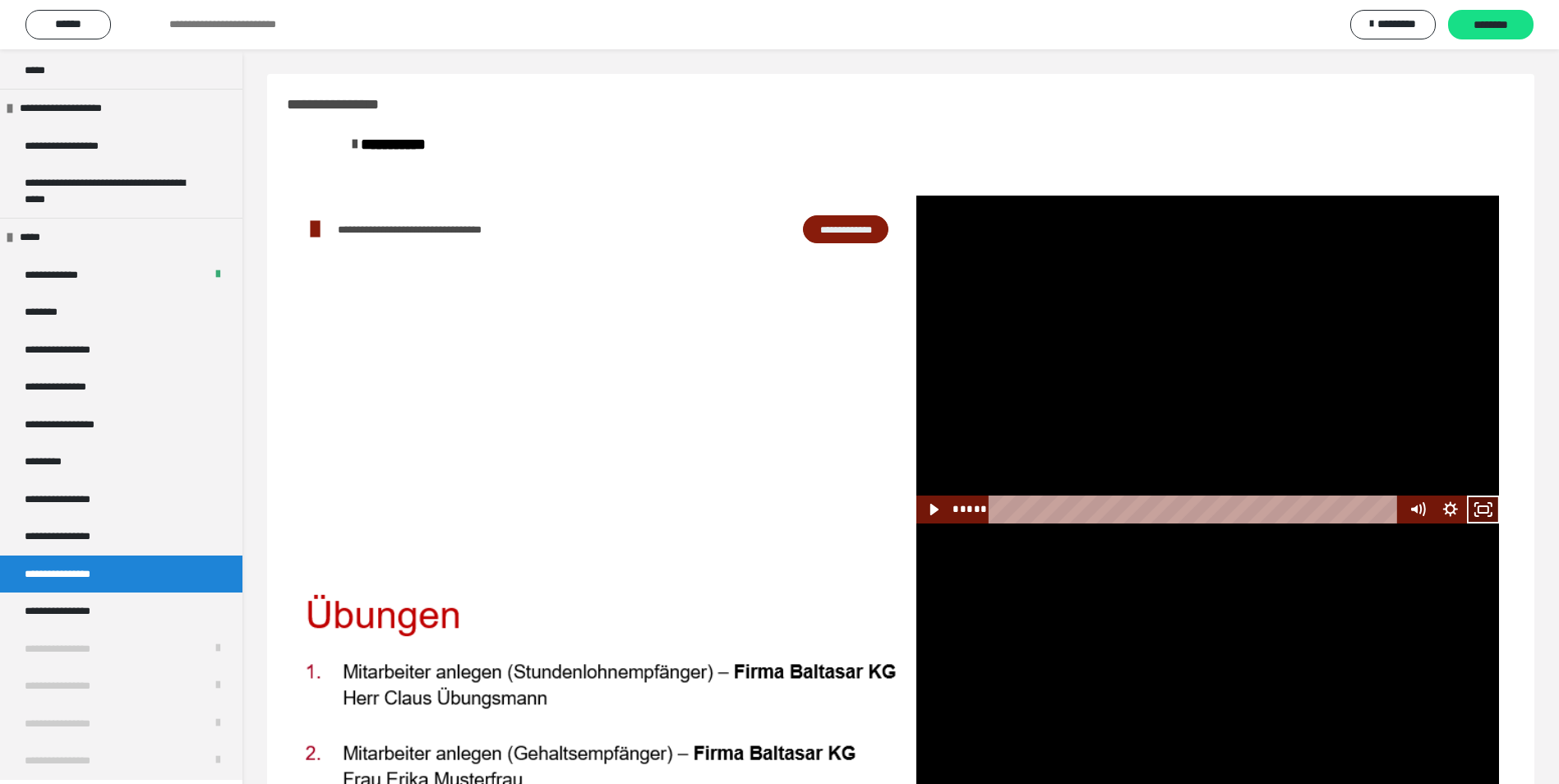 click 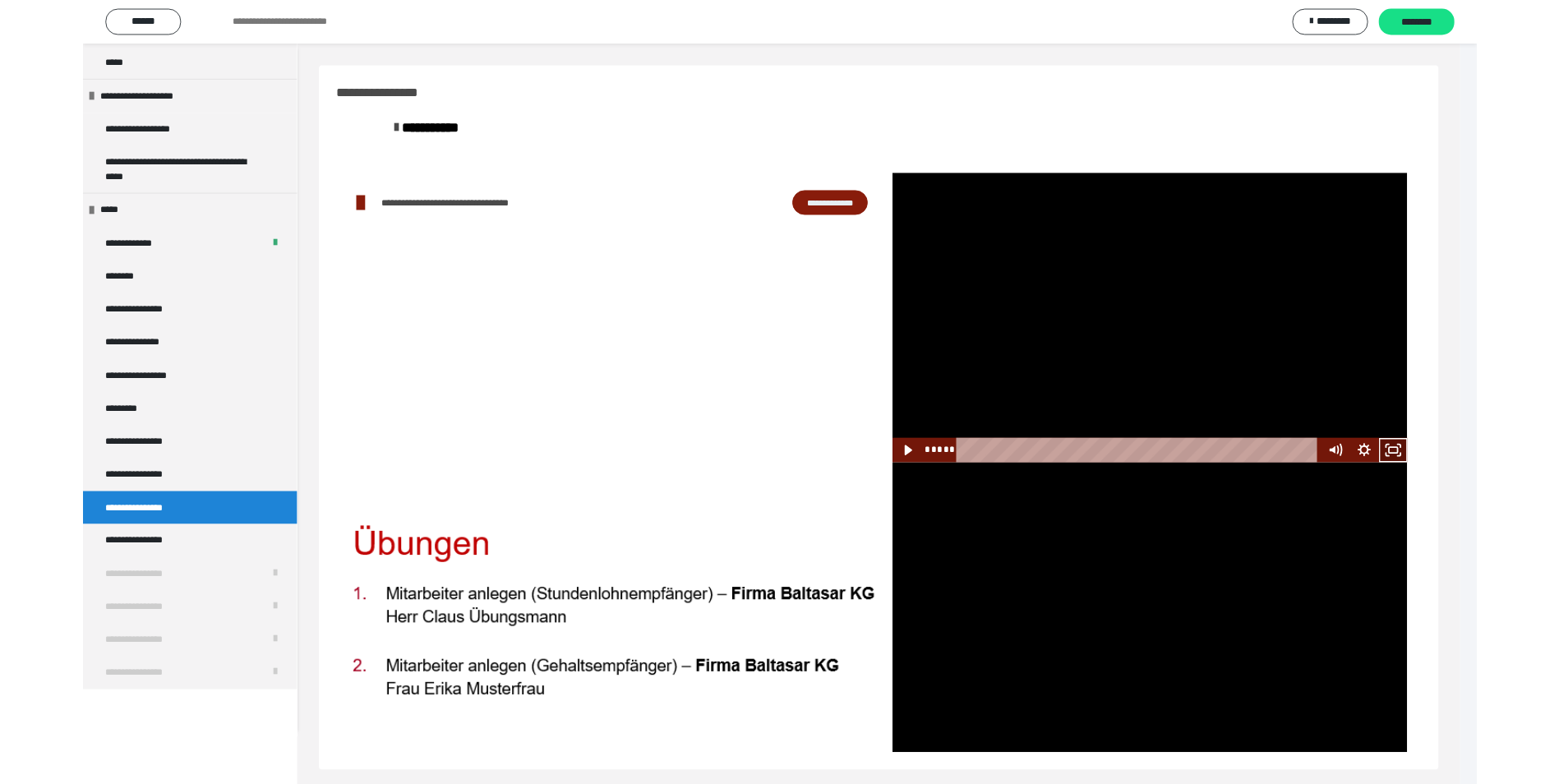 scroll, scrollTop: 1626, scrollLeft: 0, axis: vertical 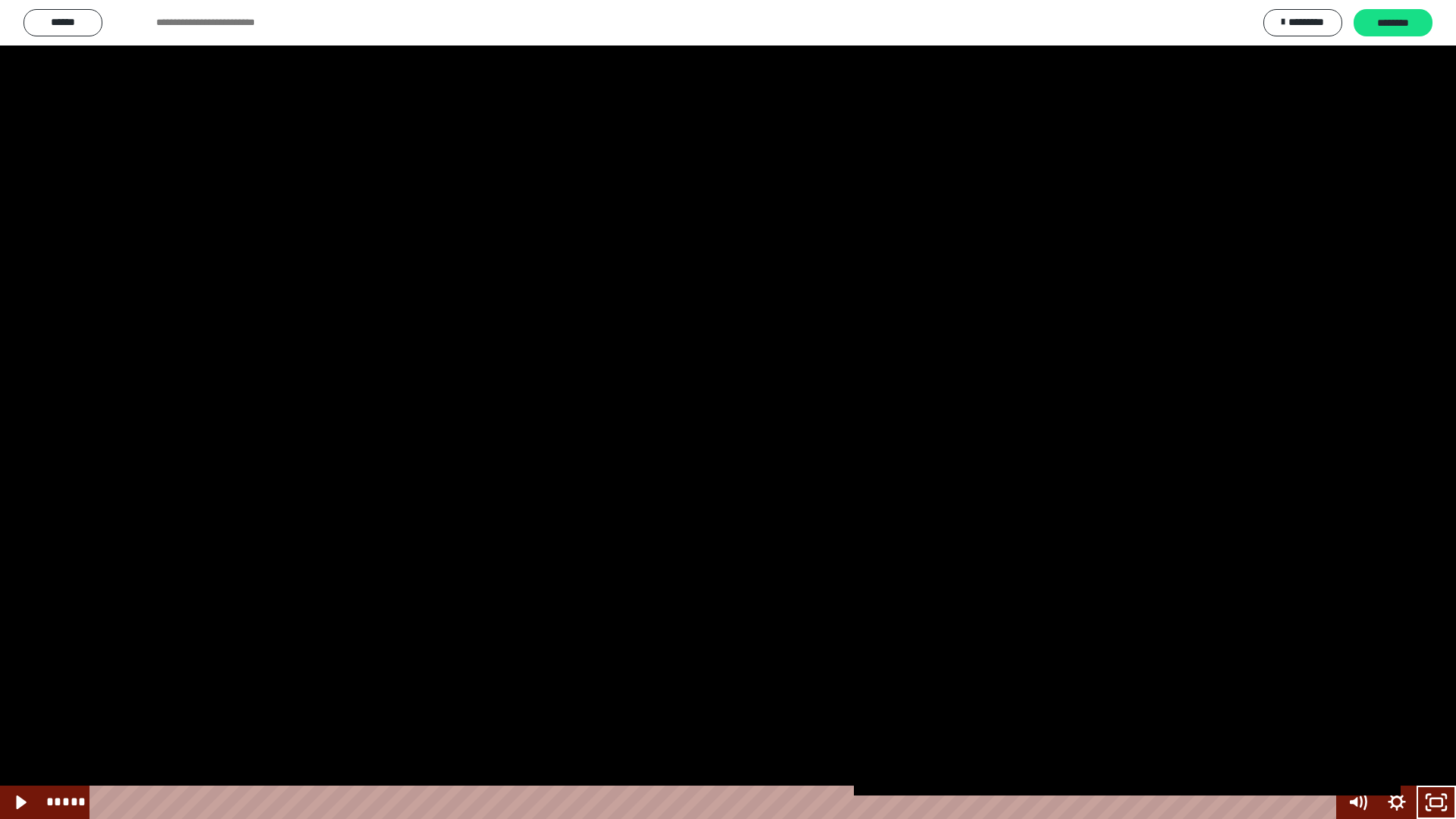click at bounding box center [728, 410] 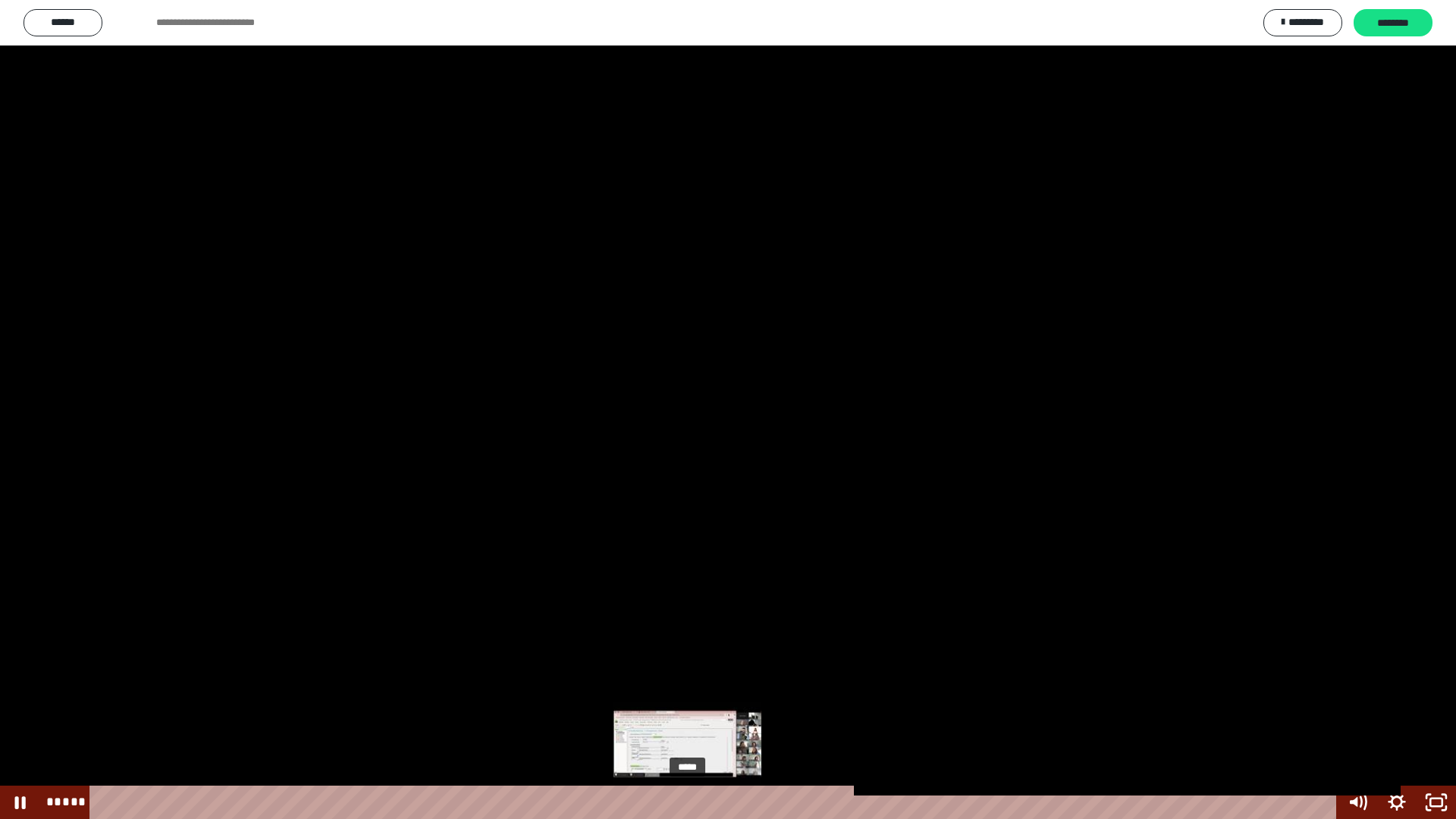 click at bounding box center (691, 802) 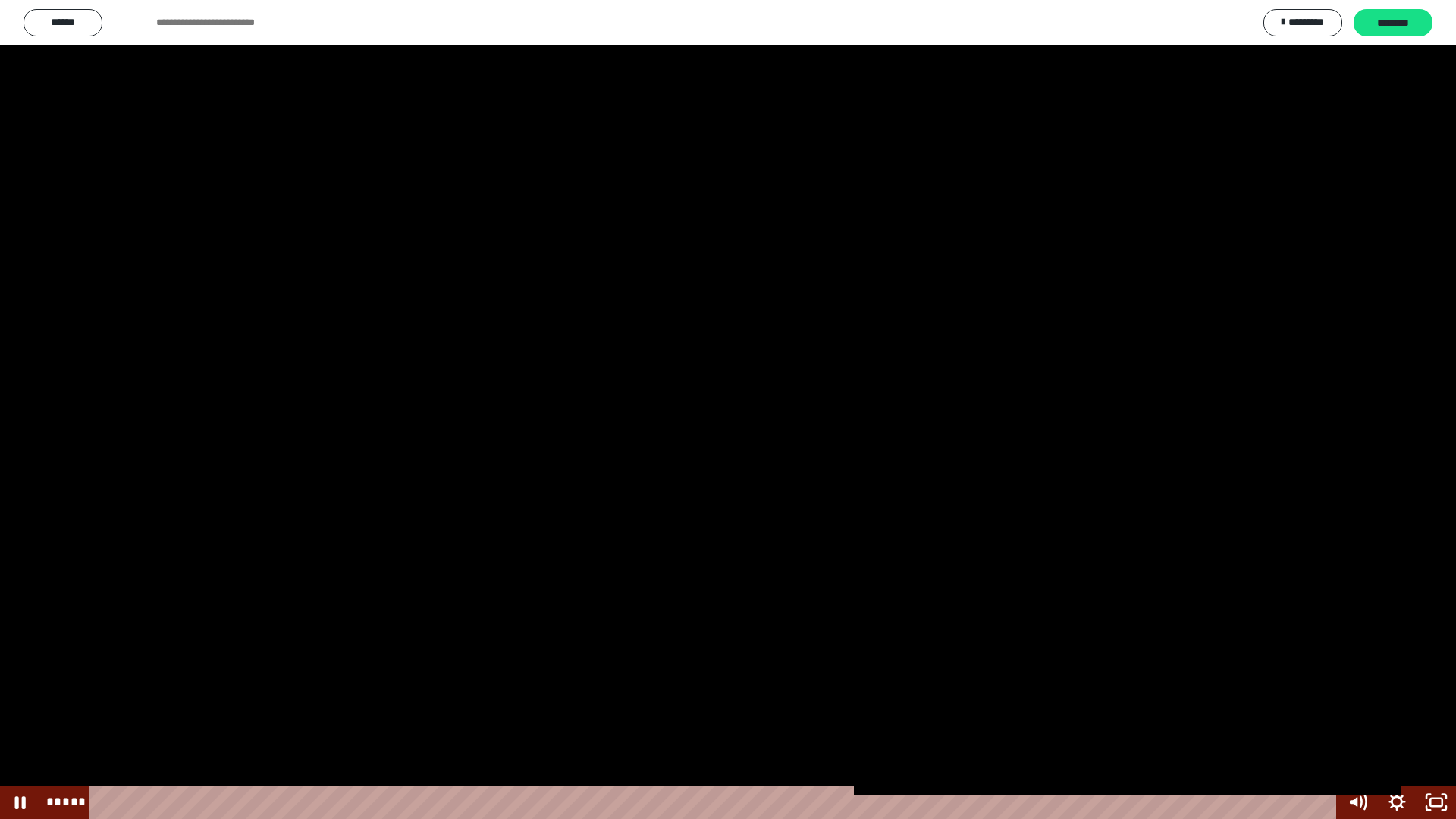 click at bounding box center [728, 410] 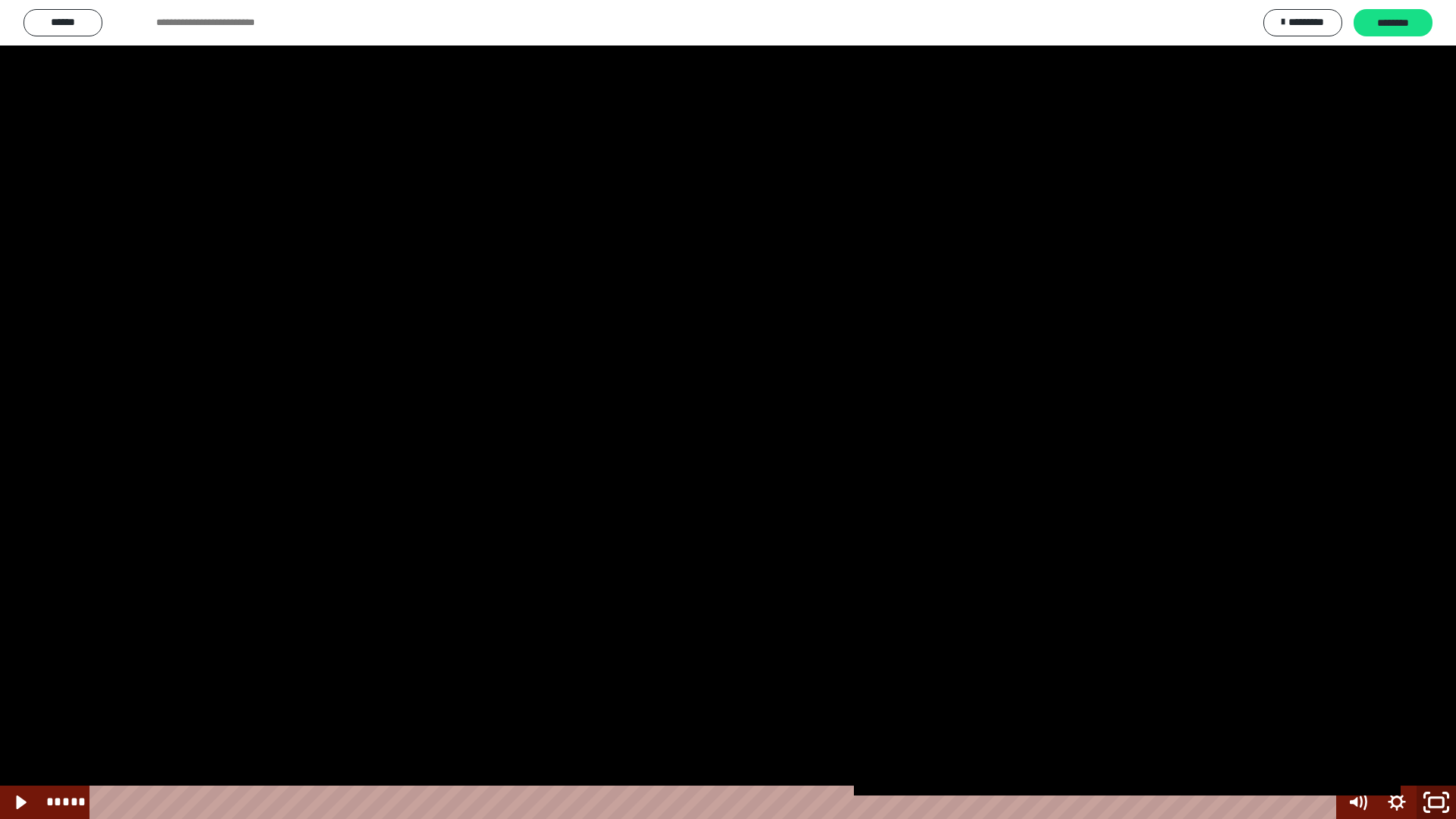 click 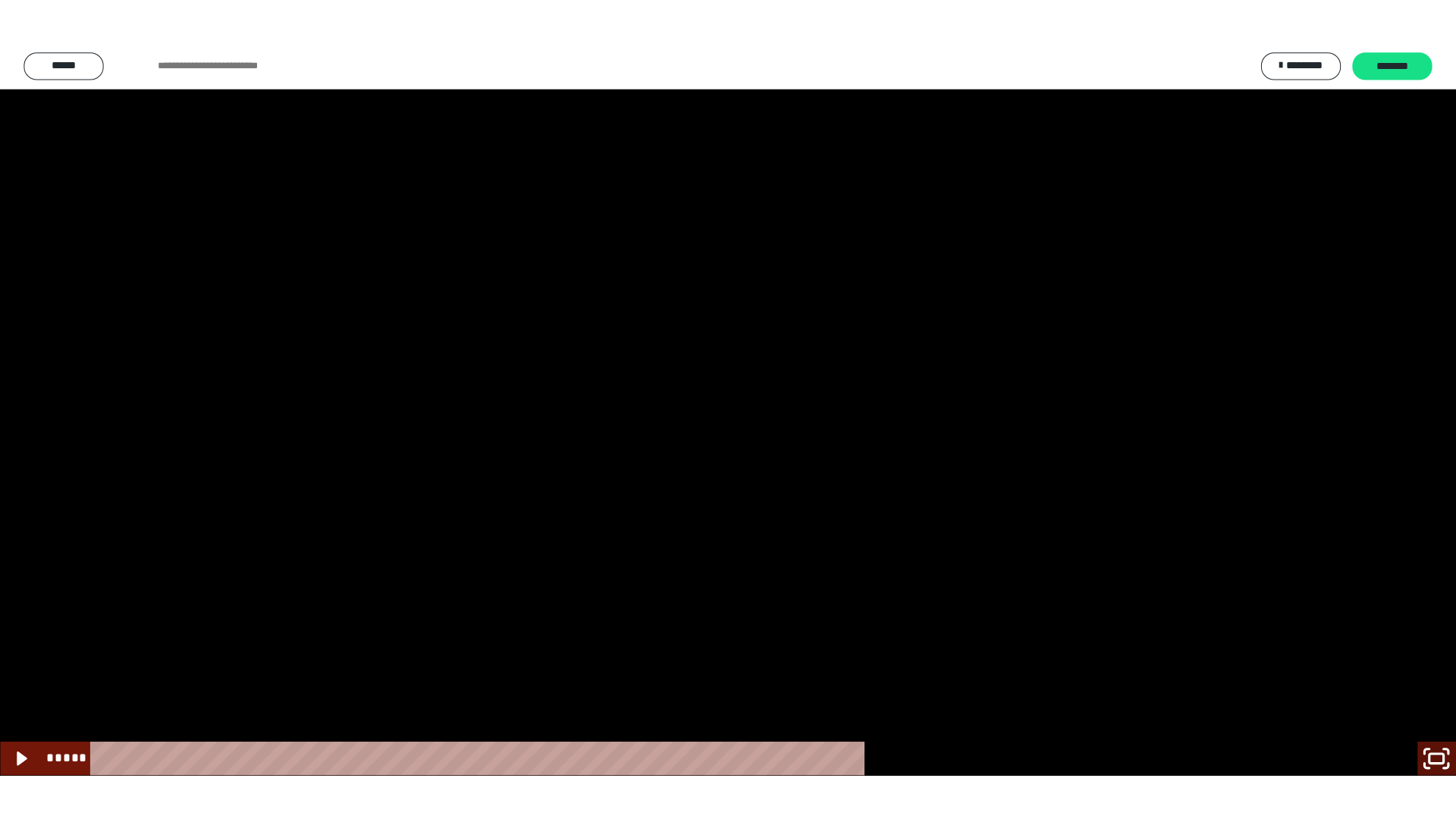 scroll, scrollTop: 1596, scrollLeft: 0, axis: vertical 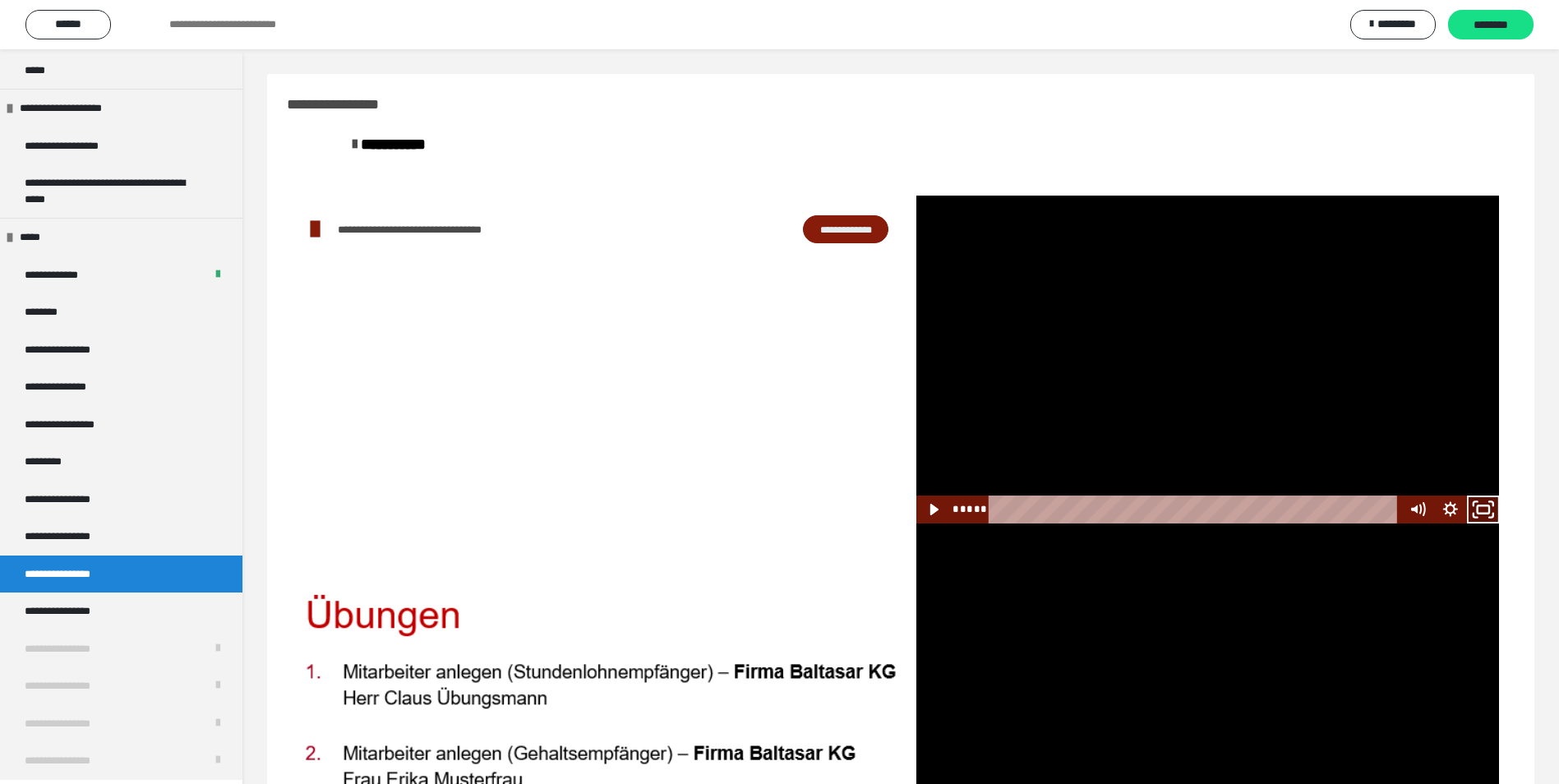 click 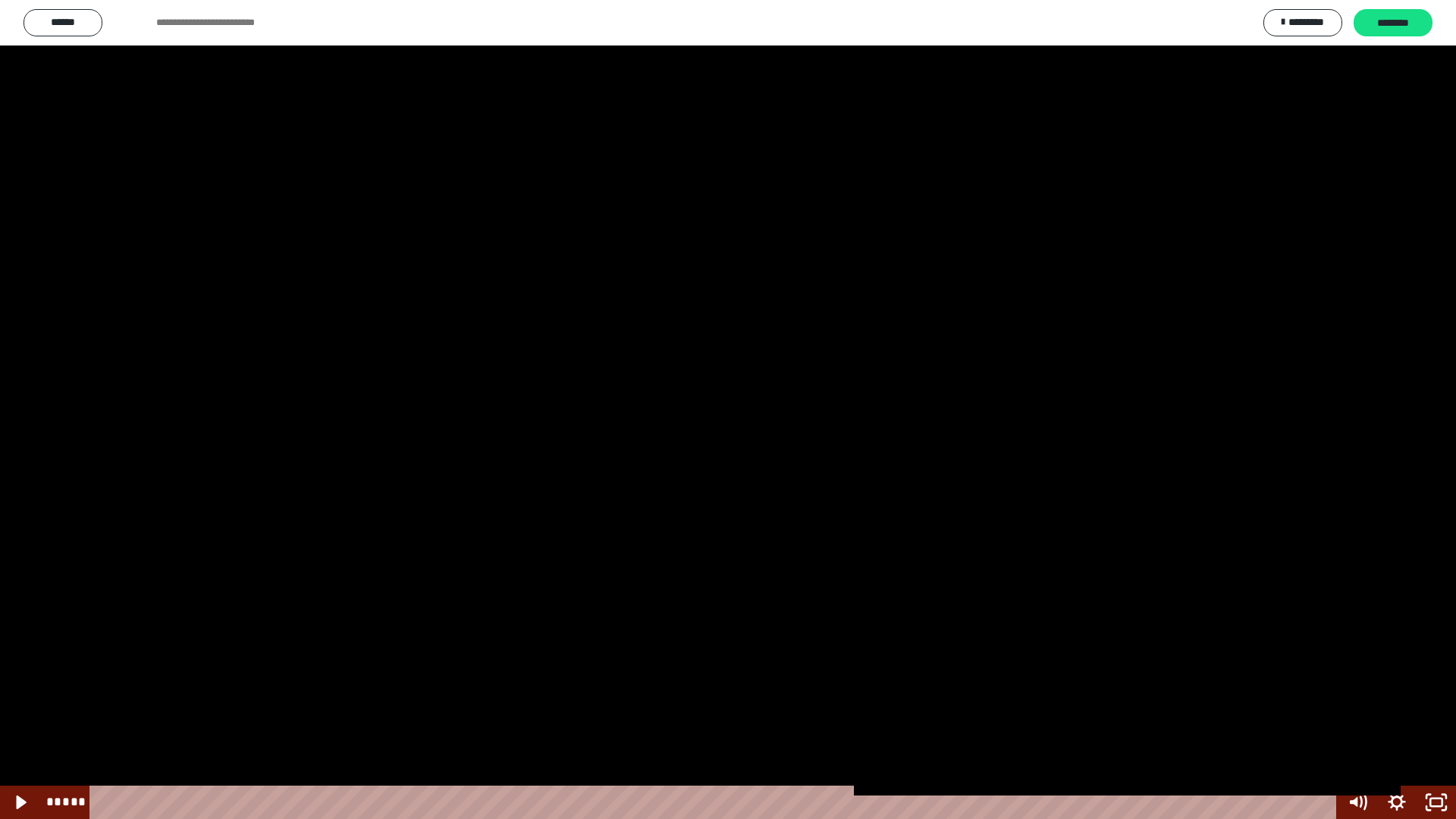 click at bounding box center [728, 410] 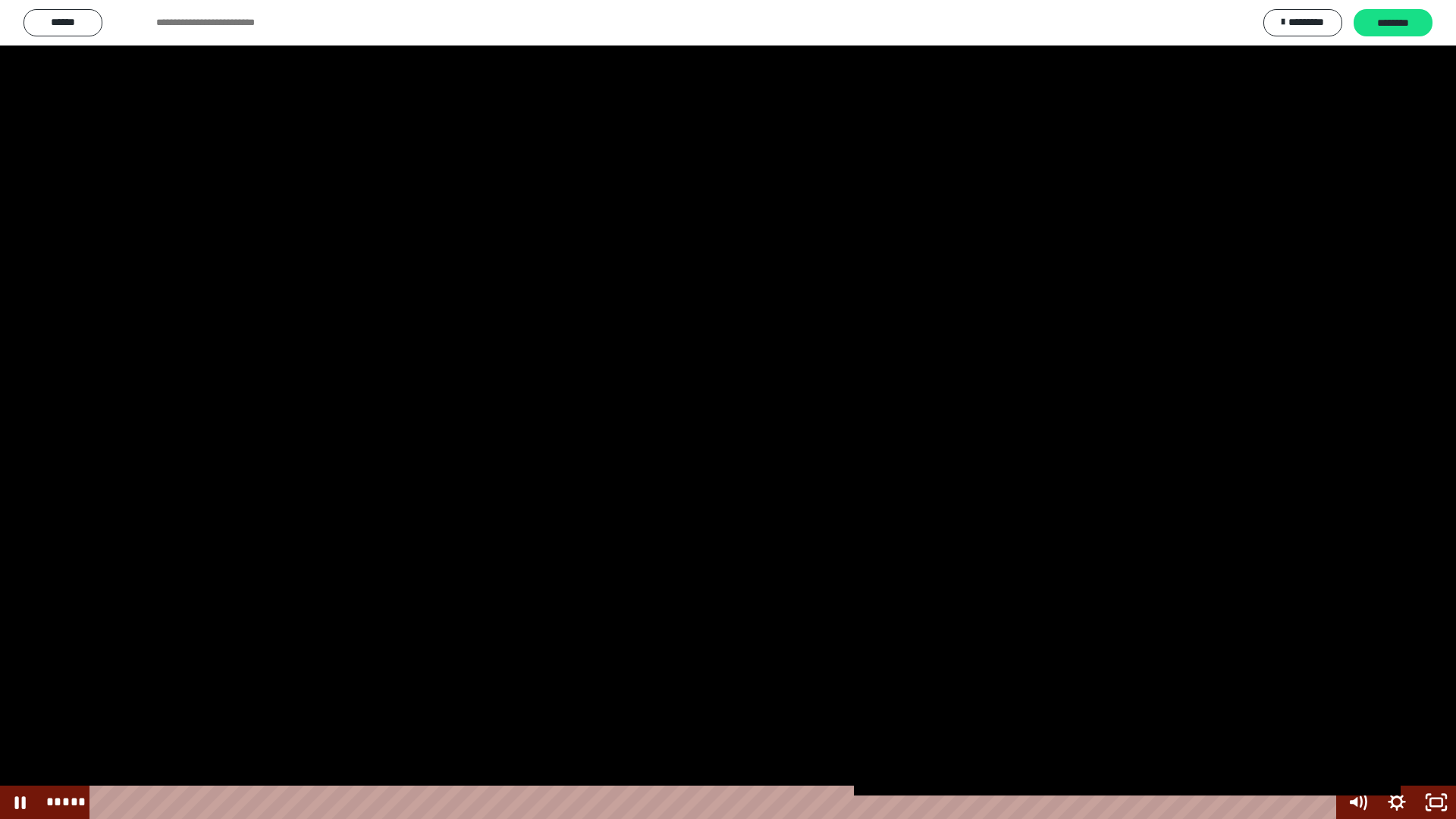 click at bounding box center (728, 410) 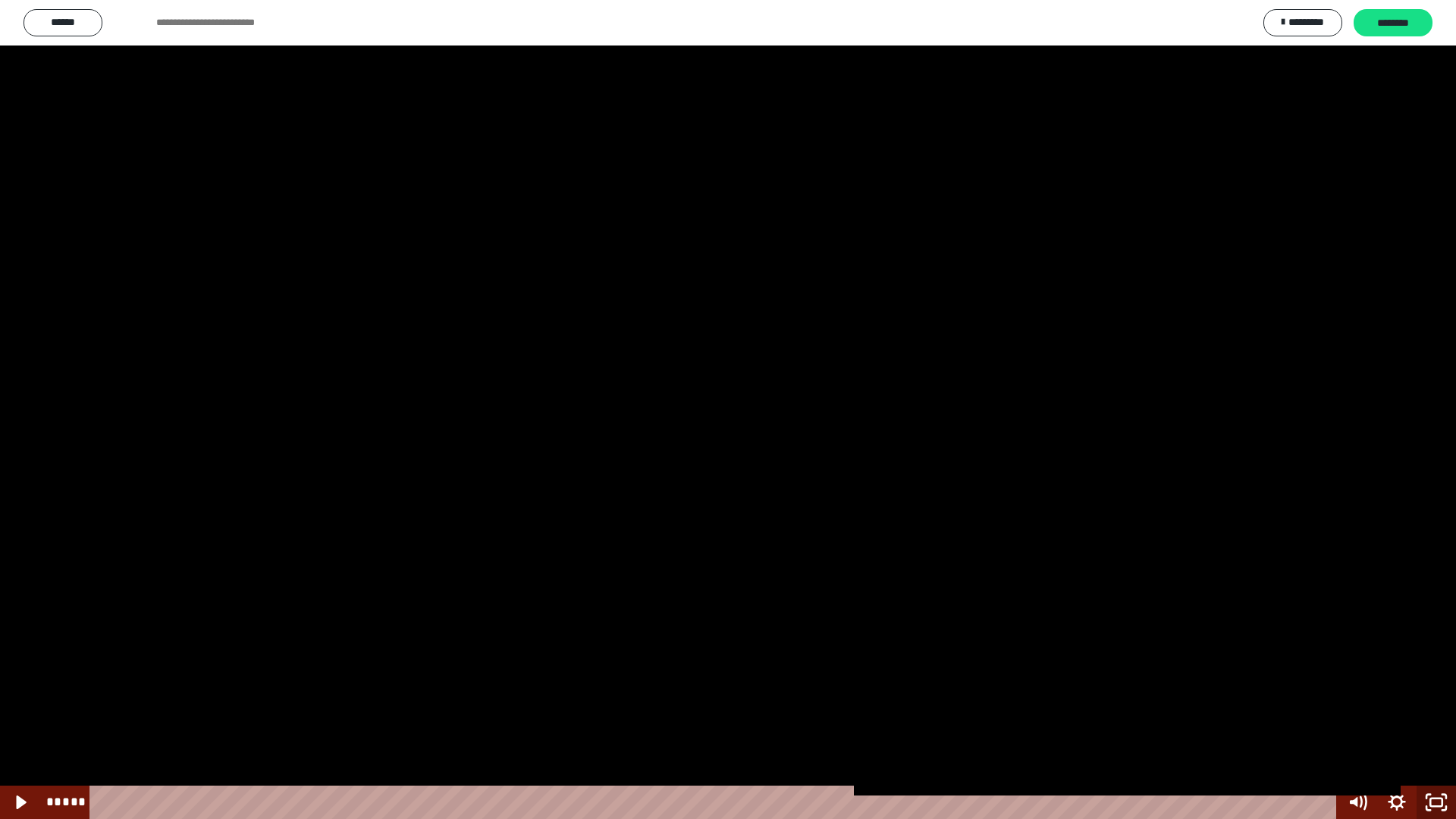 click 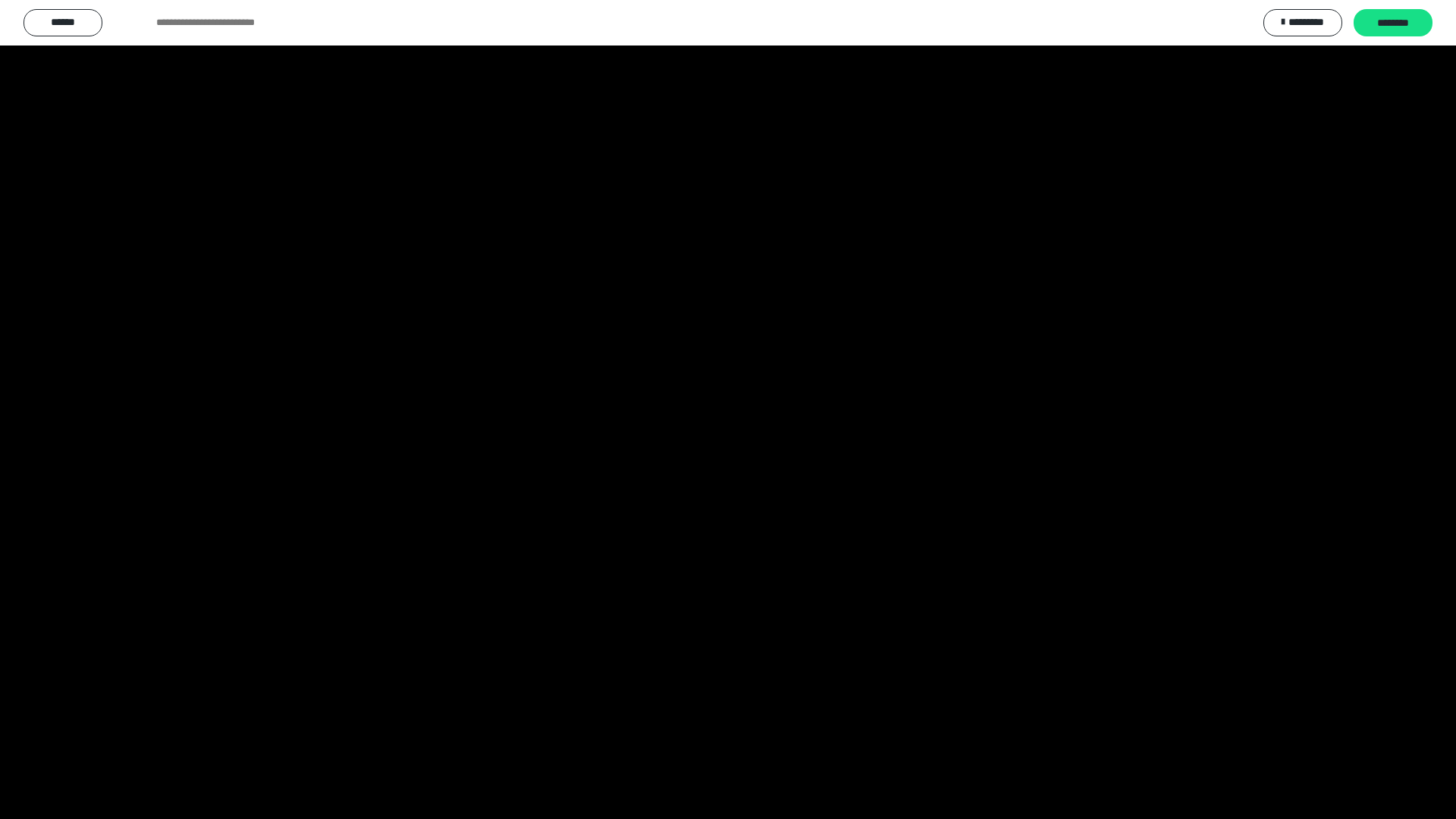 scroll, scrollTop: 1596, scrollLeft: 0, axis: vertical 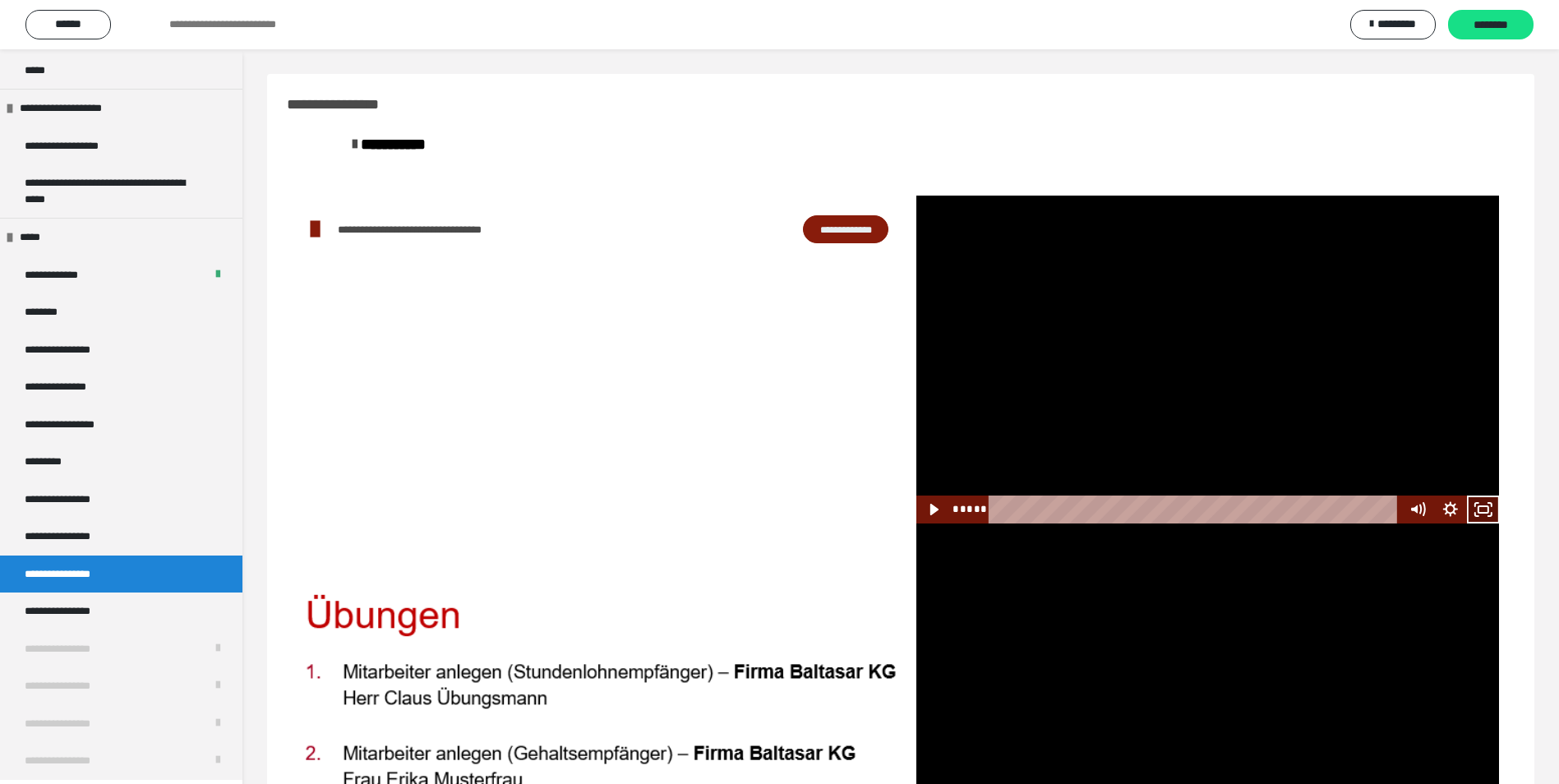 click 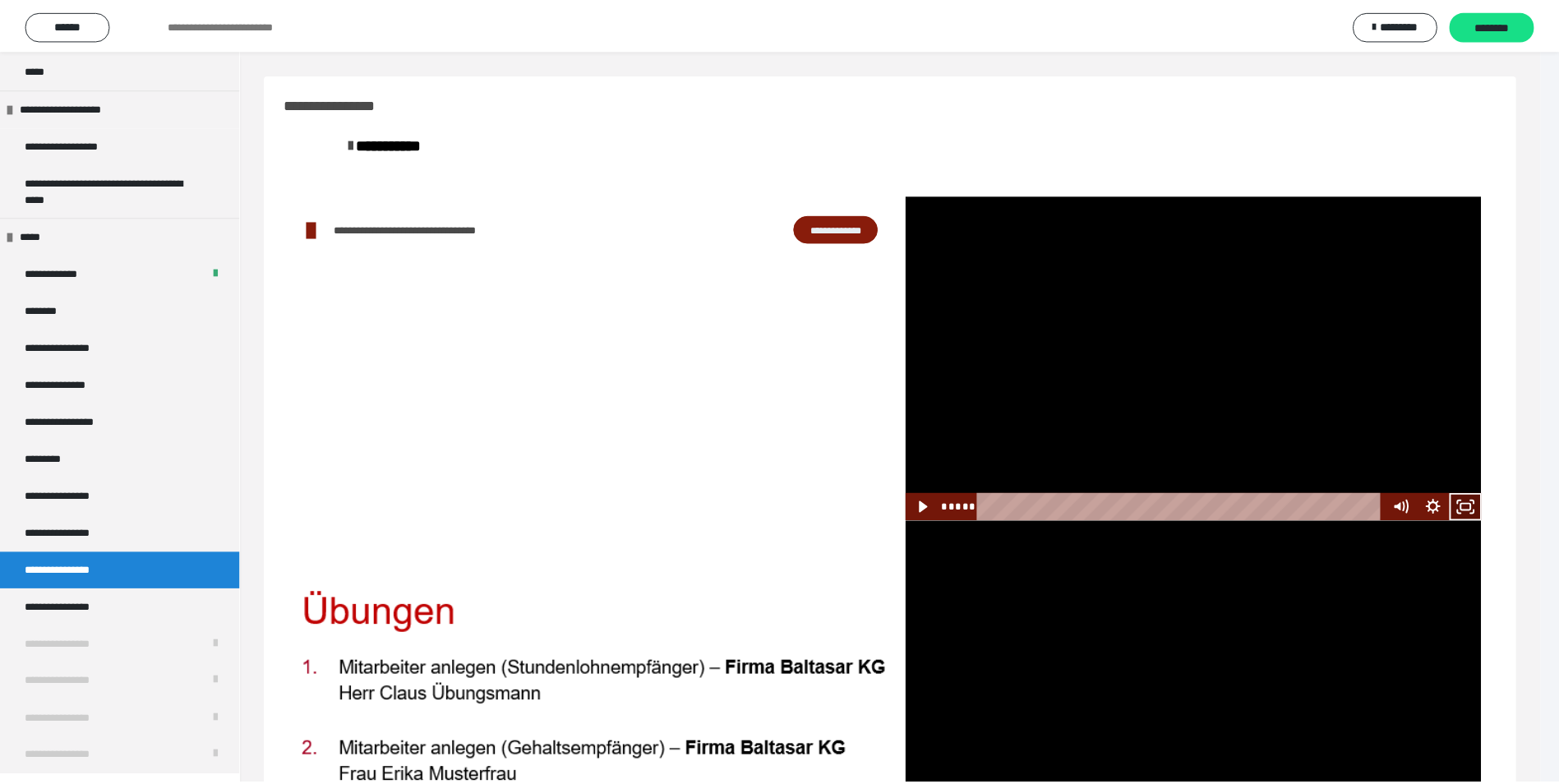 scroll, scrollTop: 1626, scrollLeft: 0, axis: vertical 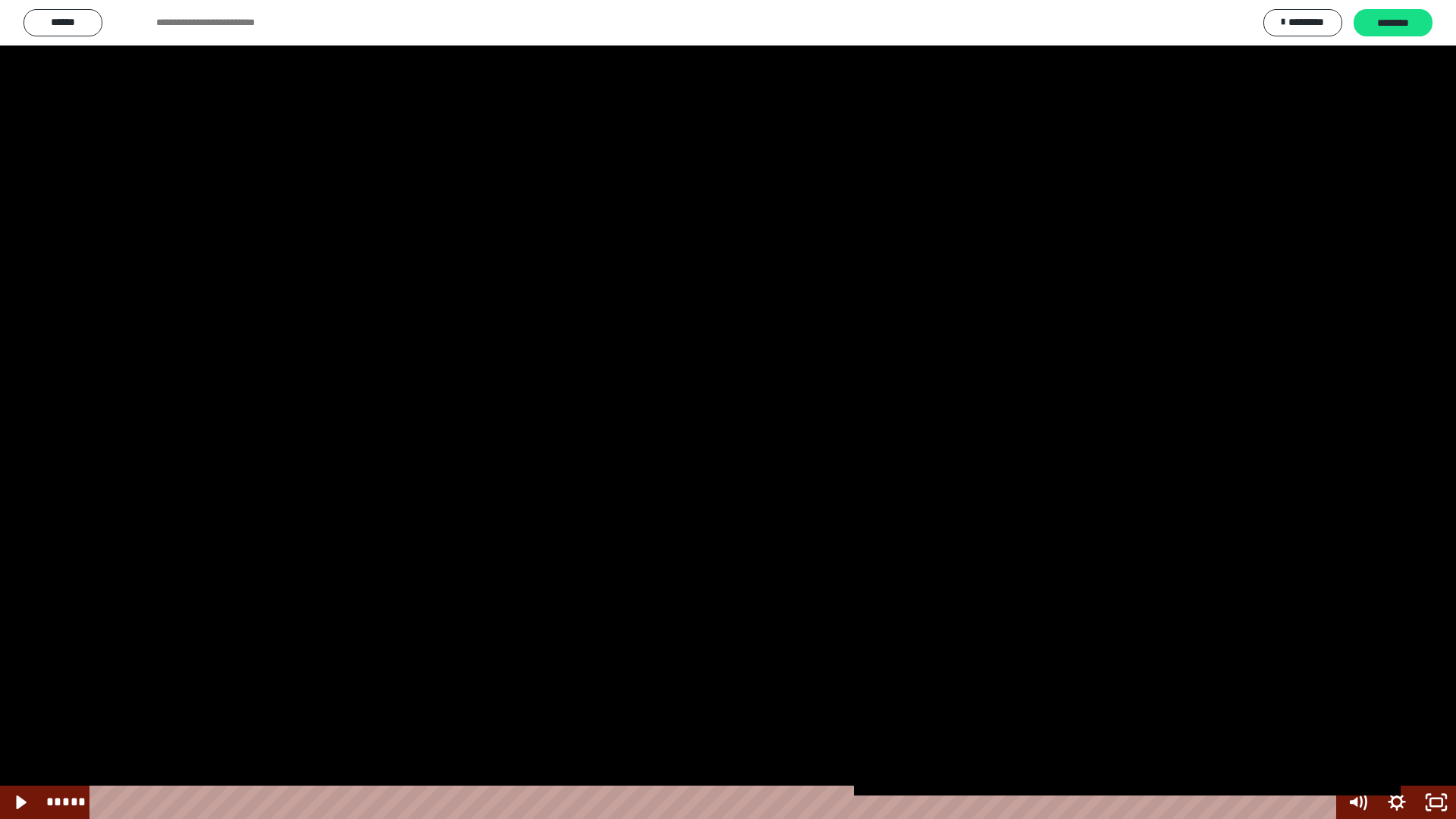 click at bounding box center (728, 410) 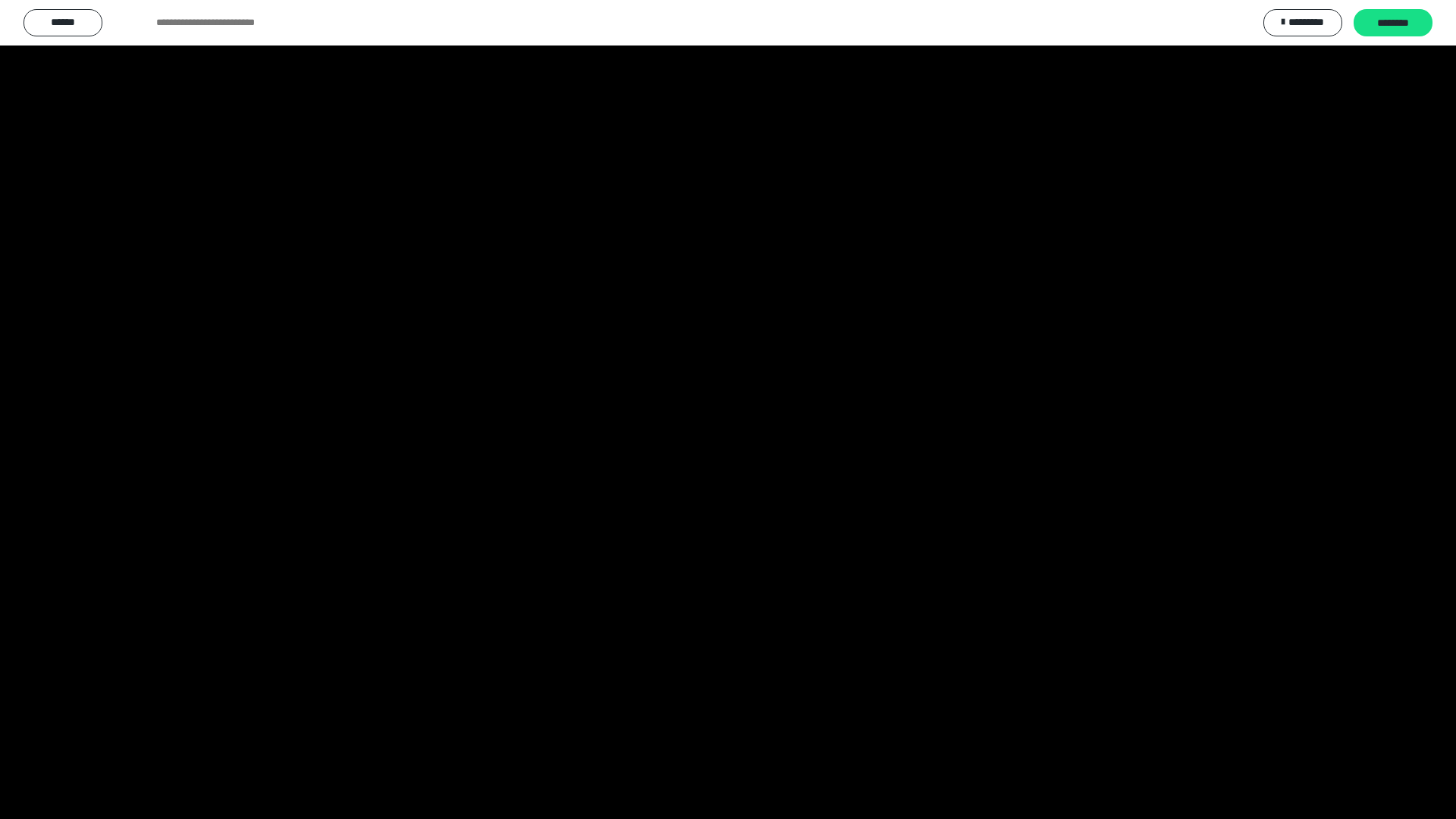 click at bounding box center (728, 410) 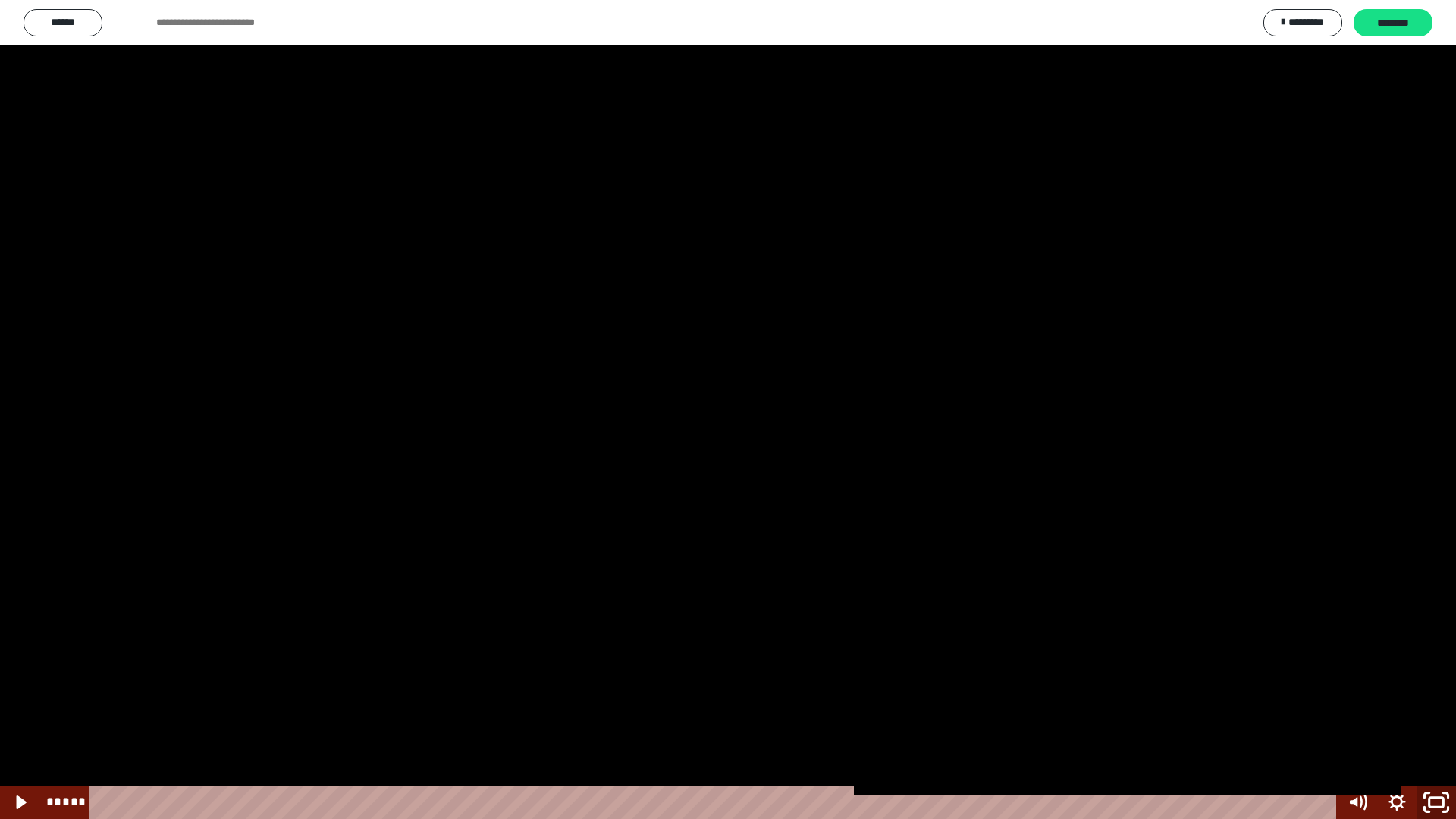 click 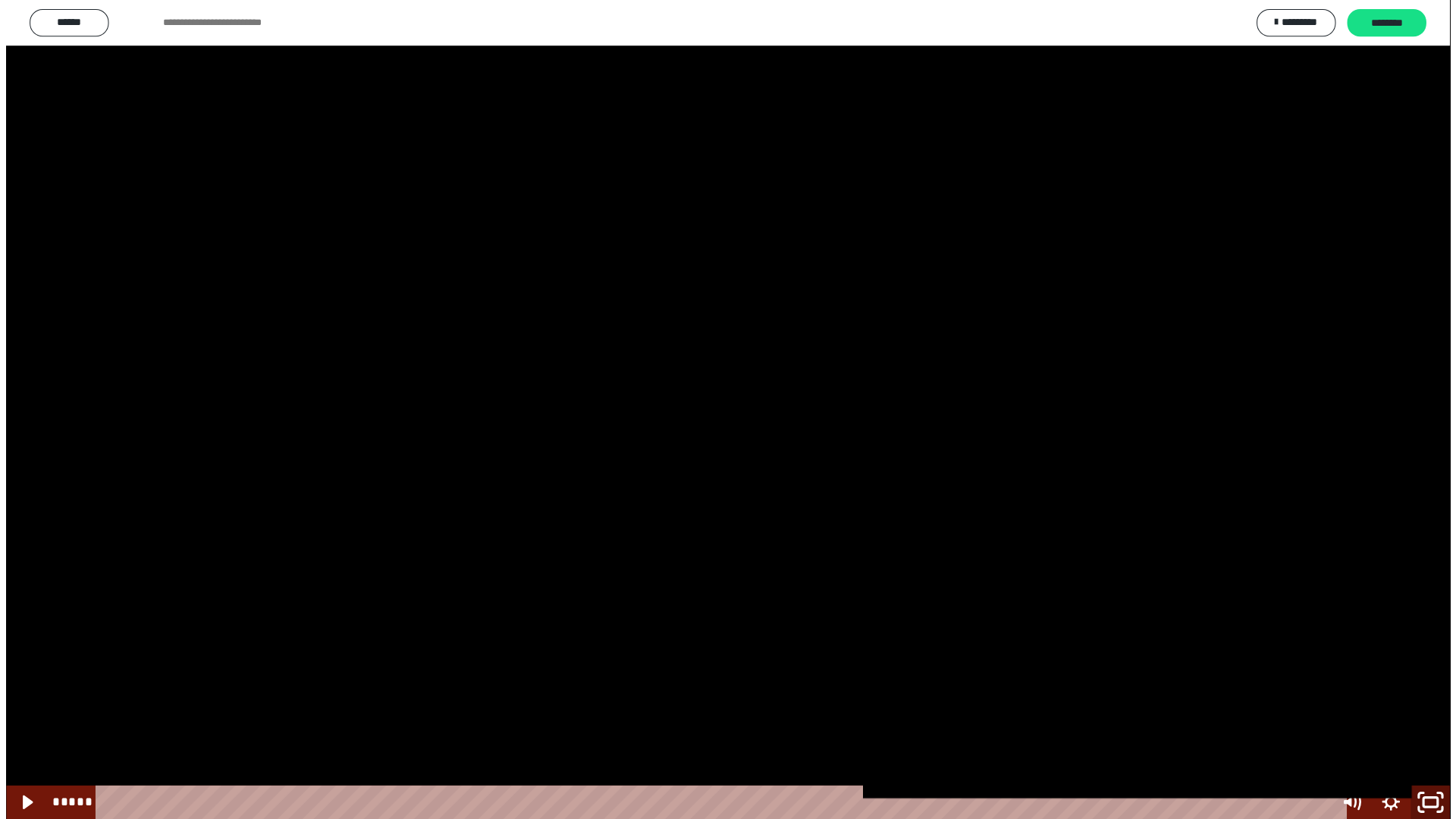 scroll, scrollTop: 1596, scrollLeft: 0, axis: vertical 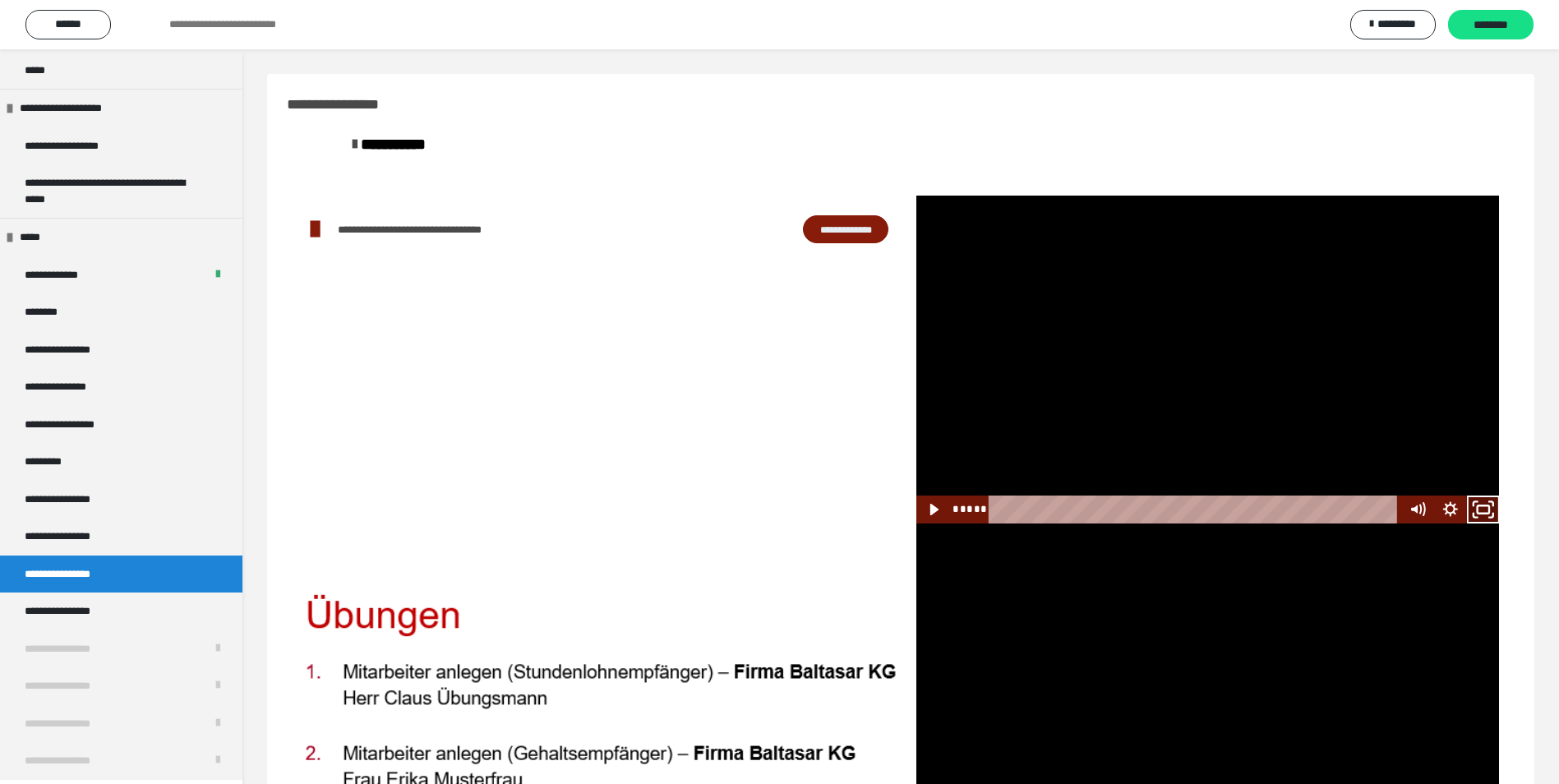 click 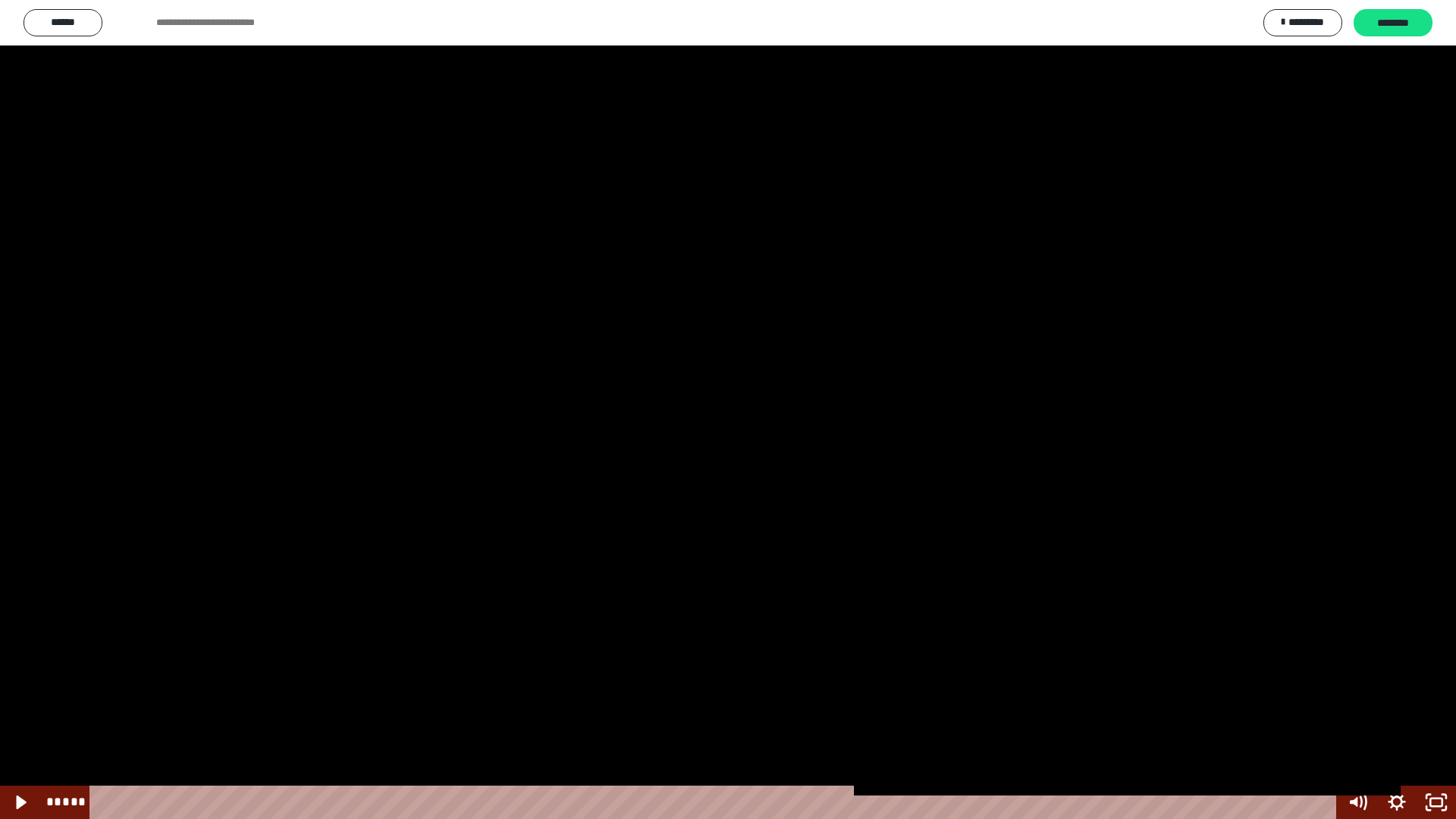 click at bounding box center (728, 410) 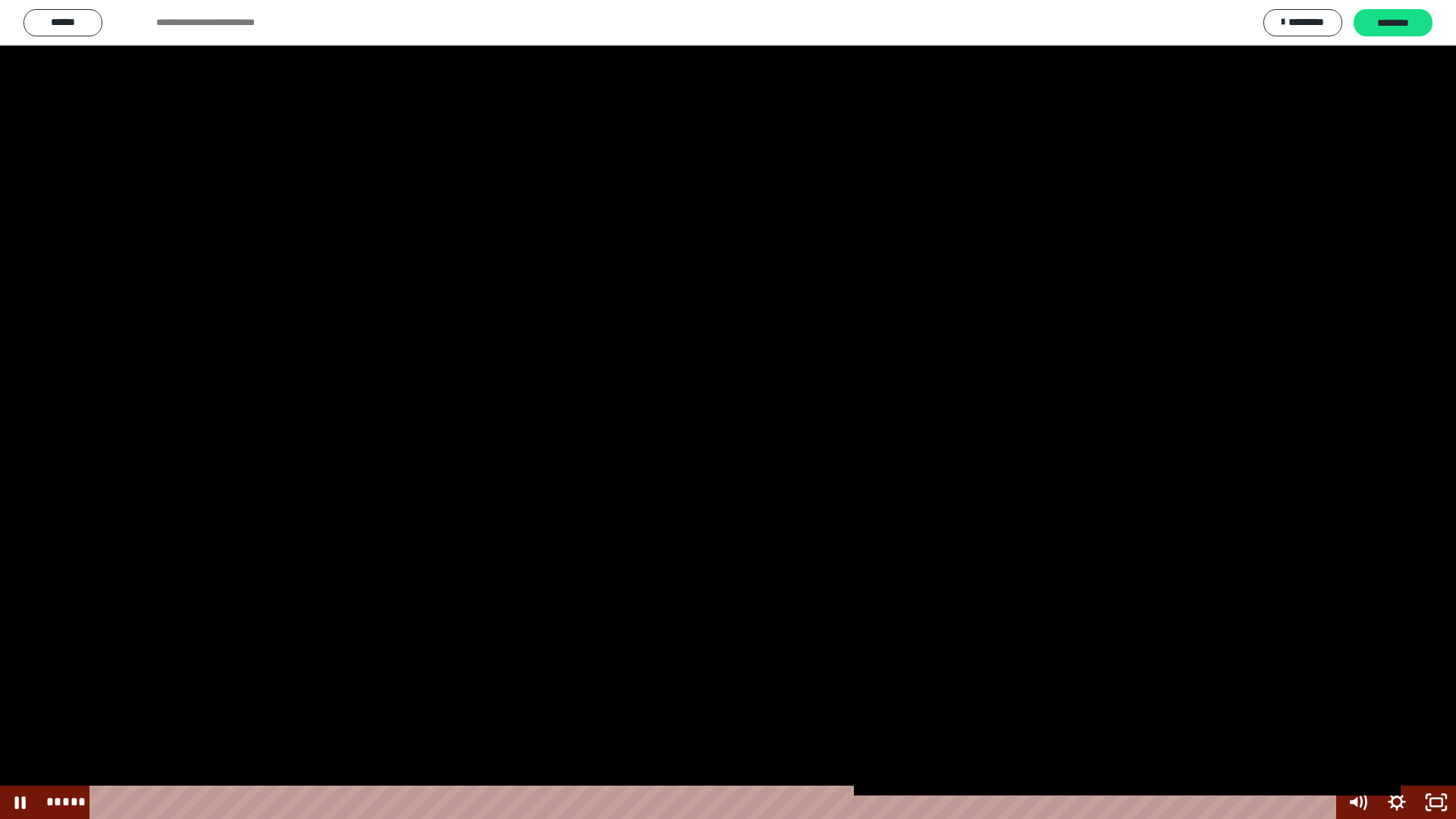 click at bounding box center [728, 410] 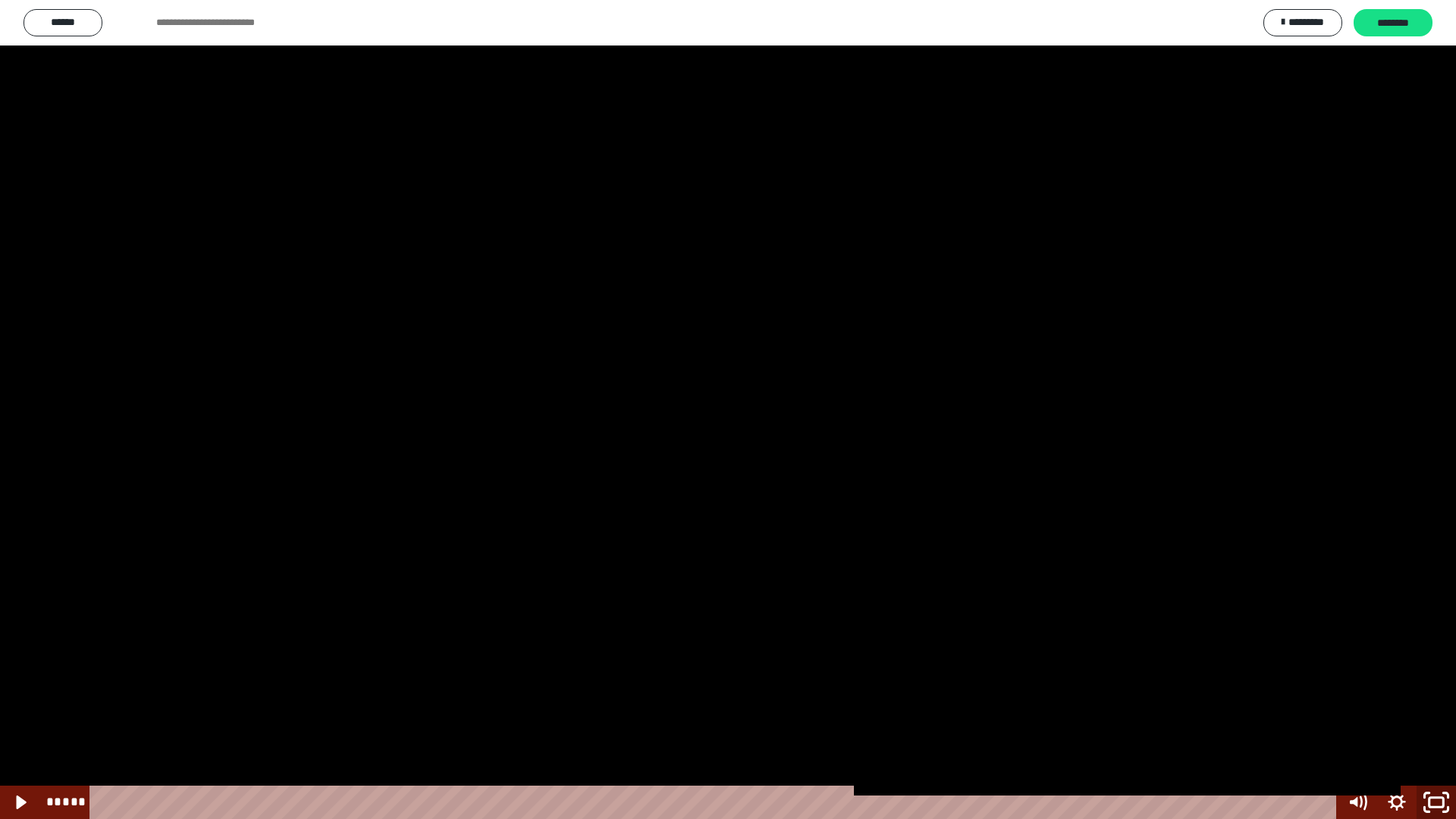 click 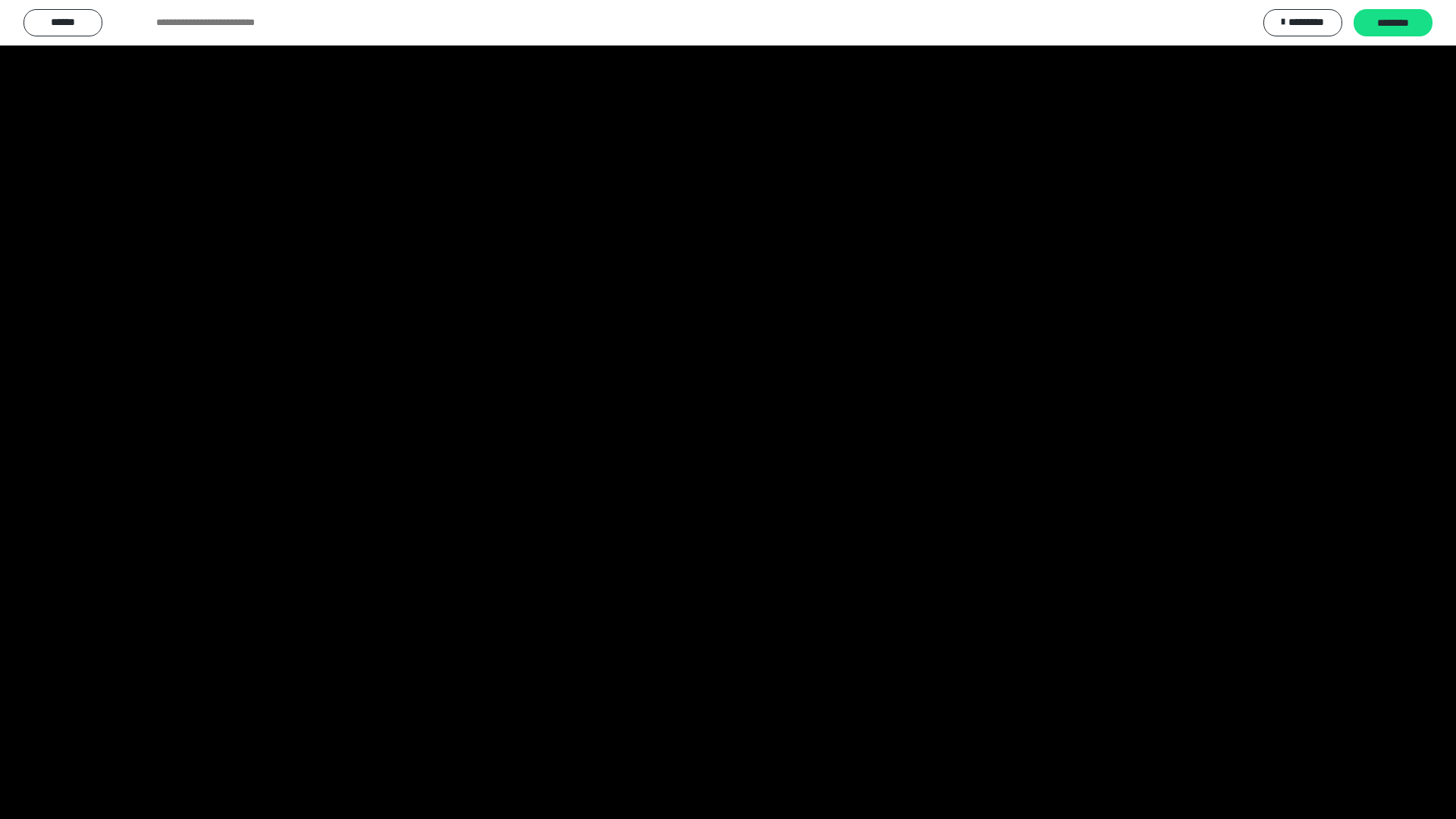 scroll, scrollTop: 1596, scrollLeft: 0, axis: vertical 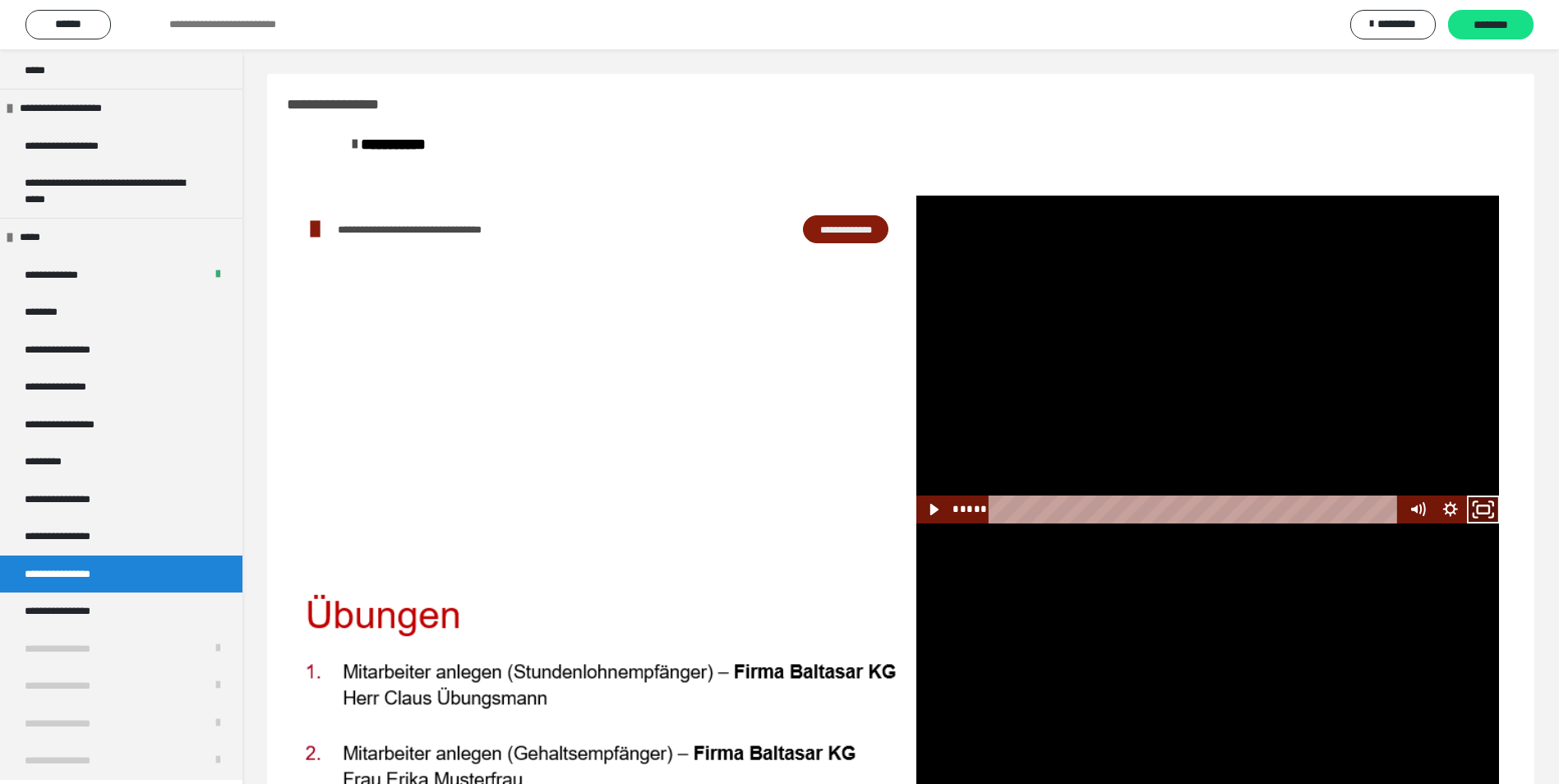 click 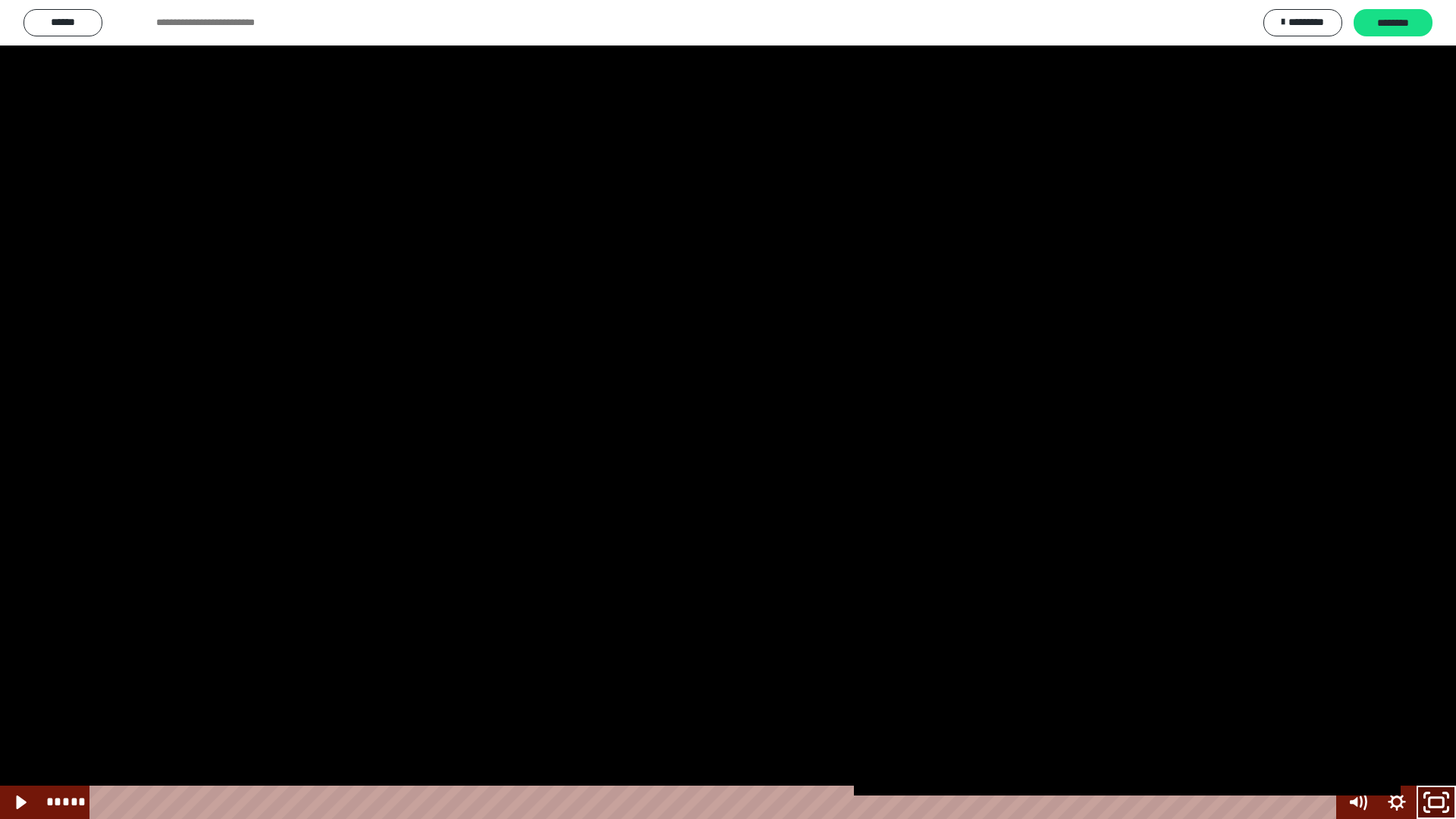 click 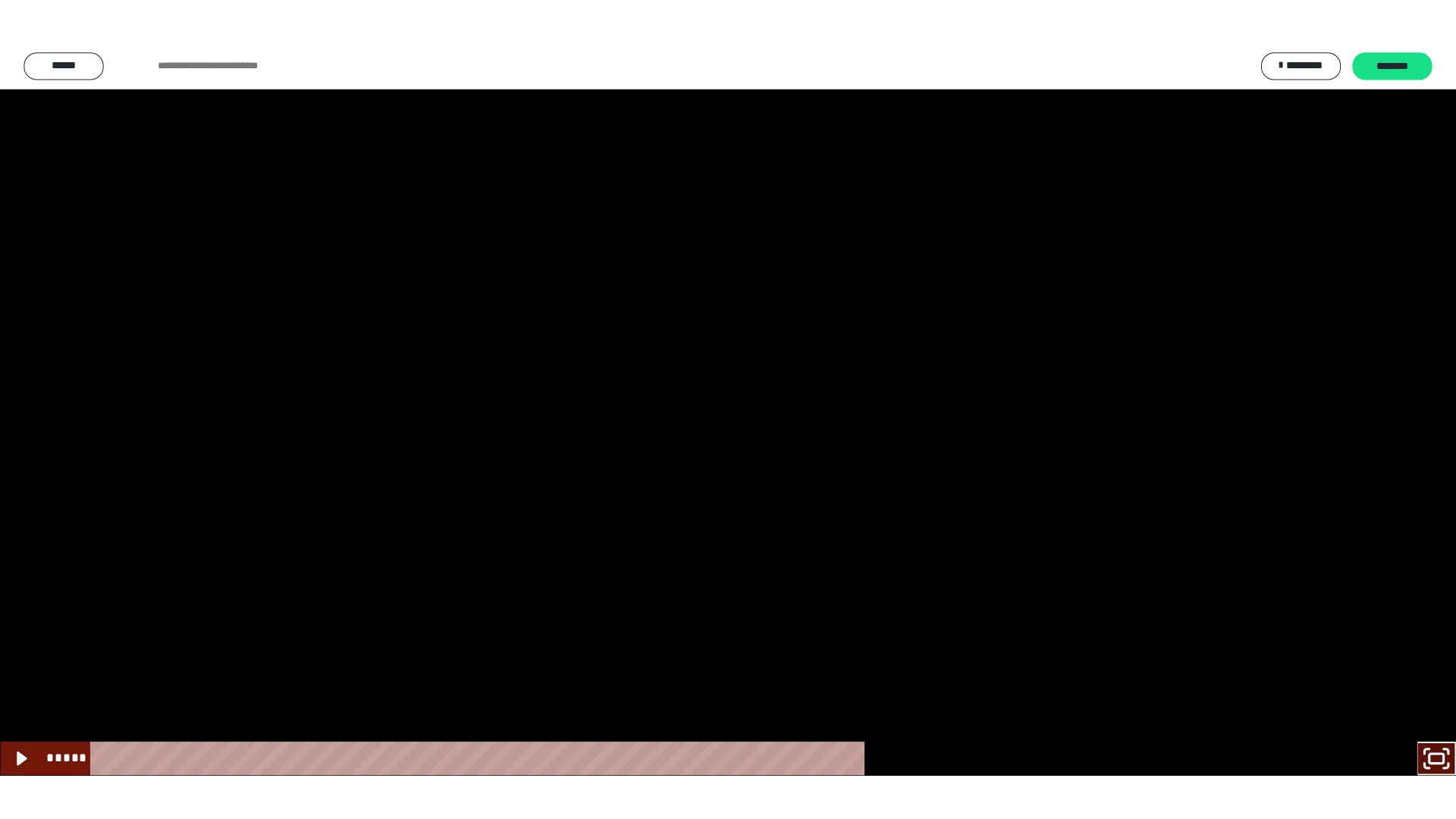scroll, scrollTop: 1596, scrollLeft: 0, axis: vertical 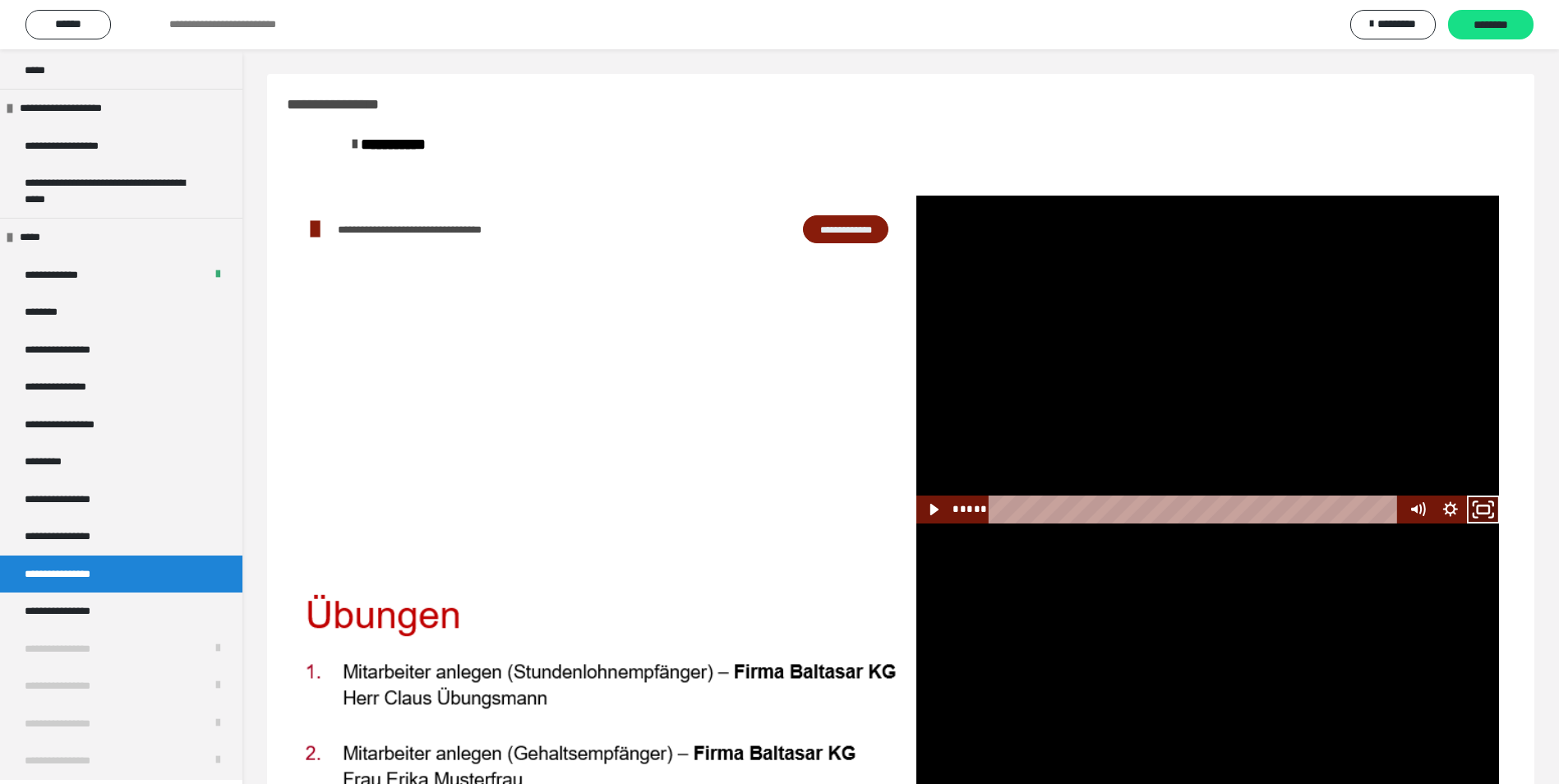 click 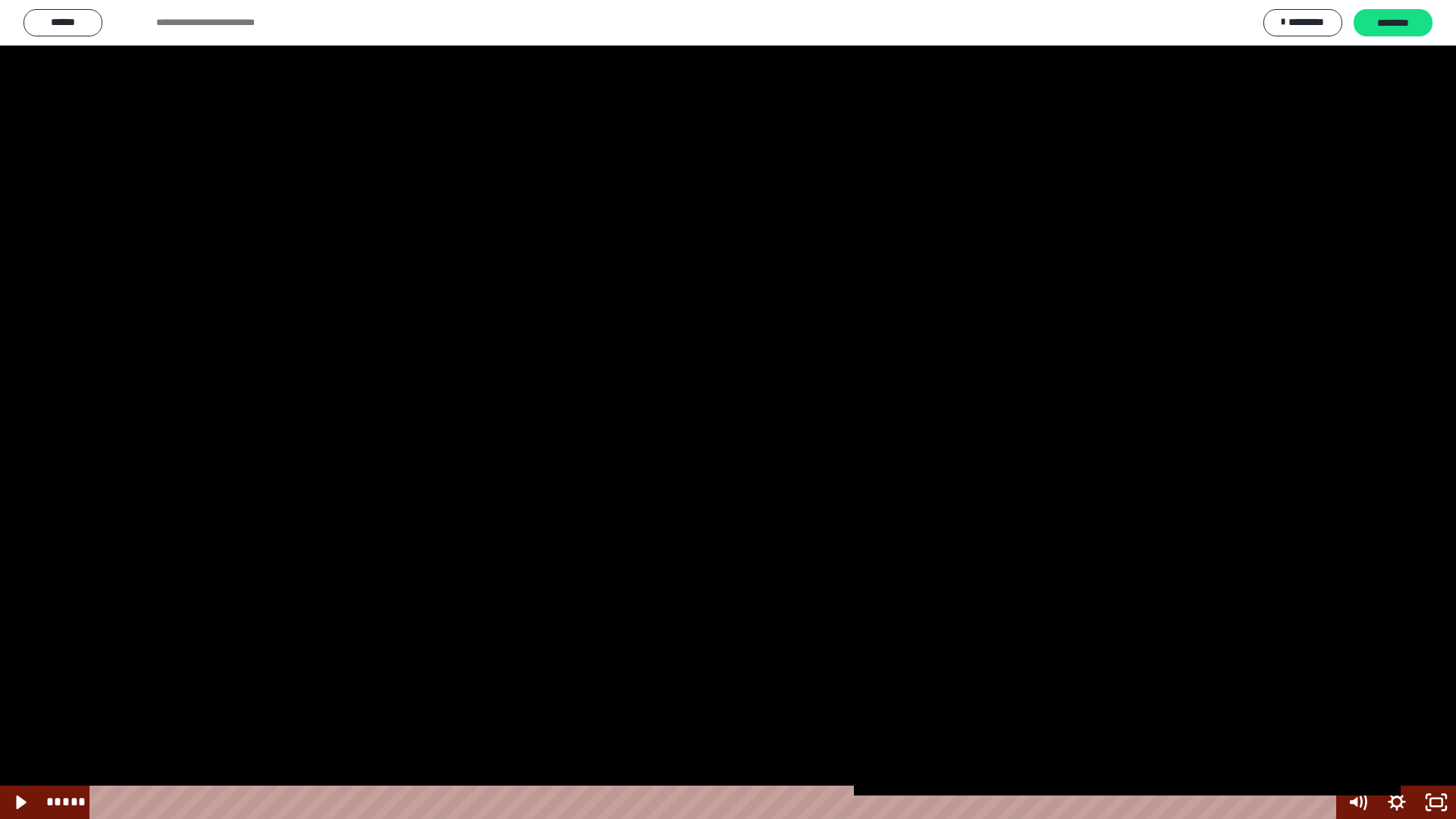click at bounding box center [728, 410] 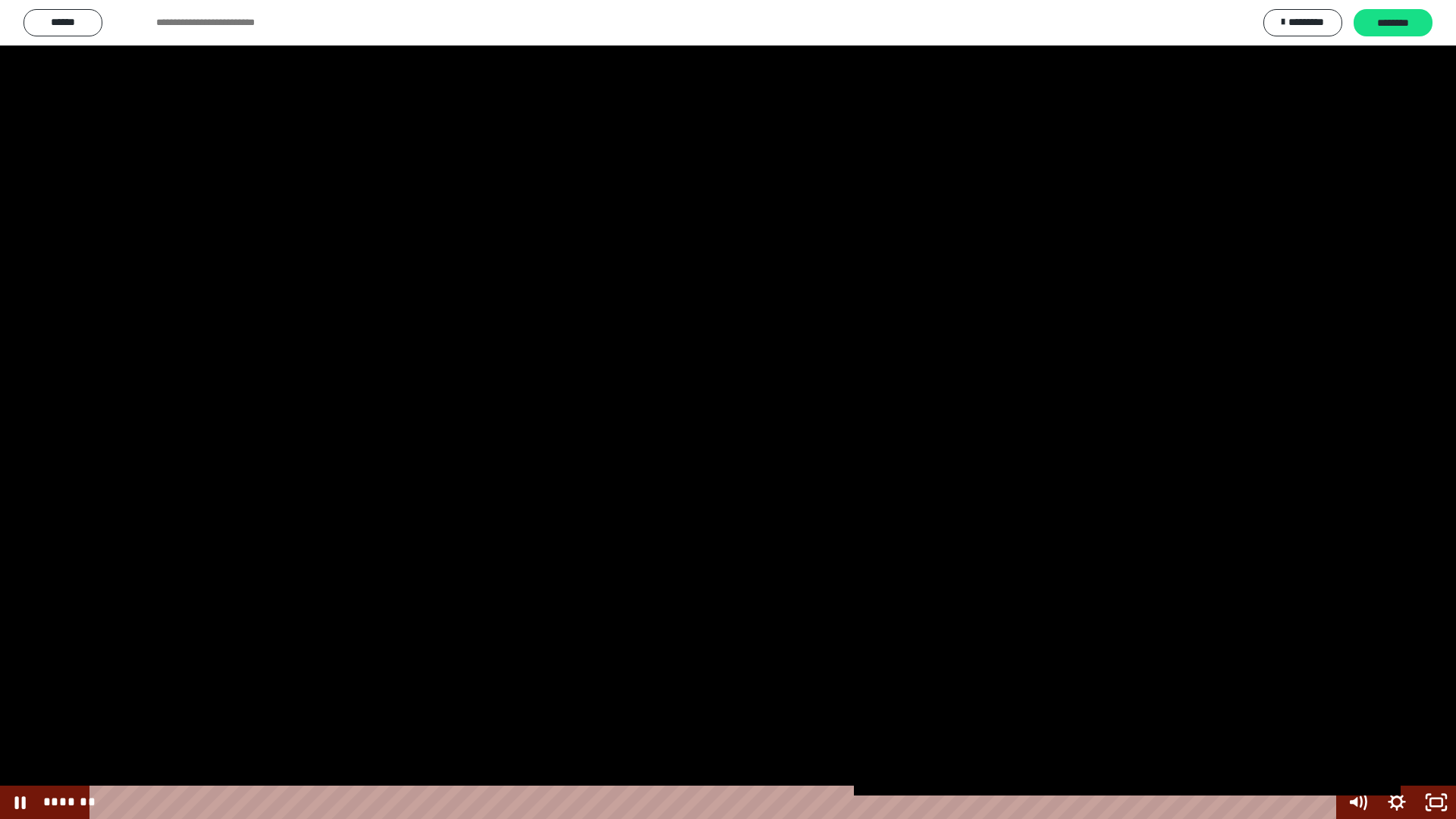 click on "*******" at bounding box center (715, 802) 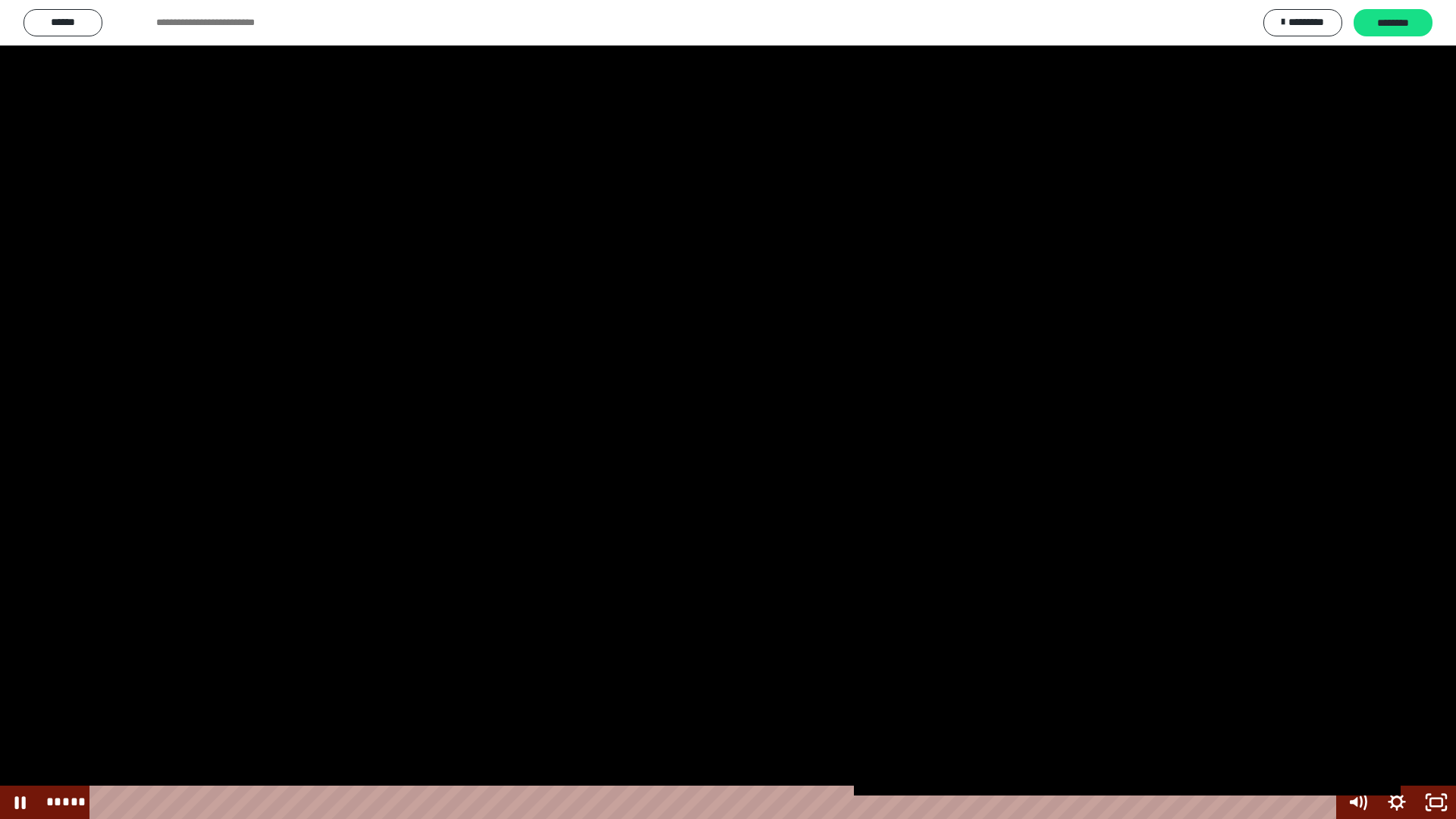click at bounding box center [728, 410] 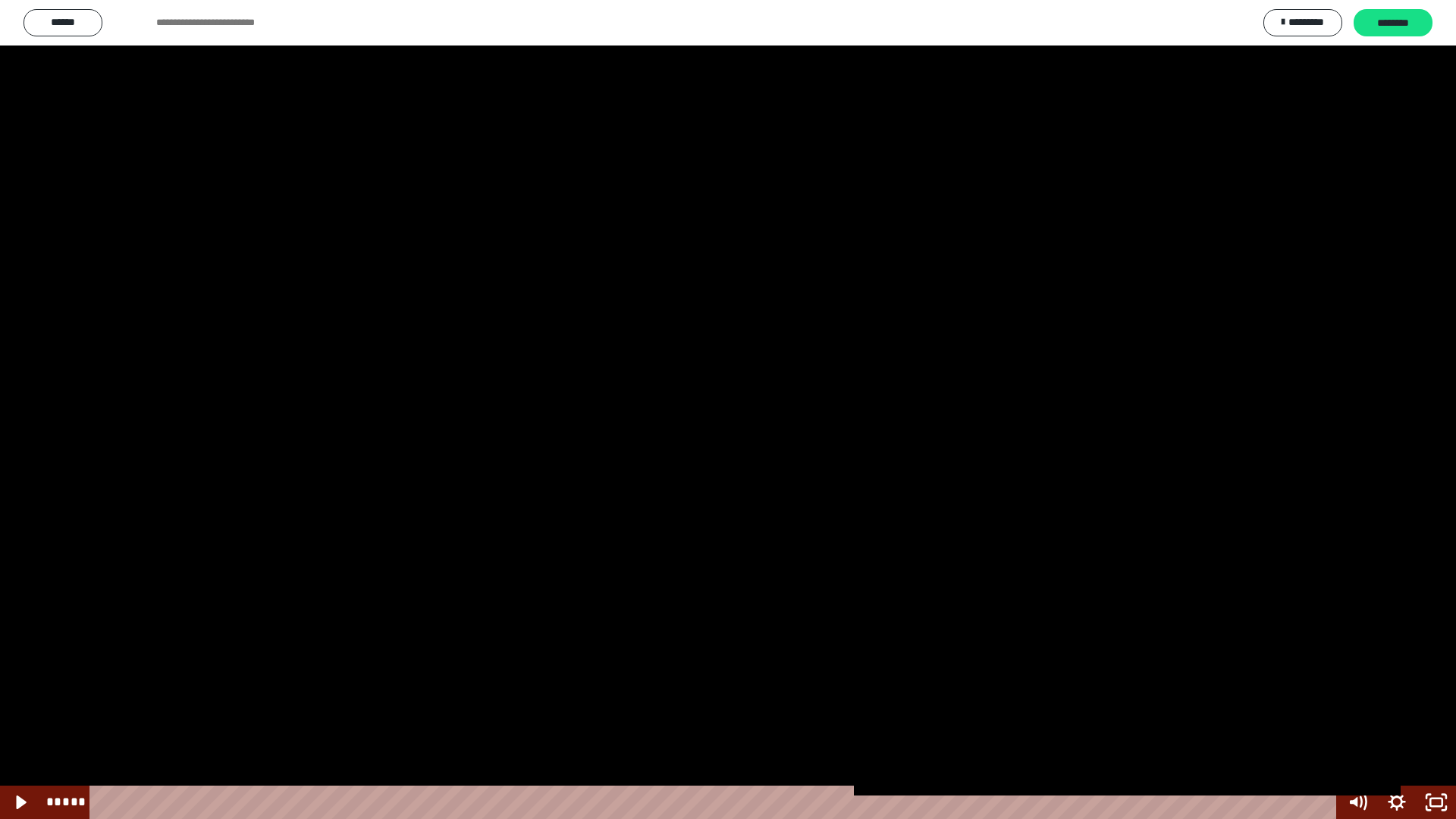 click at bounding box center (728, 410) 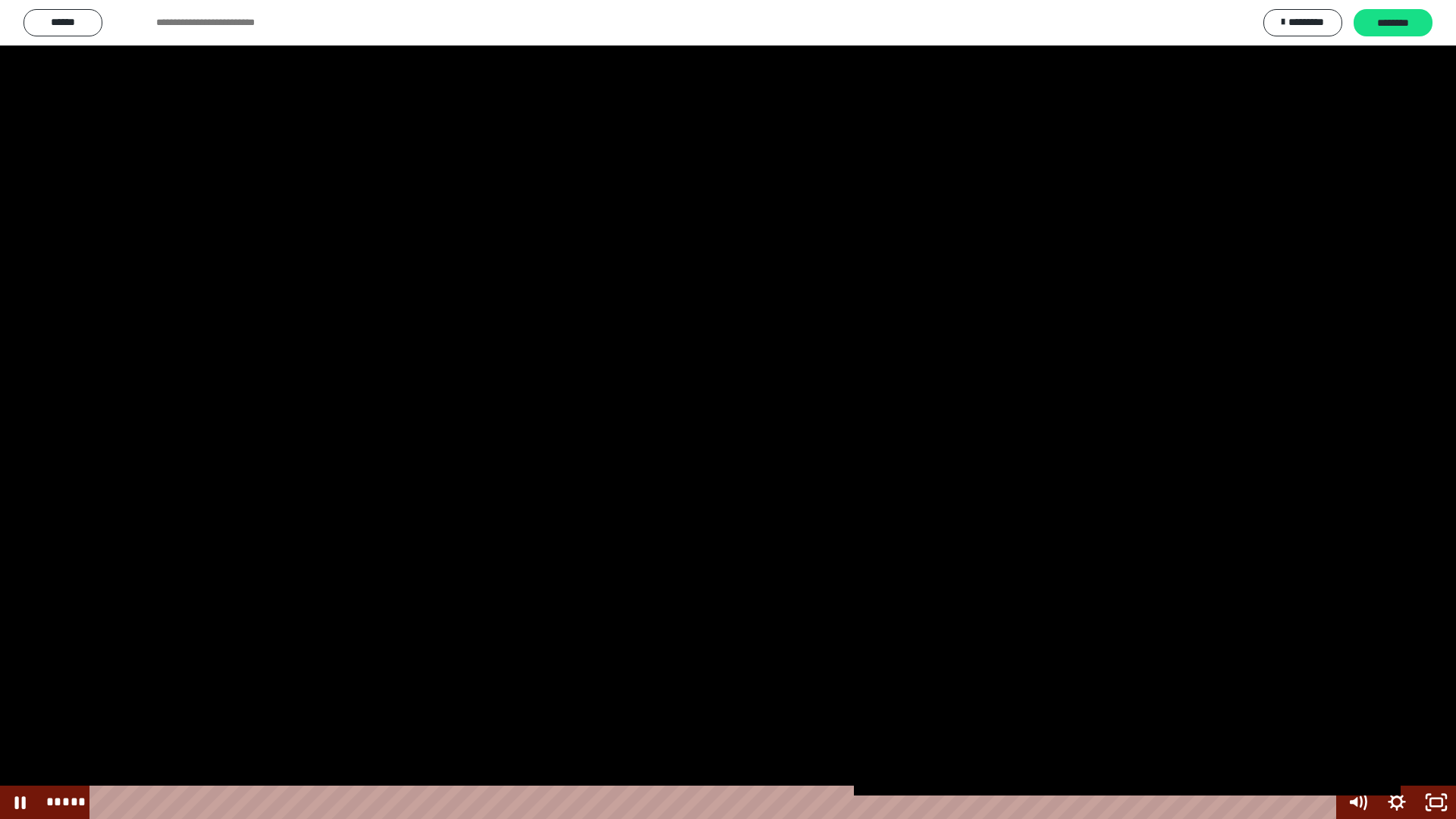 click at bounding box center (728, 410) 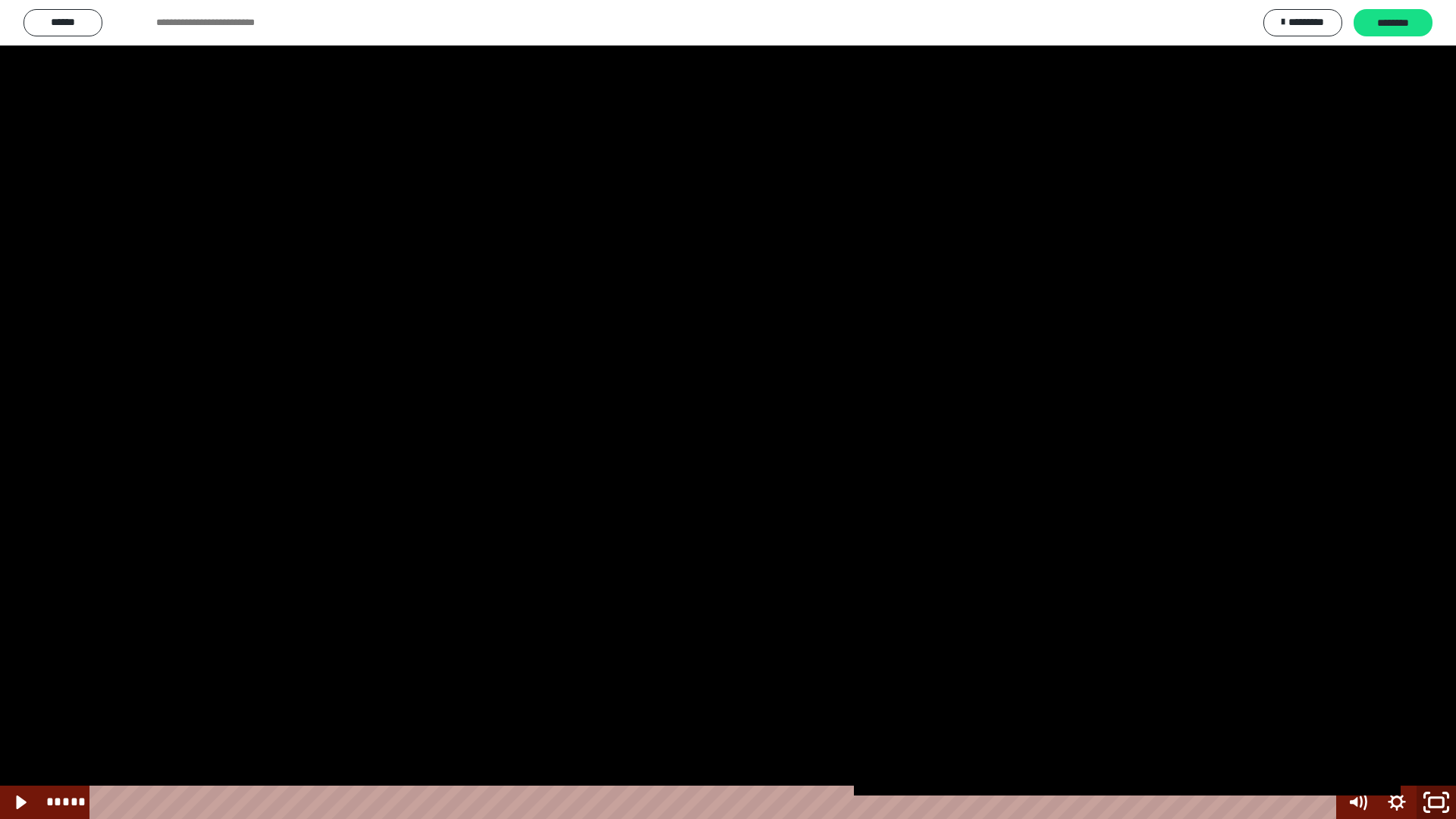 click 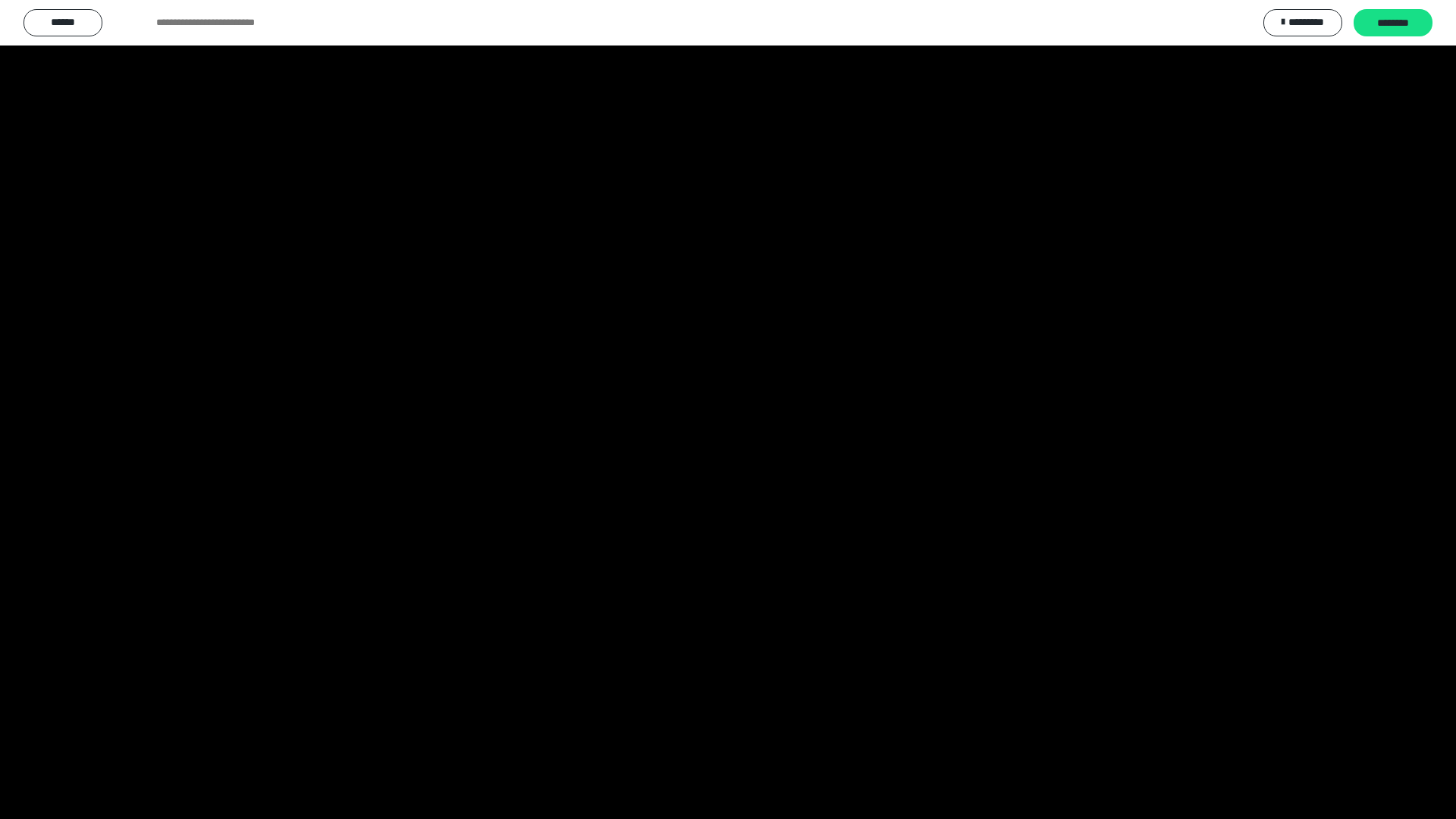 scroll, scrollTop: 1596, scrollLeft: 0, axis: vertical 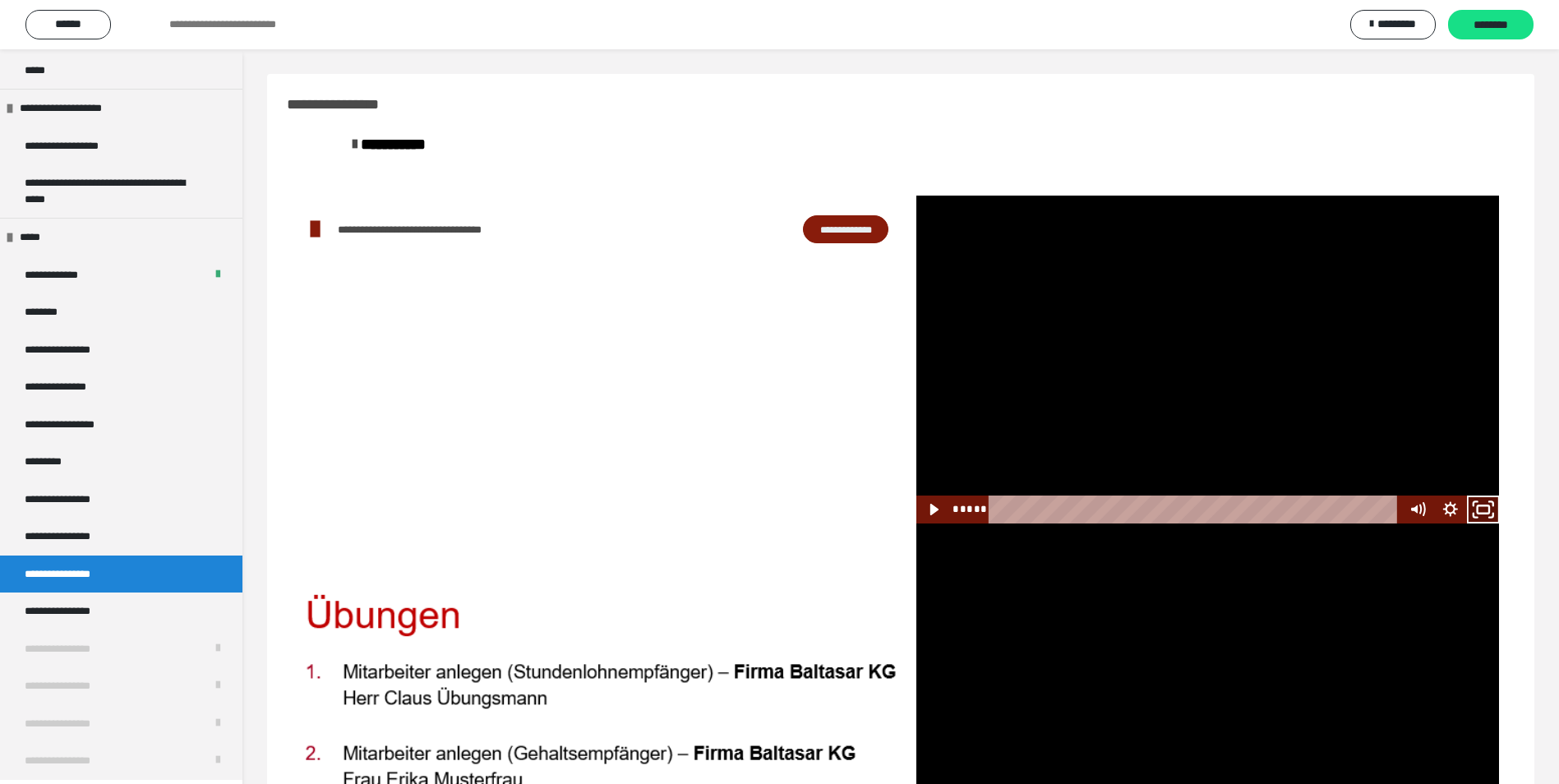 click 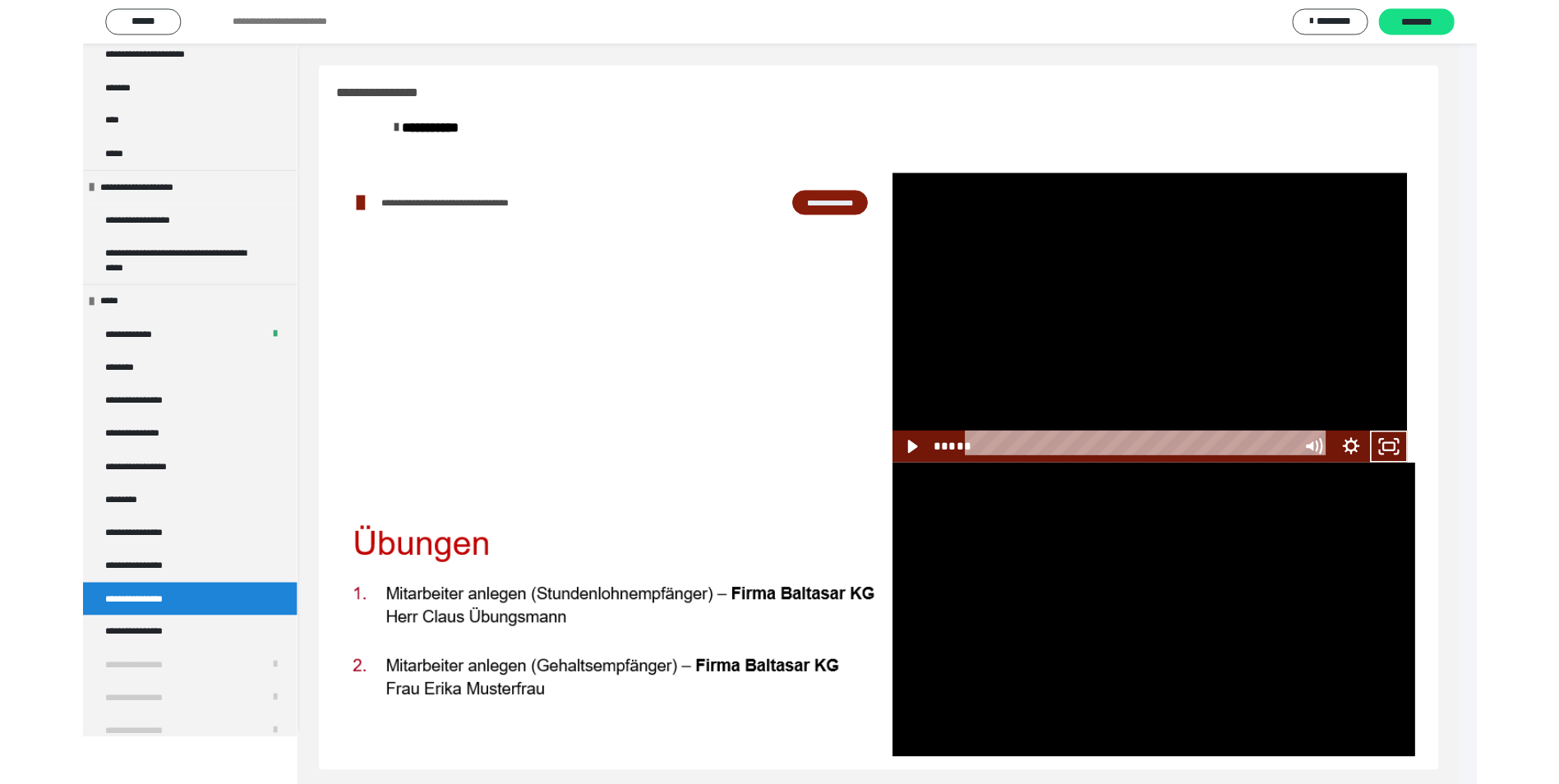 scroll, scrollTop: 1626, scrollLeft: 0, axis: vertical 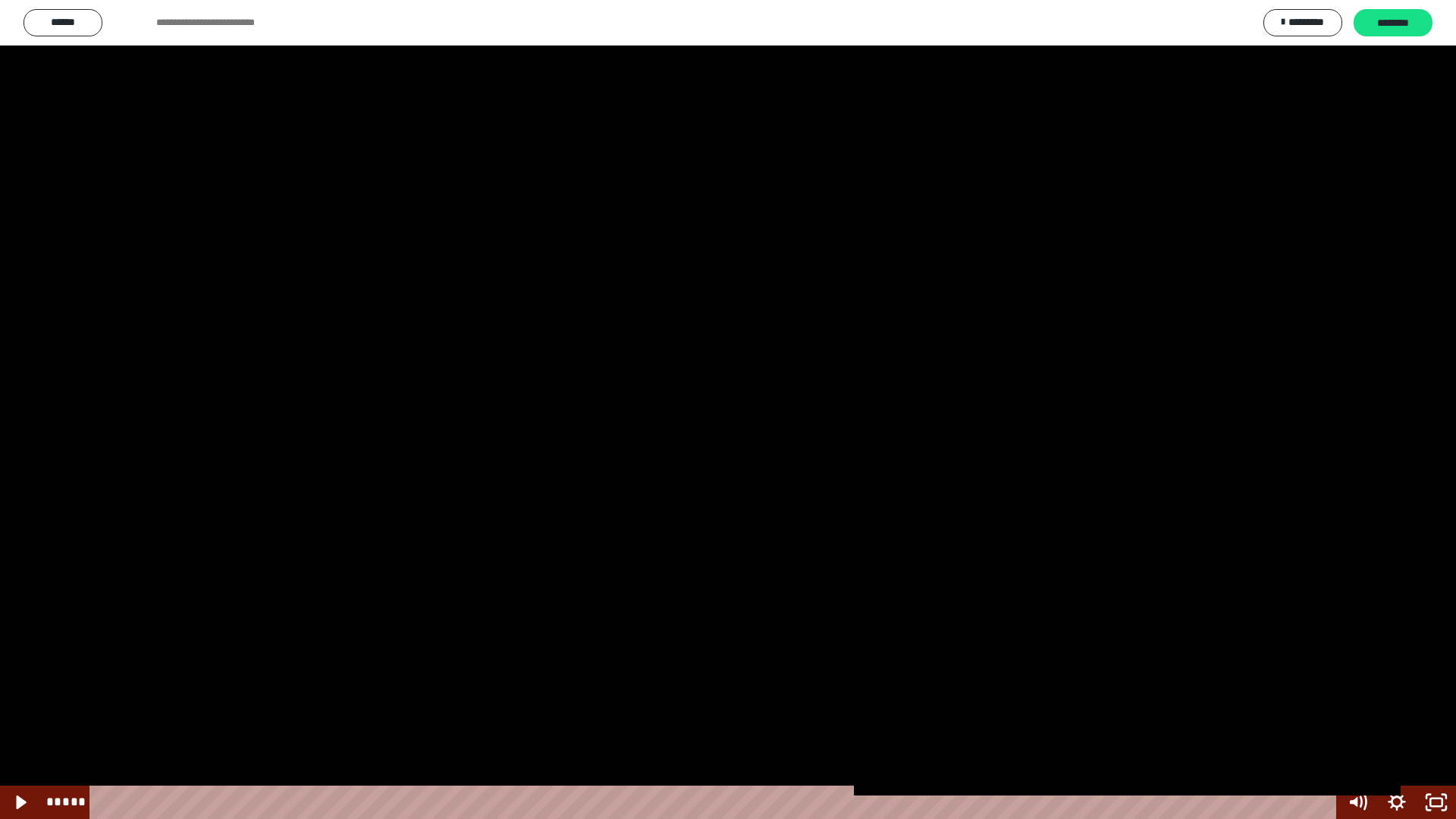 click at bounding box center [728, 410] 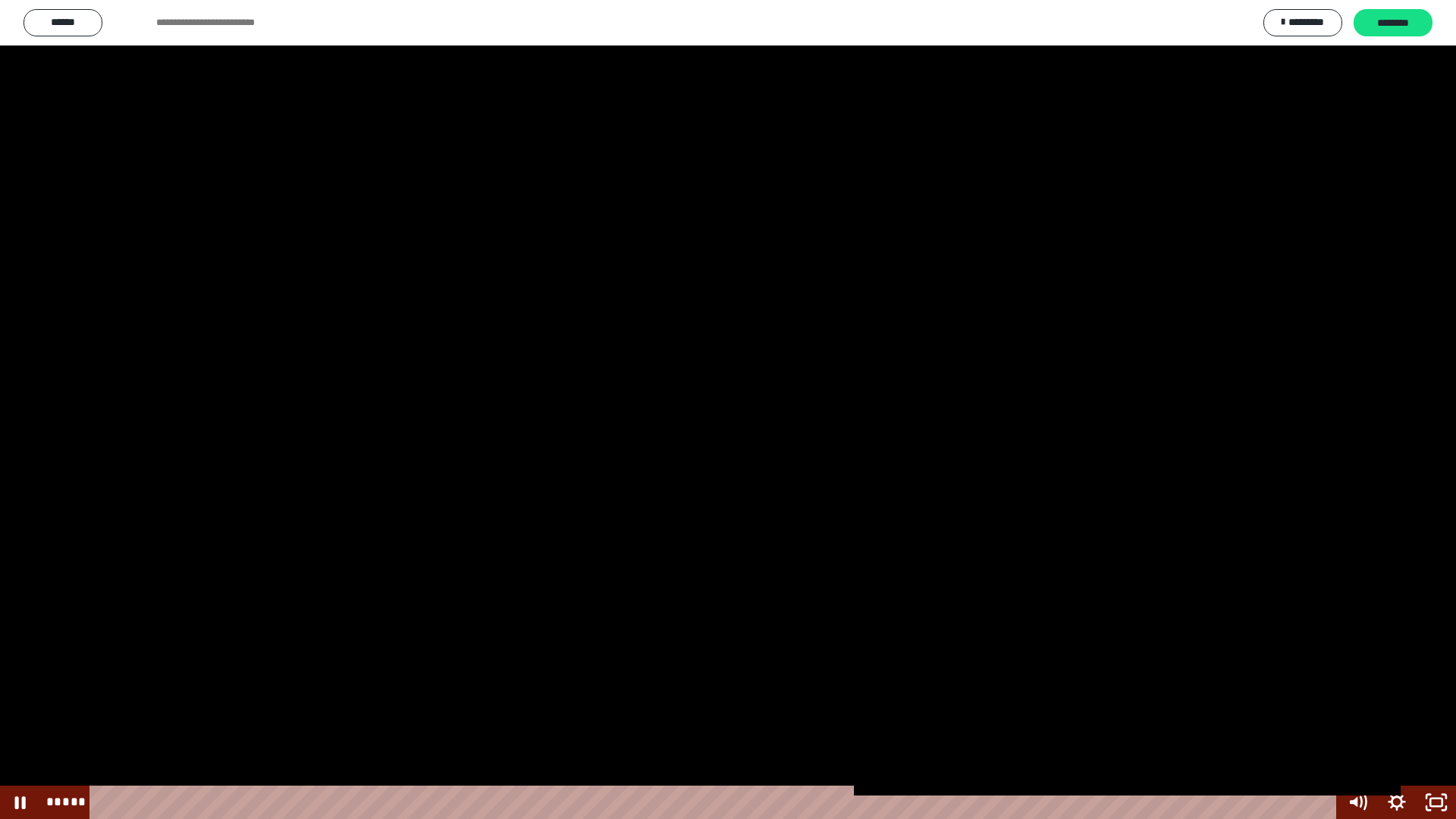 click at bounding box center (728, 410) 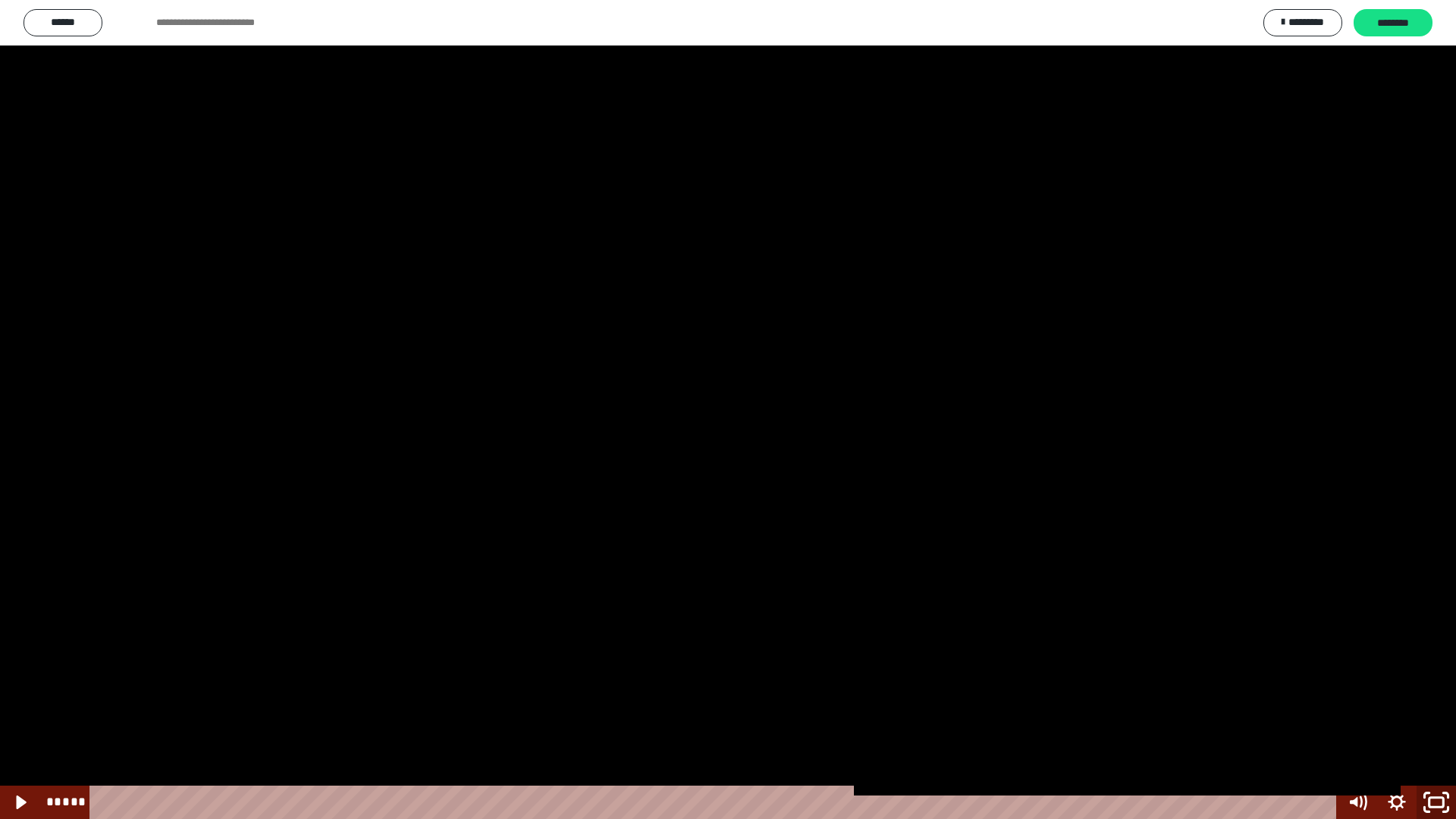 click 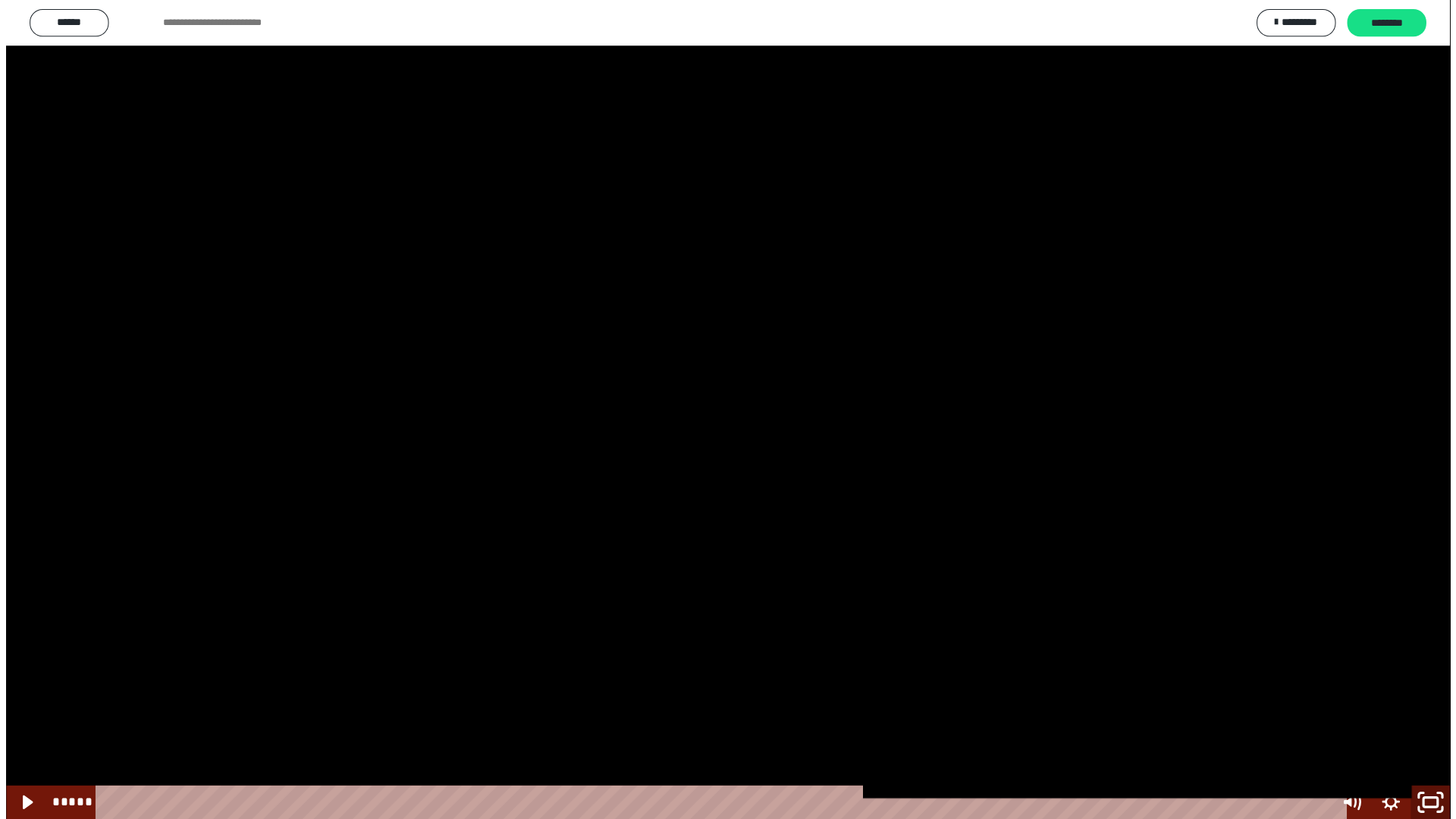 scroll, scrollTop: 1596, scrollLeft: 0, axis: vertical 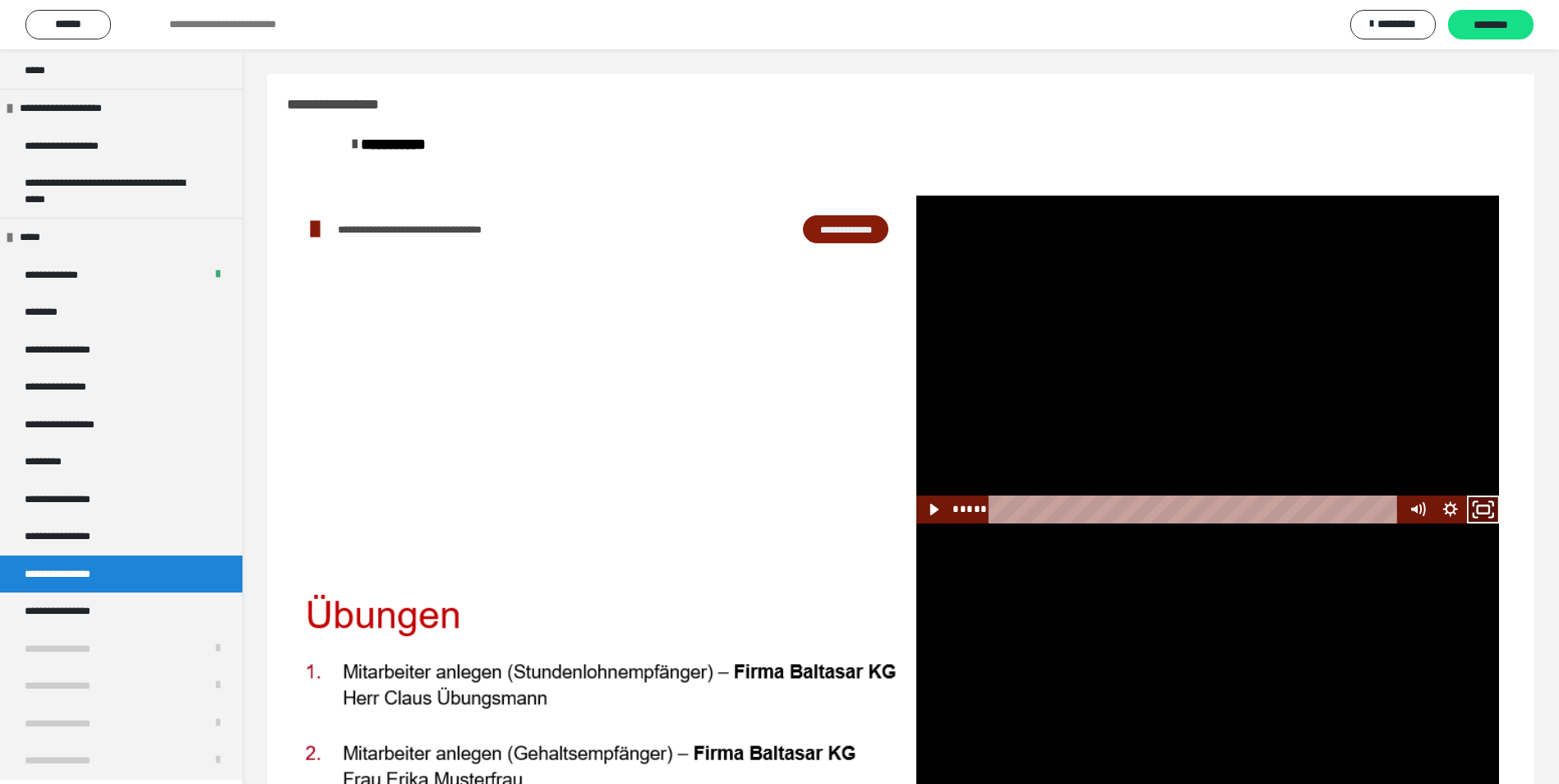 click 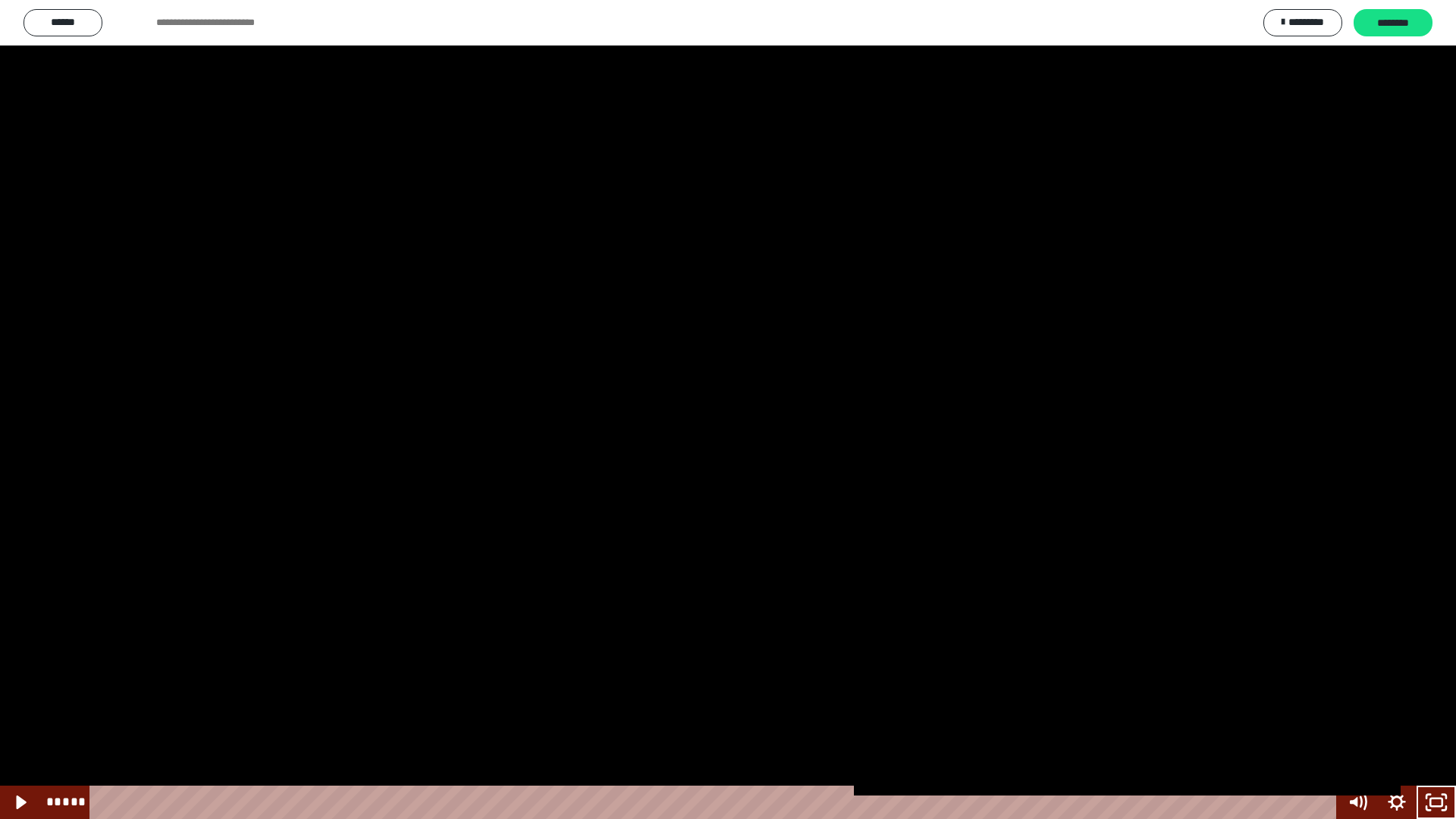 click at bounding box center [728, 410] 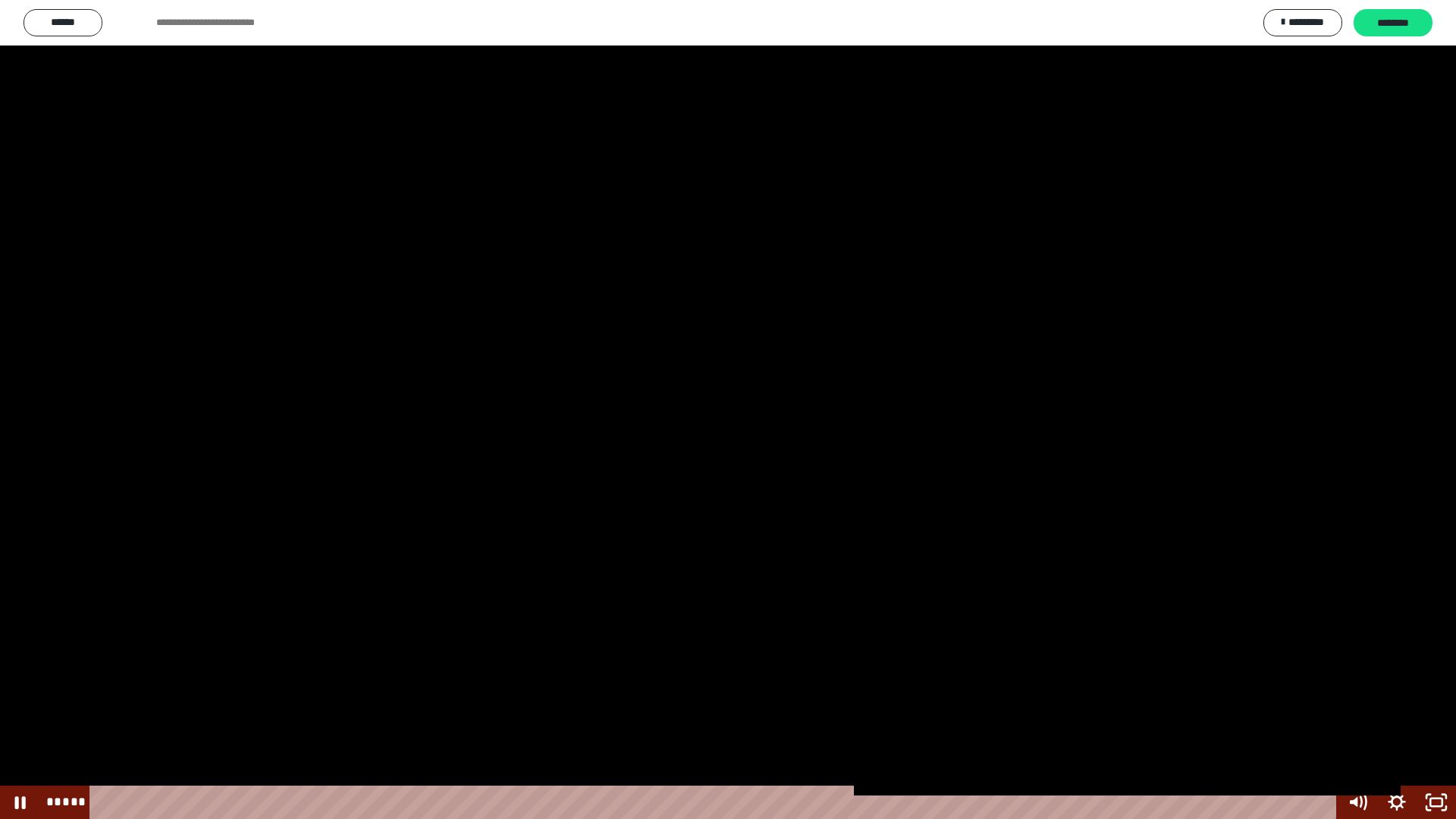 click on "*****" at bounding box center [715, 802] 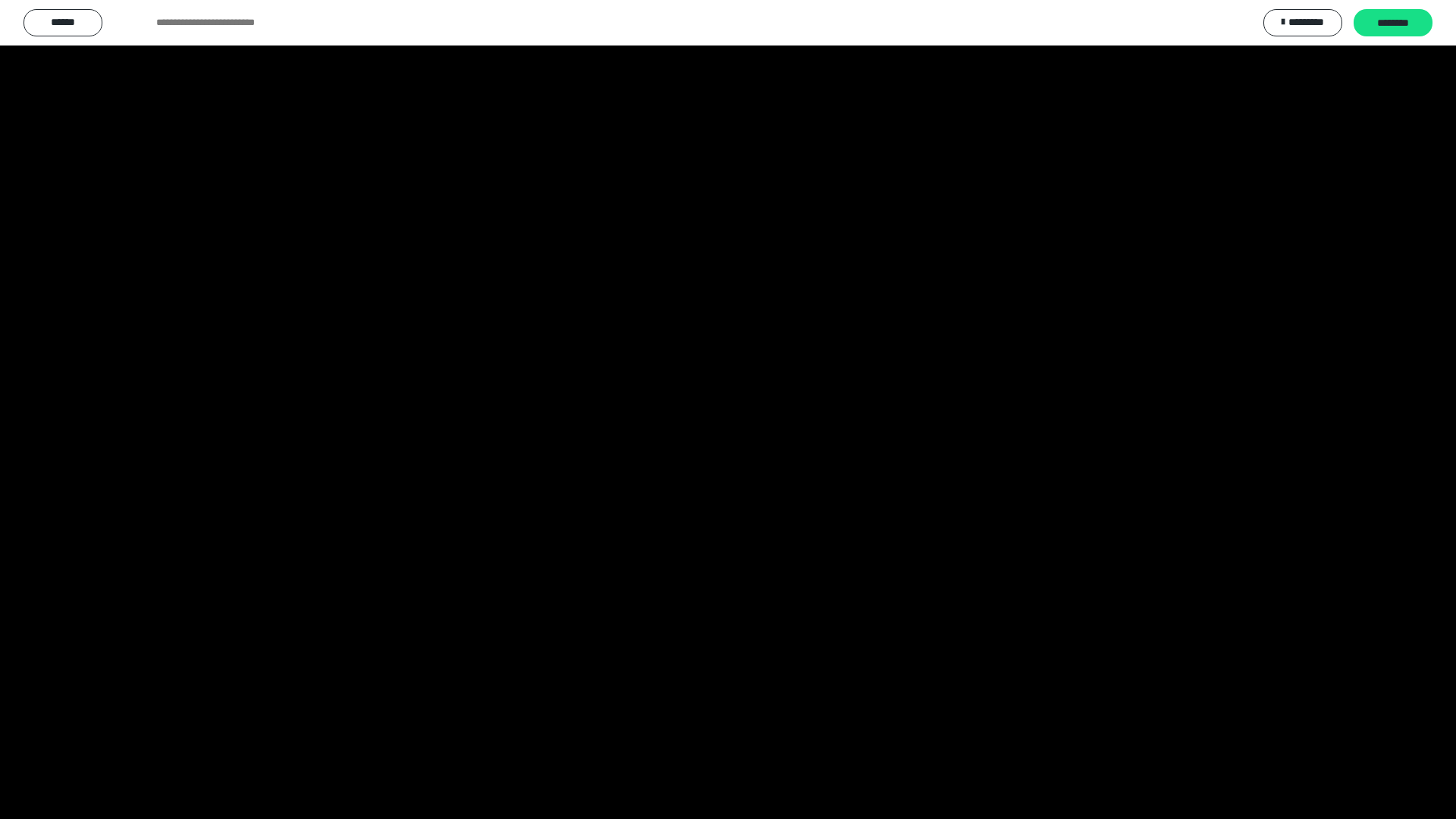 click at bounding box center [728, 410] 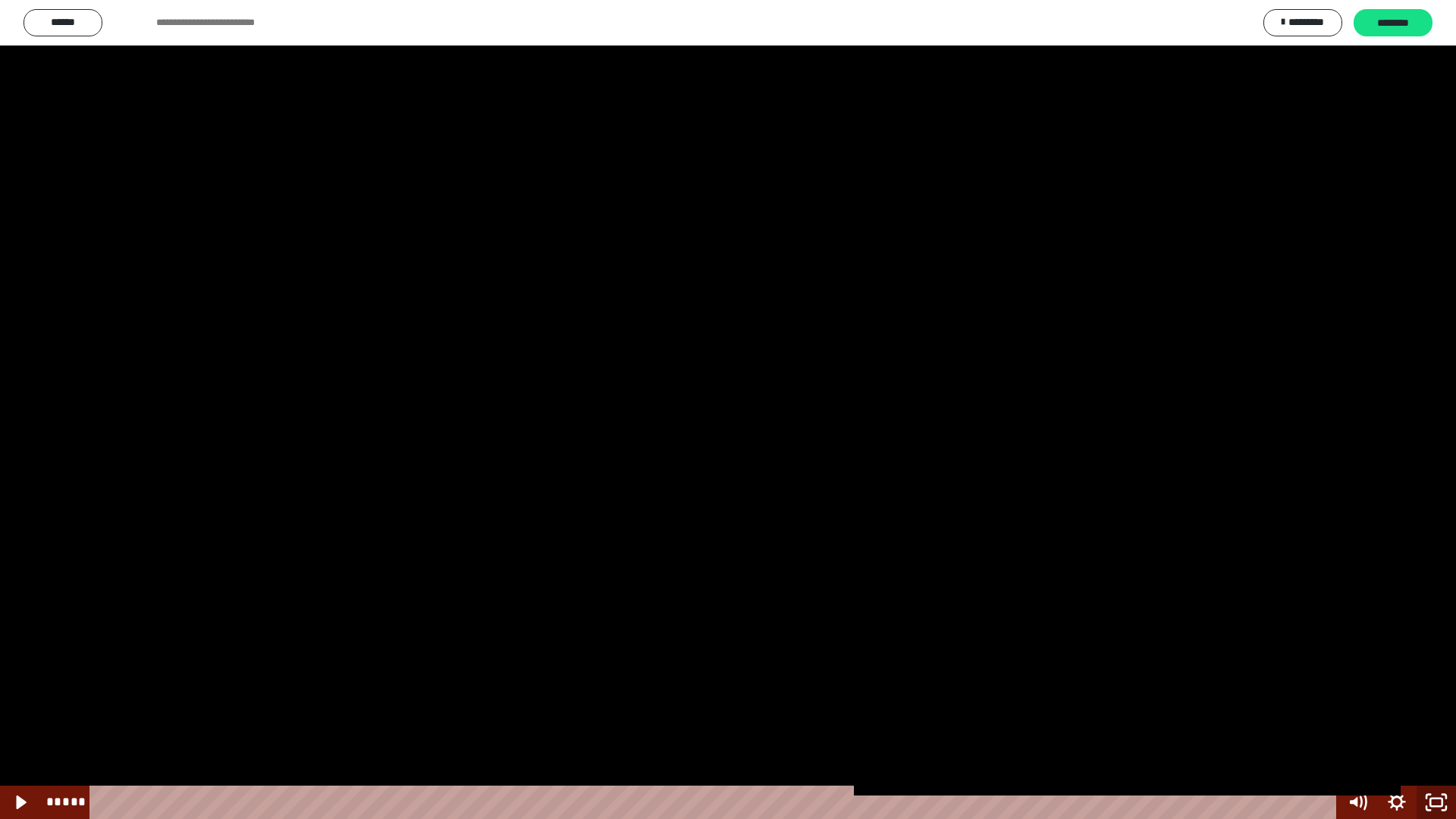 click 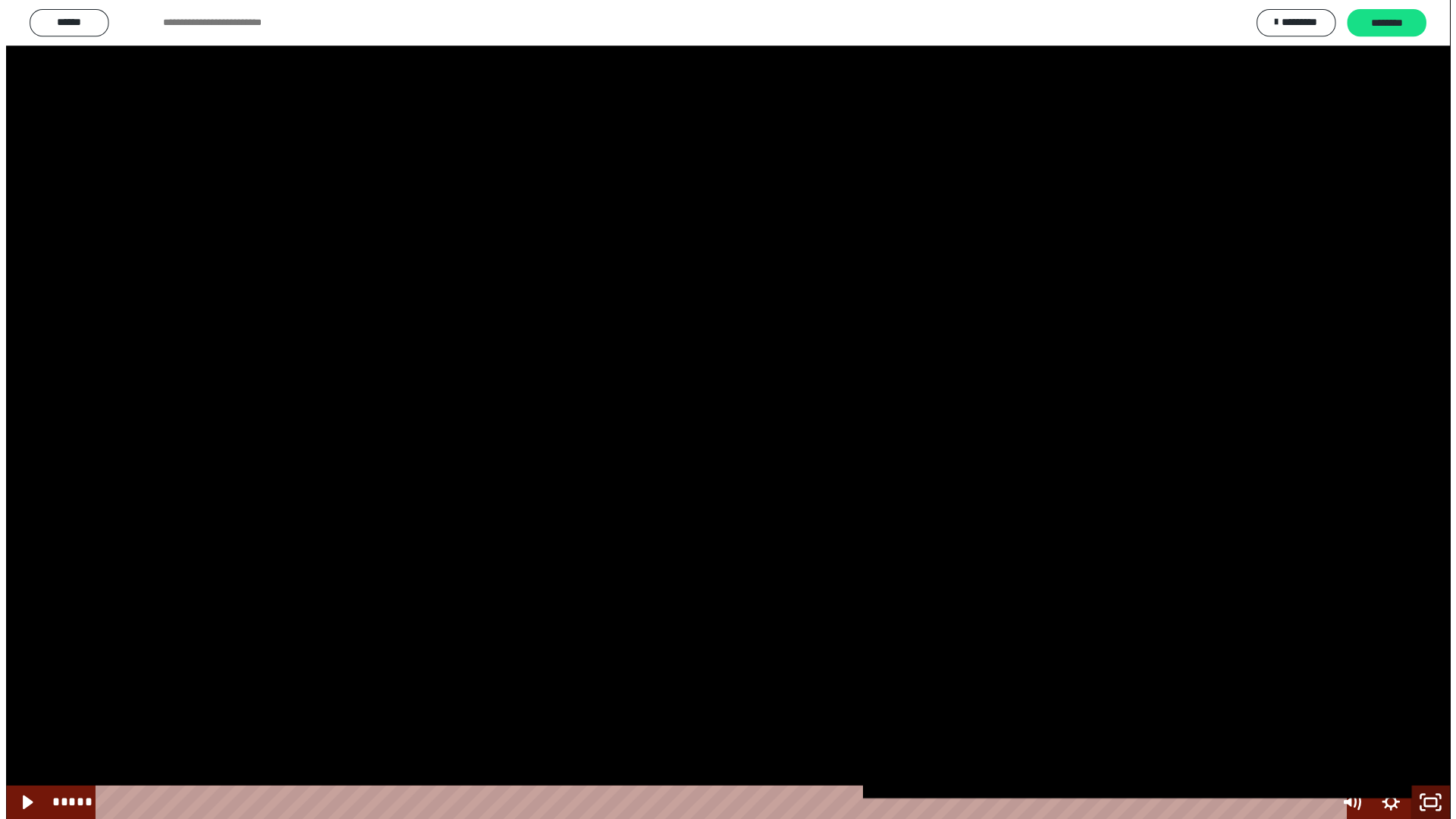 scroll, scrollTop: 1596, scrollLeft: 0, axis: vertical 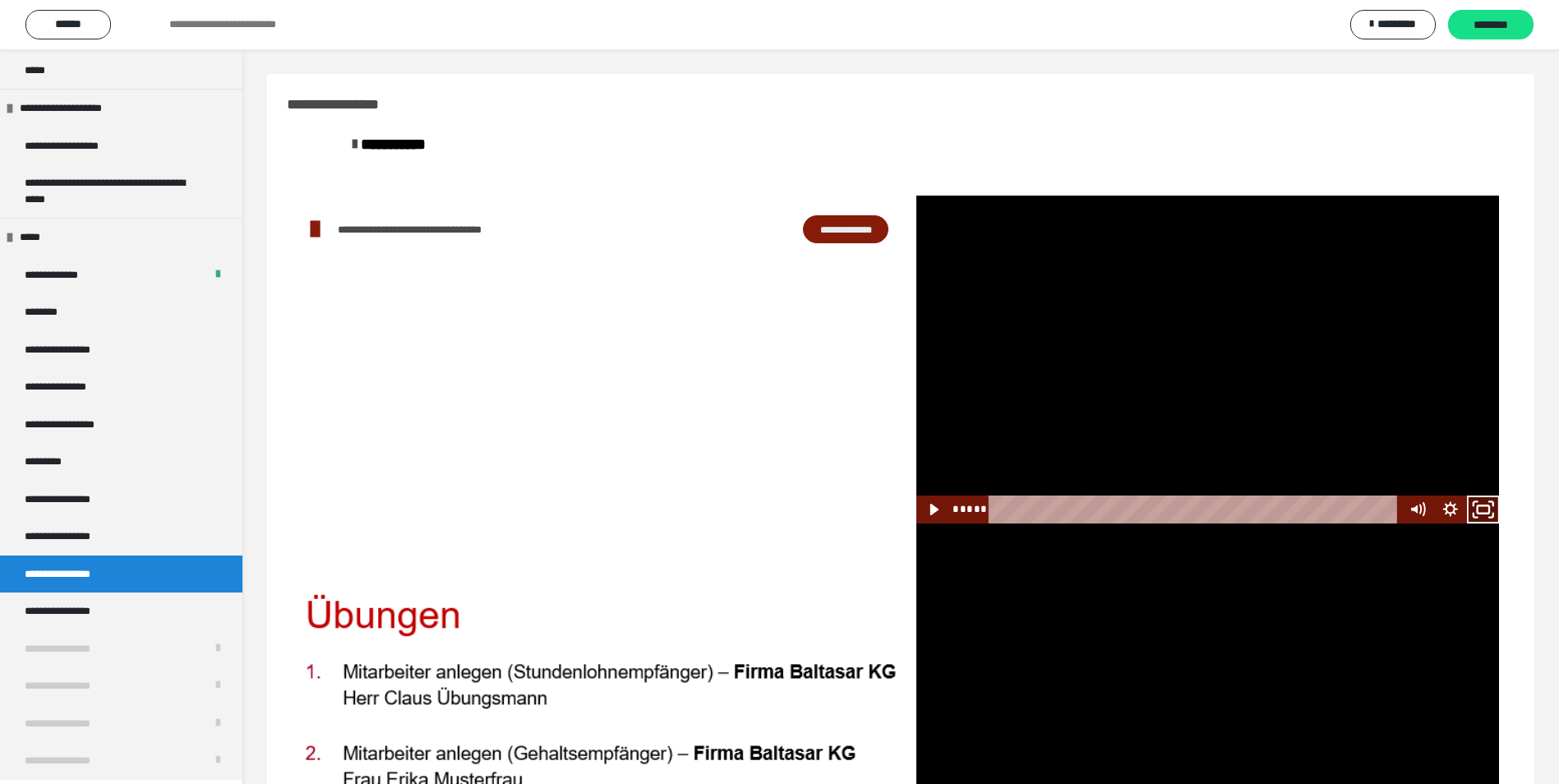 click 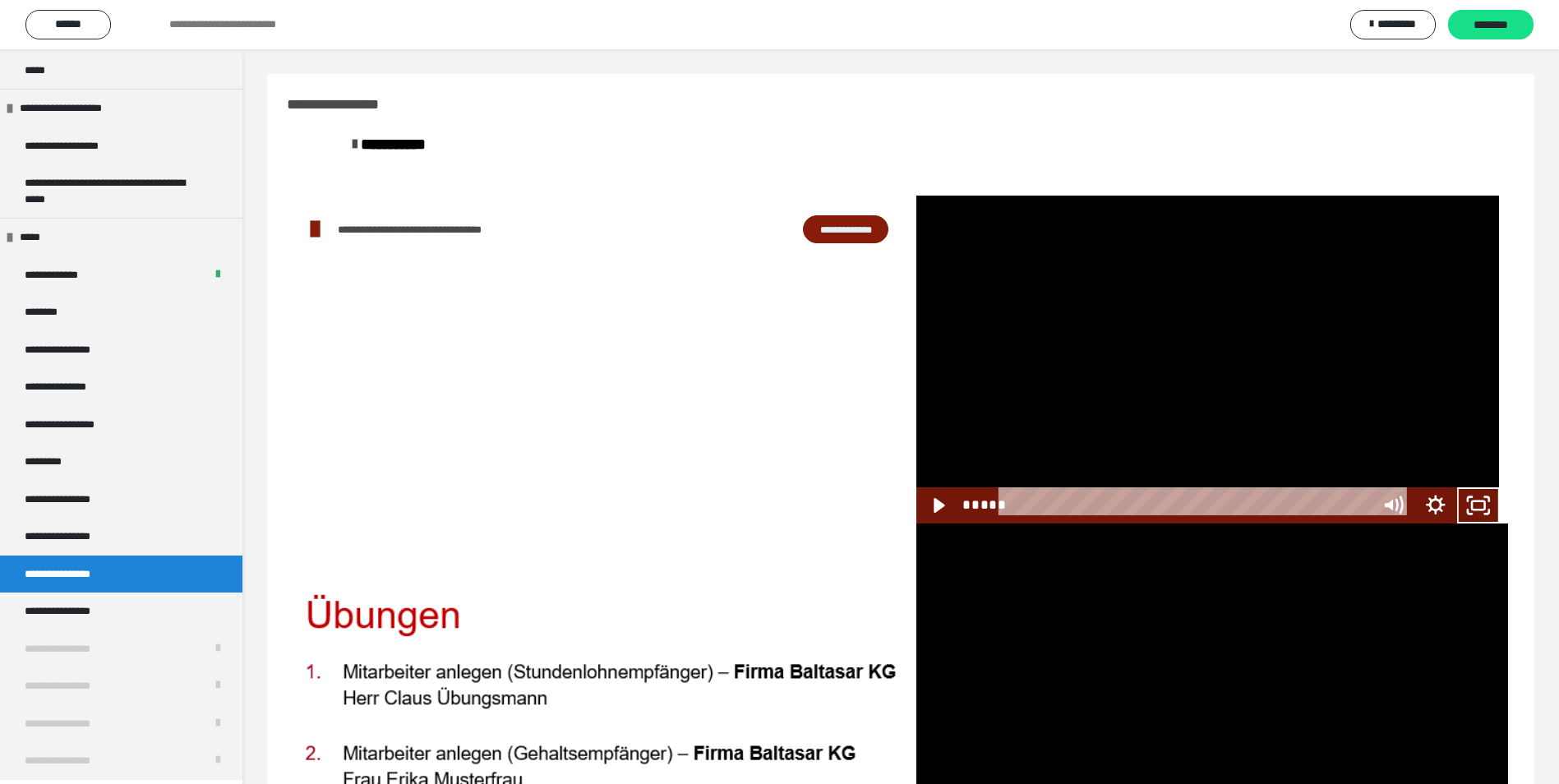 scroll, scrollTop: 1626, scrollLeft: 0, axis: vertical 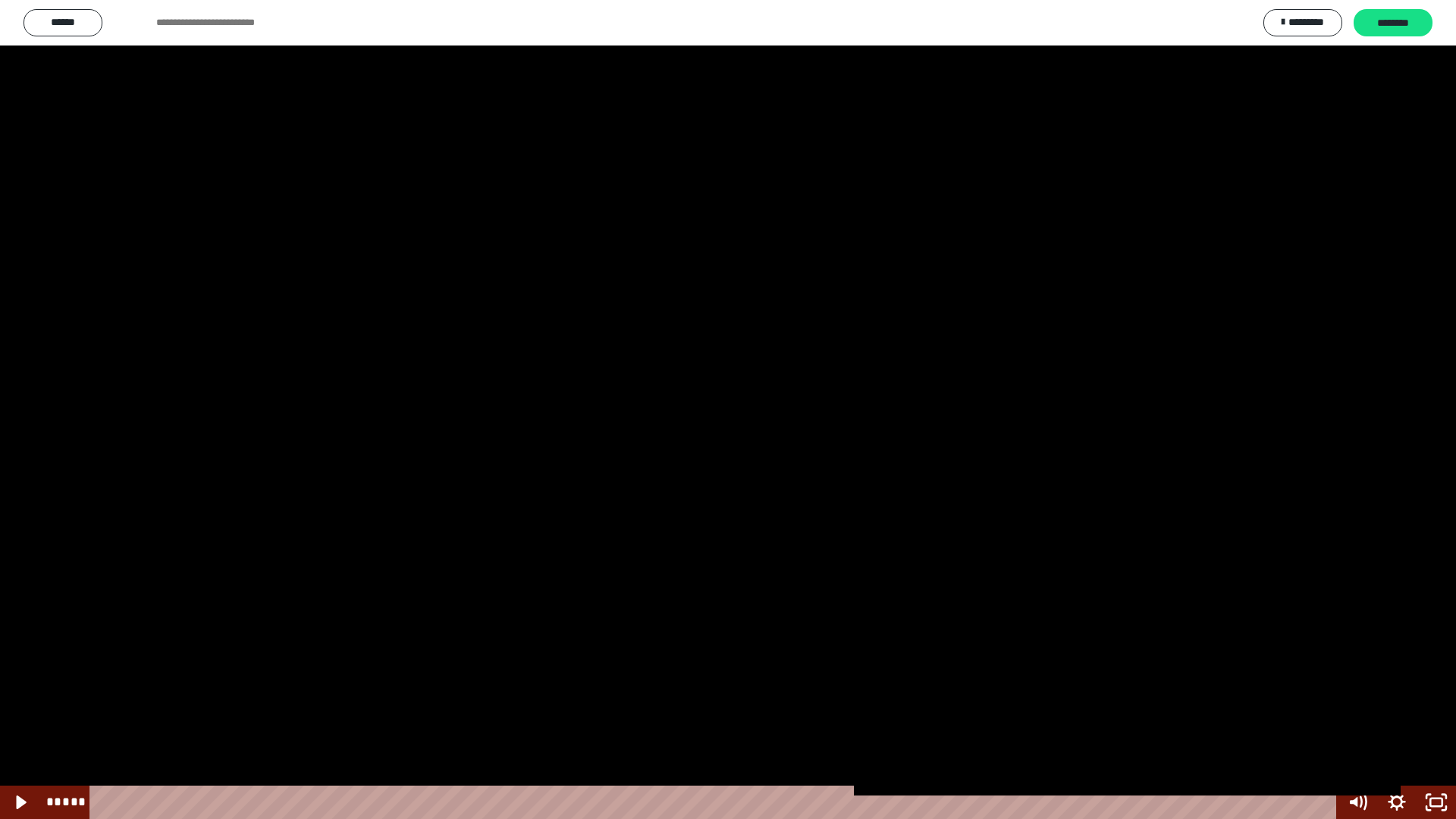 click at bounding box center (728, 410) 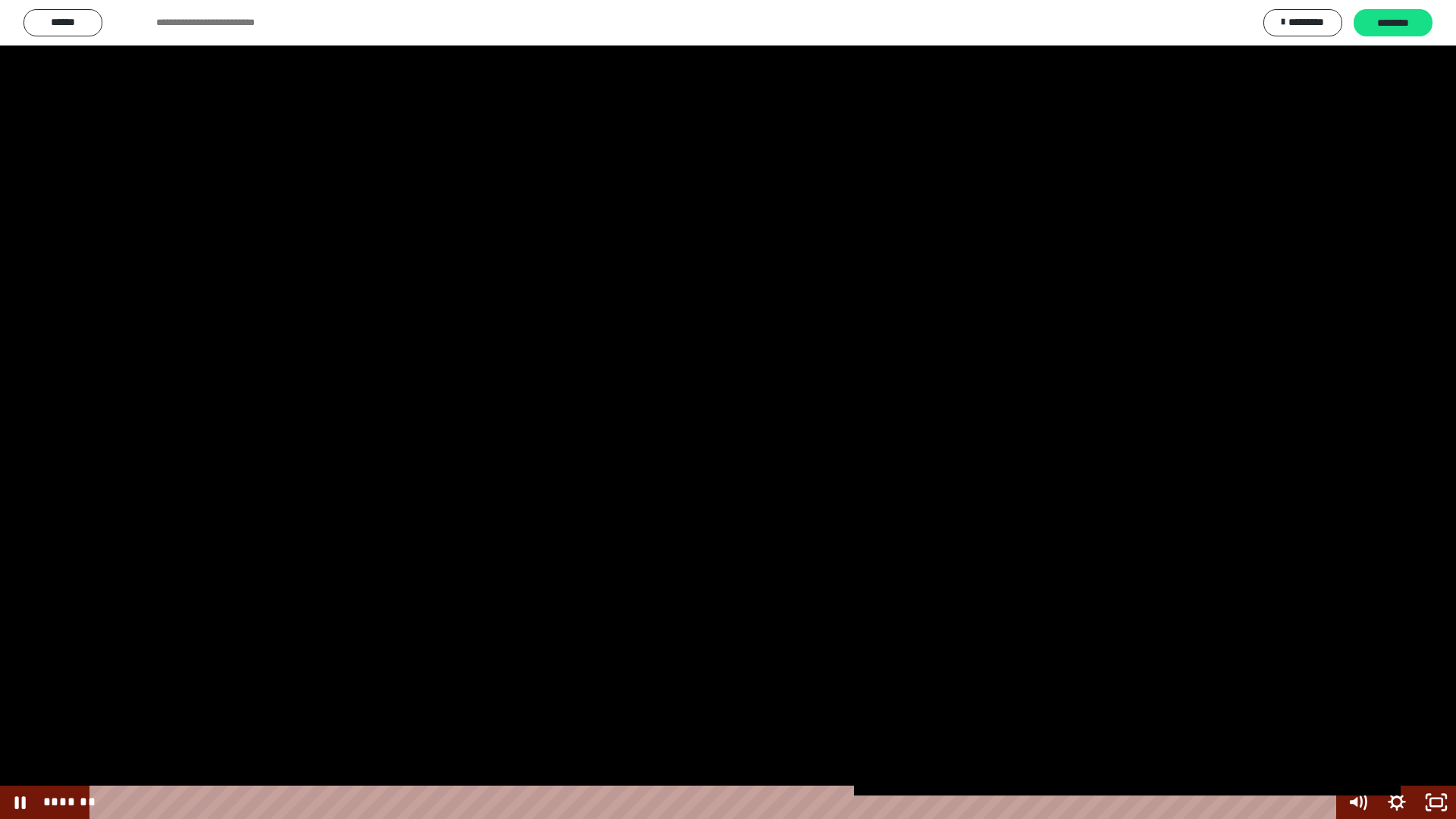 click on "*******" at bounding box center [715, 802] 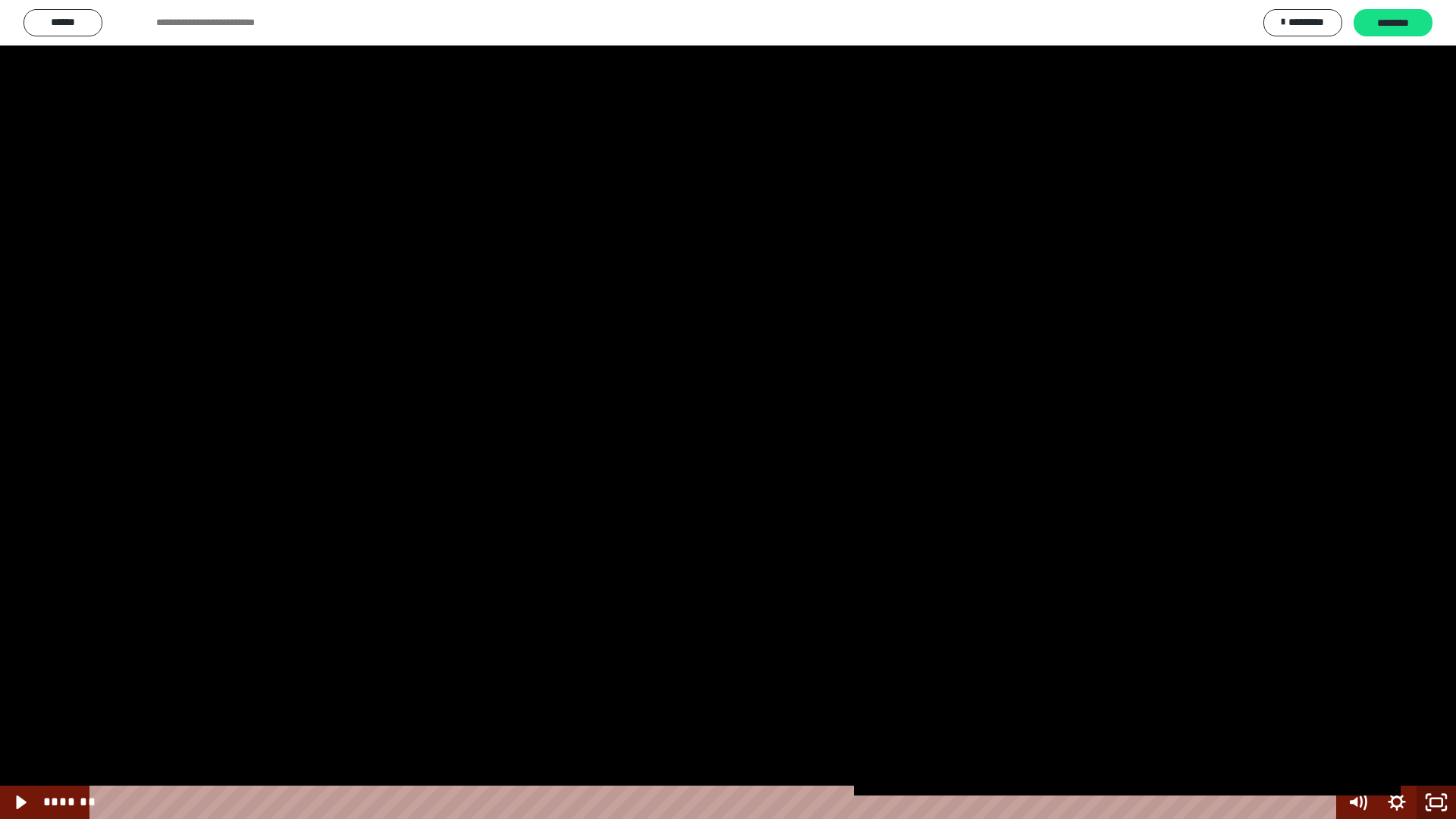 click 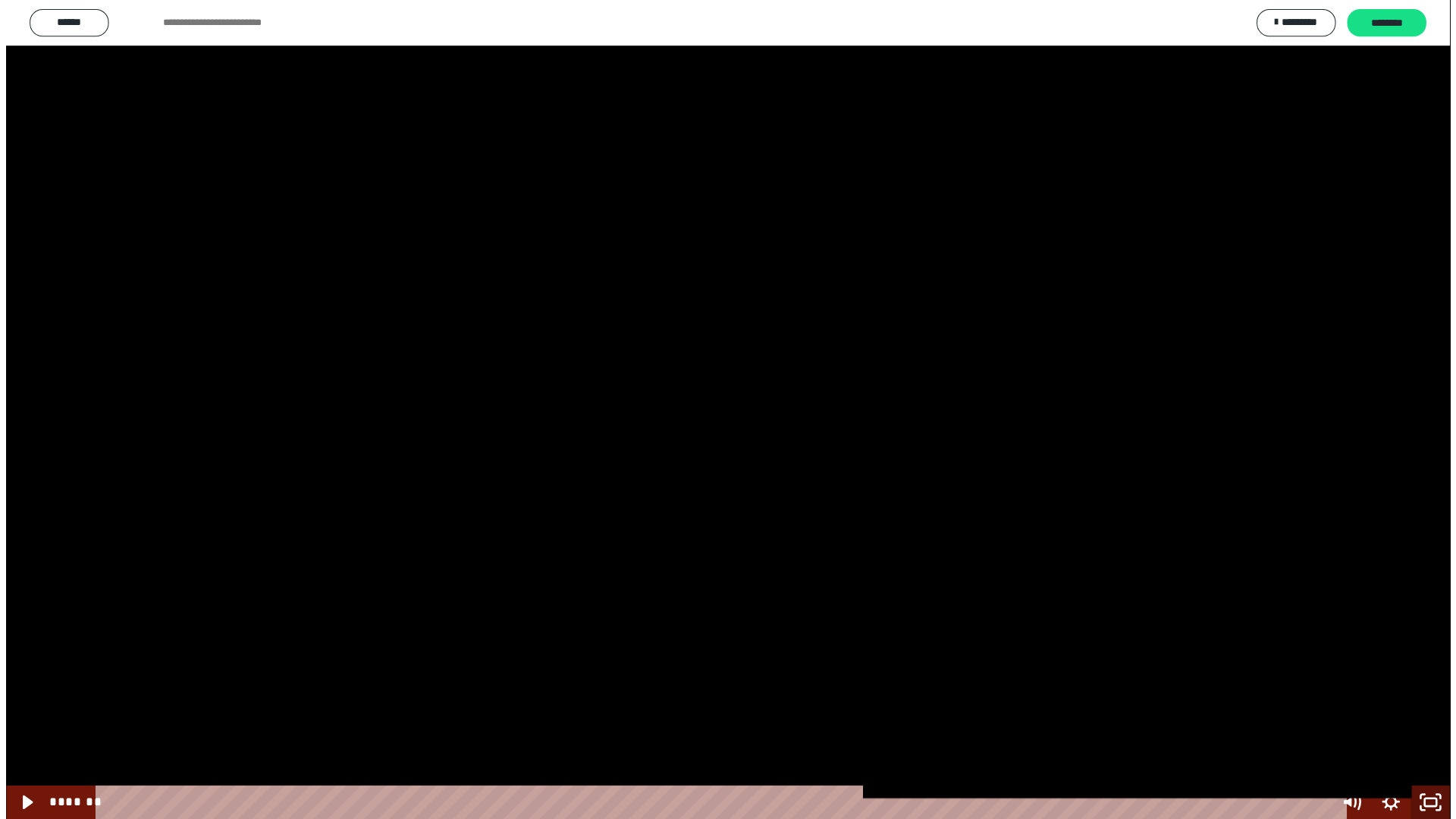 scroll, scrollTop: 1596, scrollLeft: 0, axis: vertical 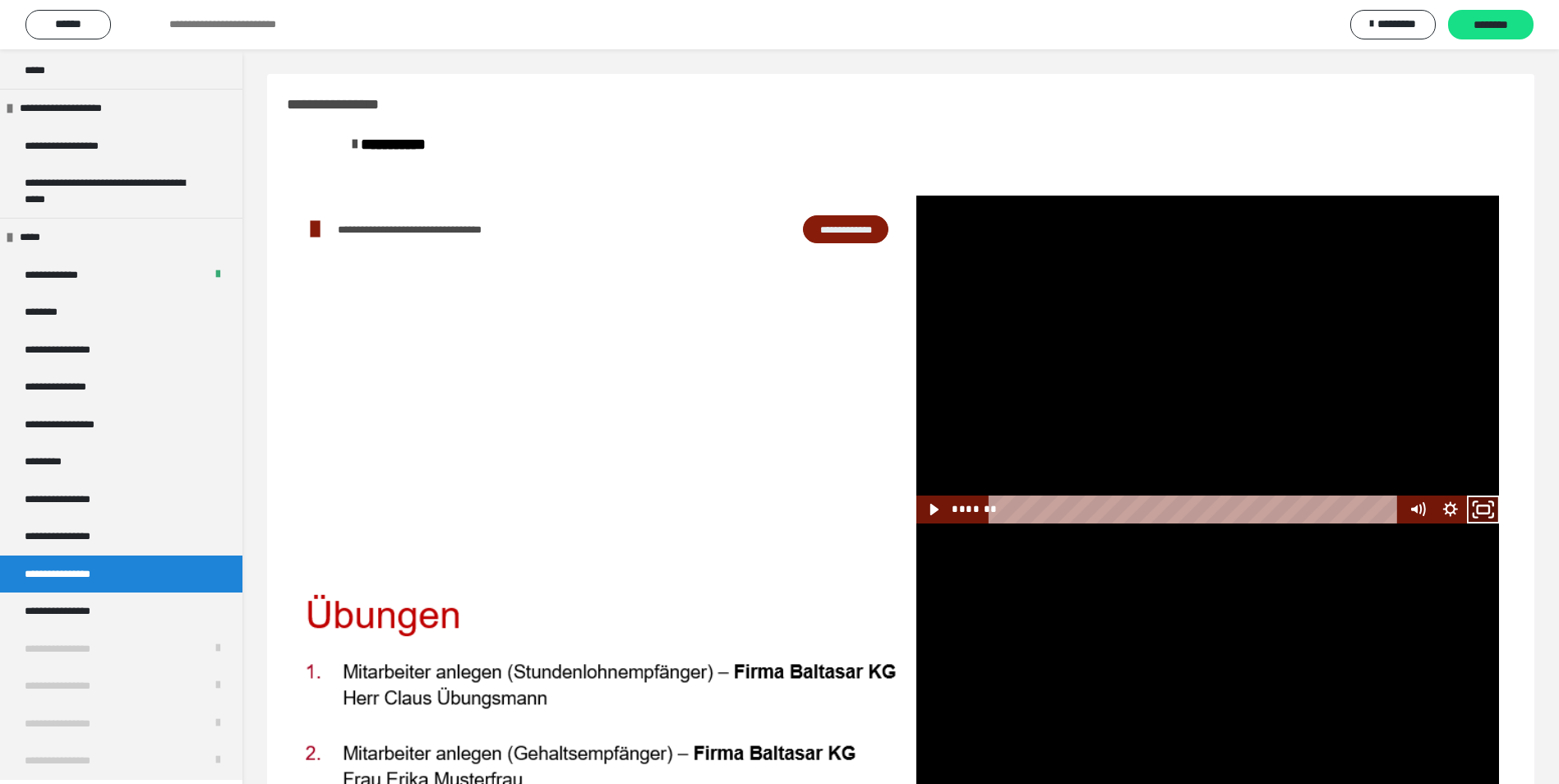 click 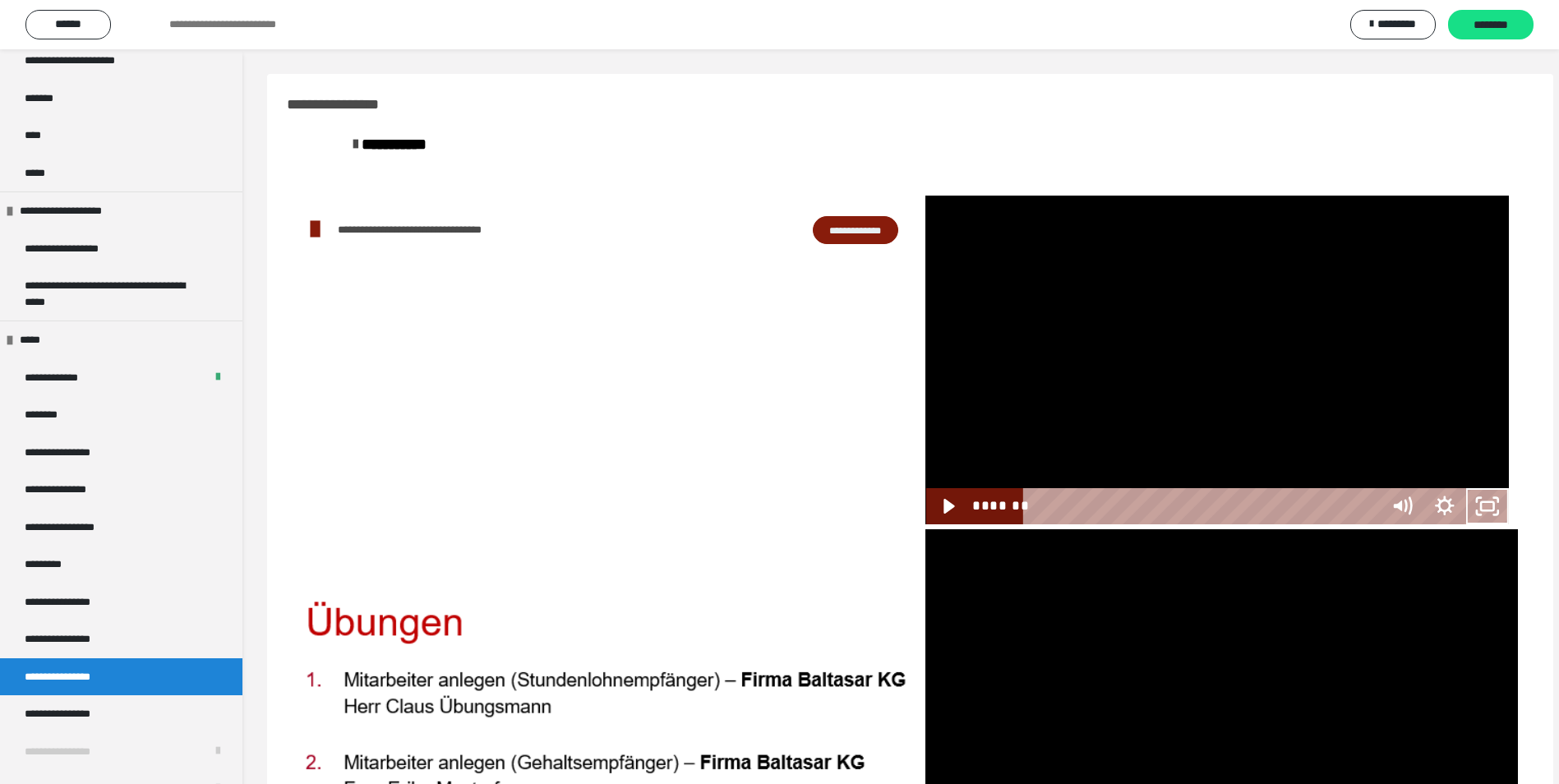scroll, scrollTop: 1626, scrollLeft: 0, axis: vertical 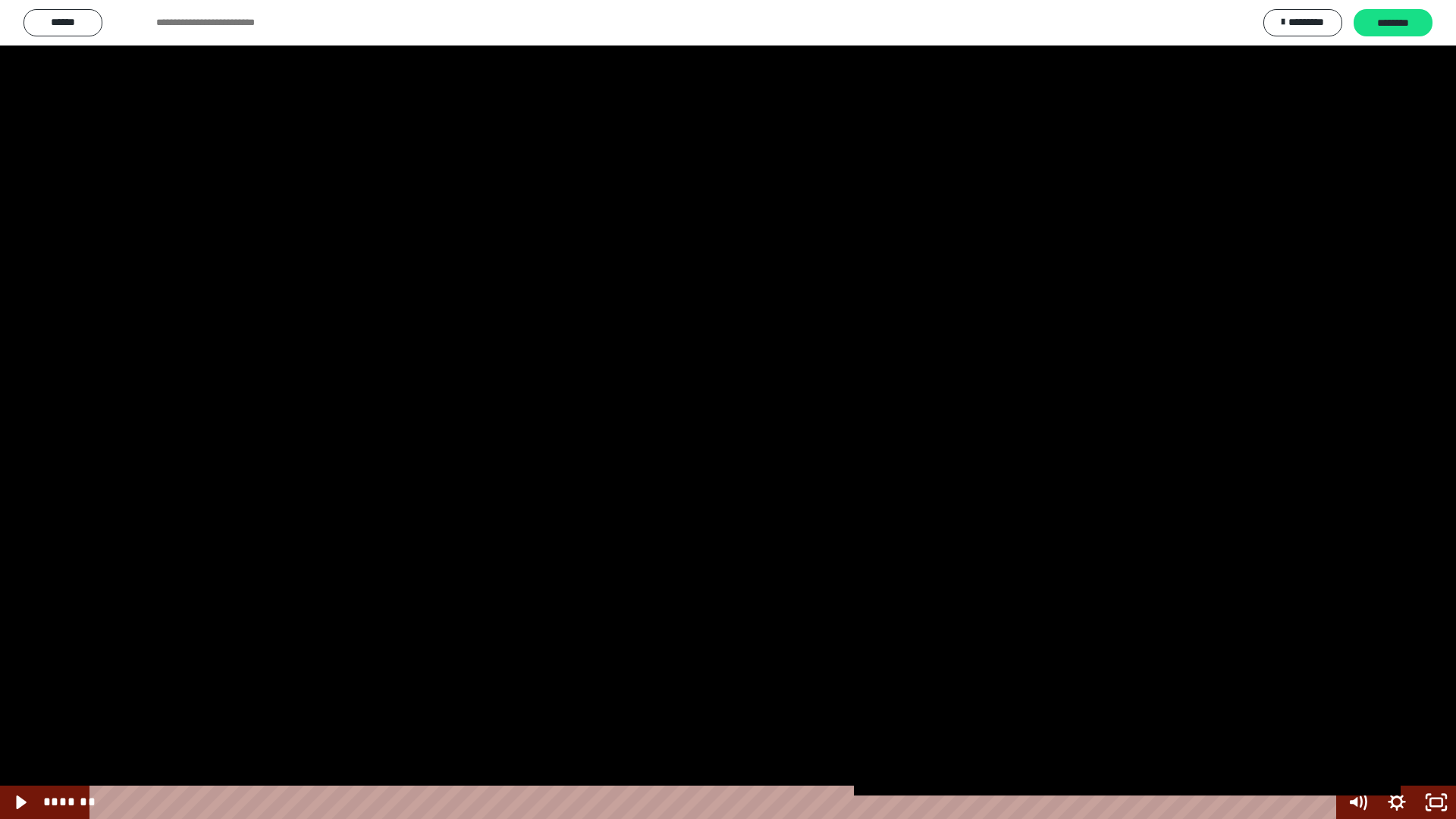 click at bounding box center [728, 410] 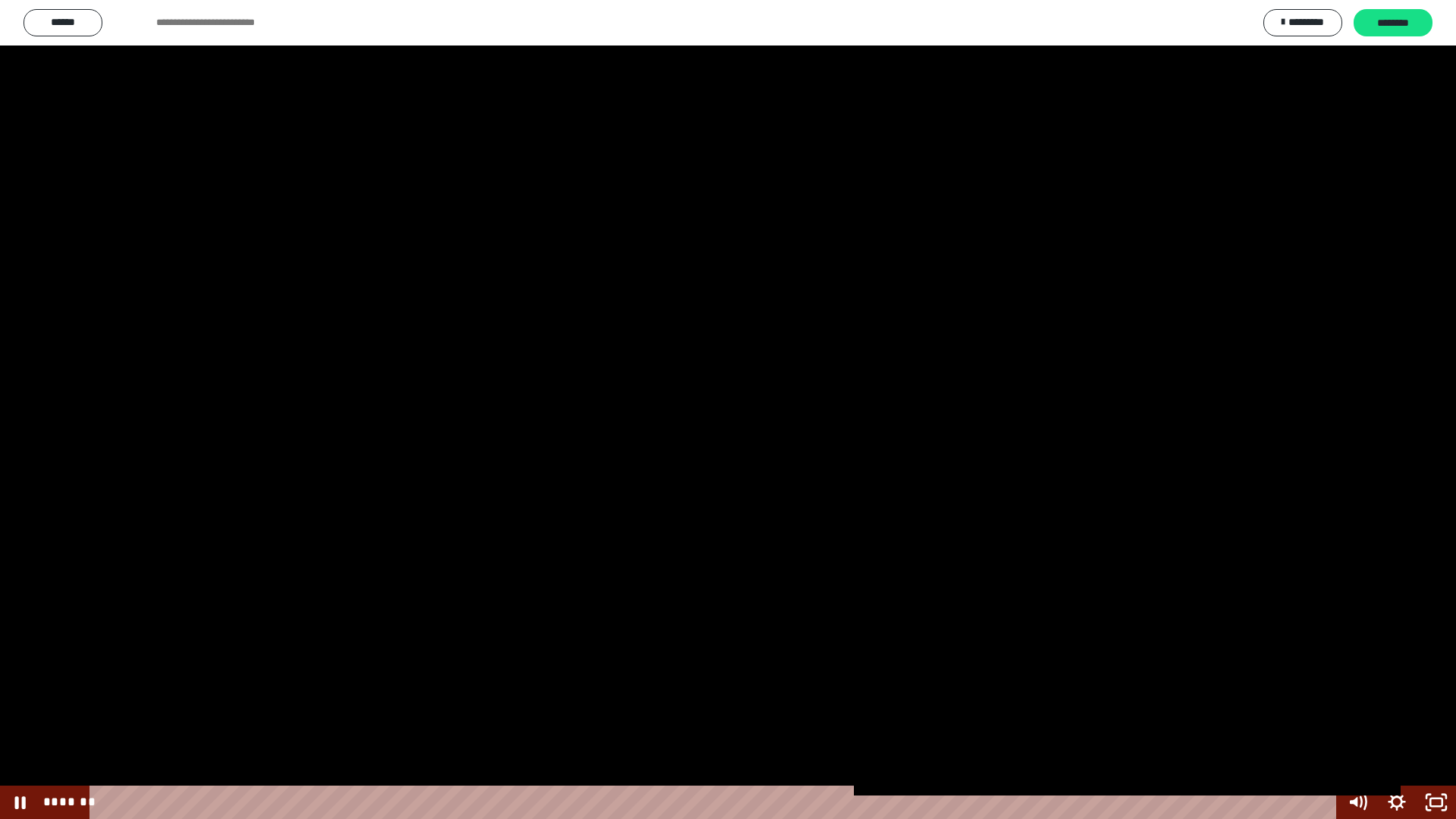 click at bounding box center [728, 410] 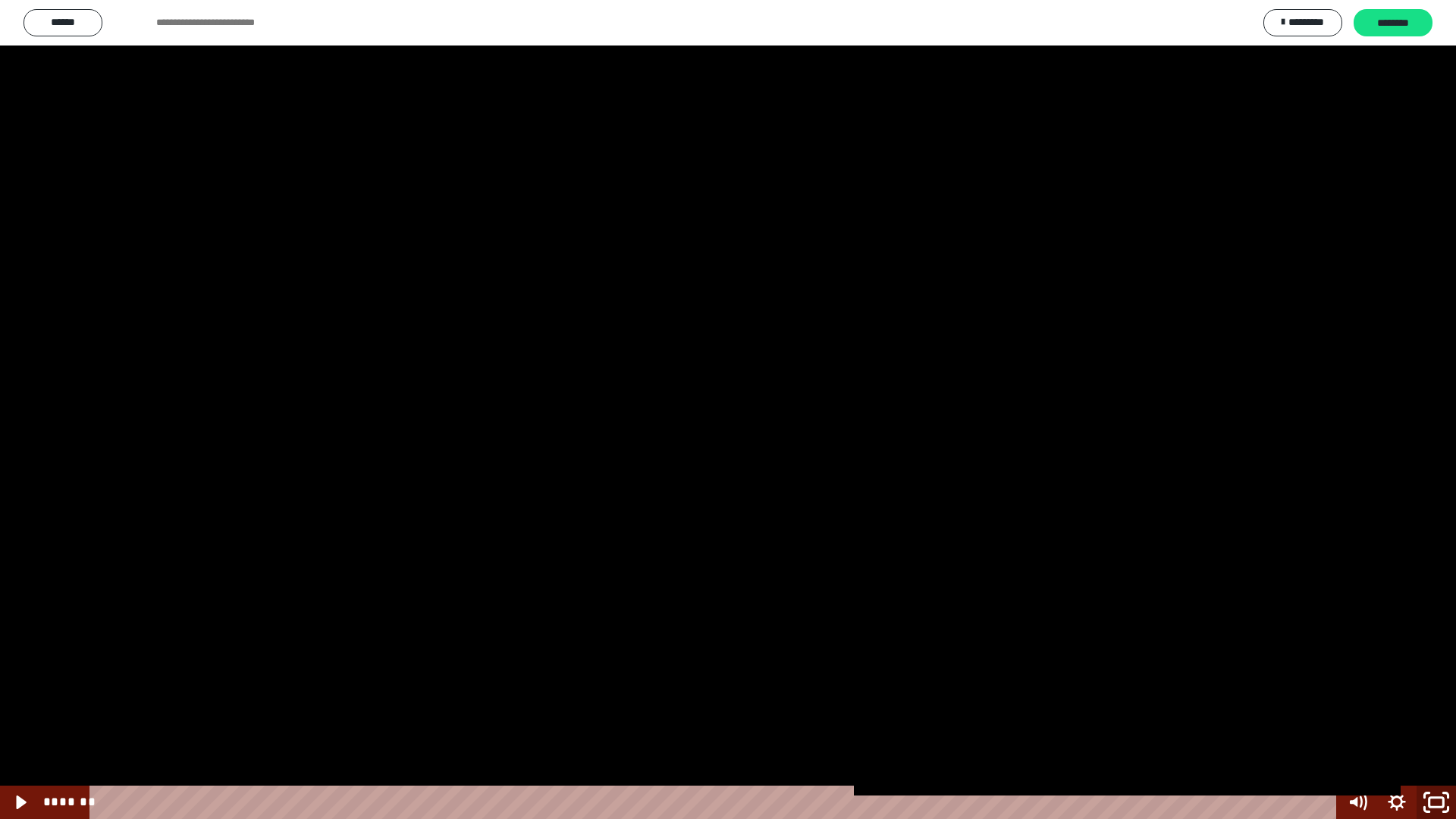 click 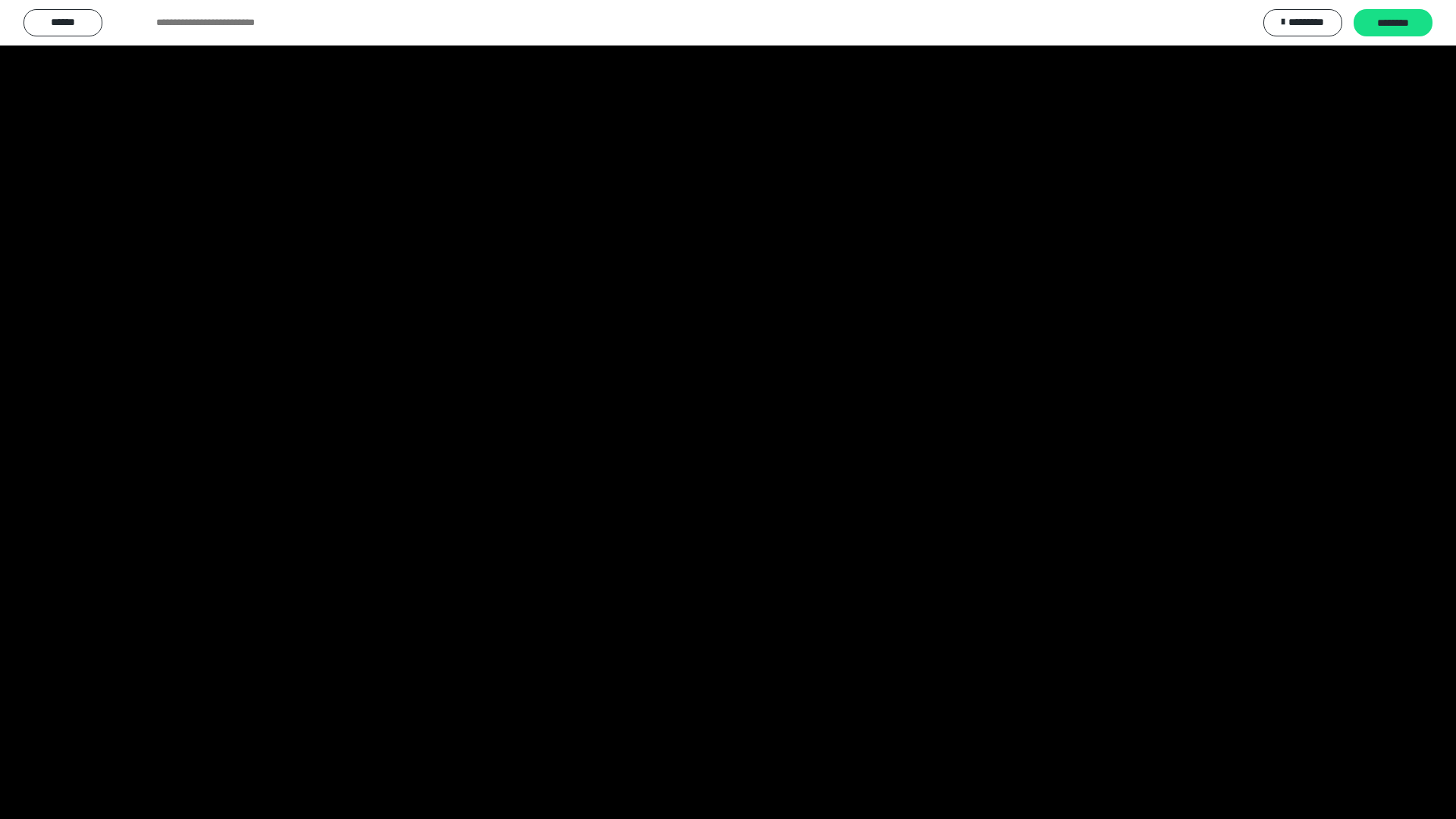 scroll, scrollTop: 1596, scrollLeft: 0, axis: vertical 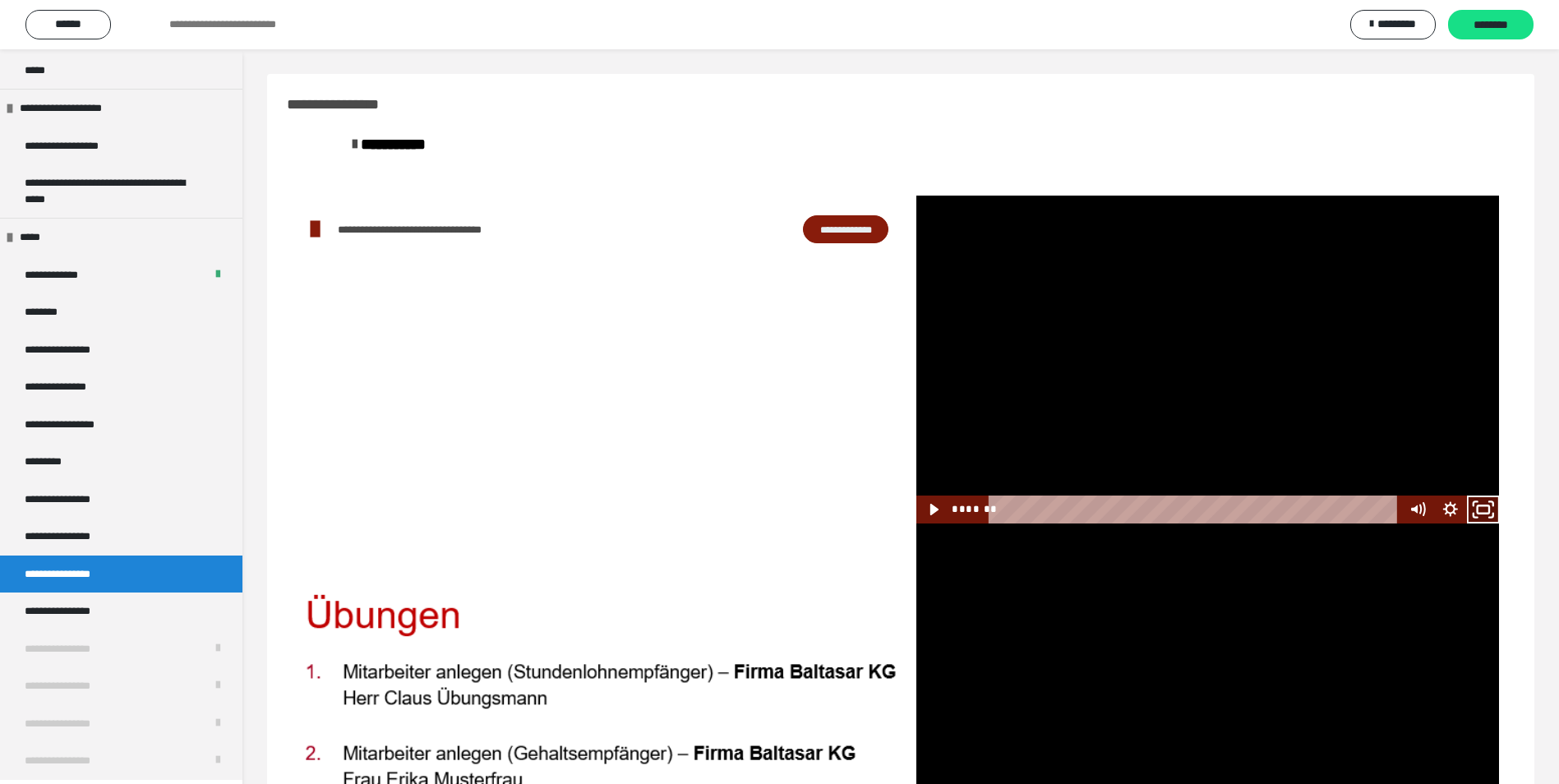 click 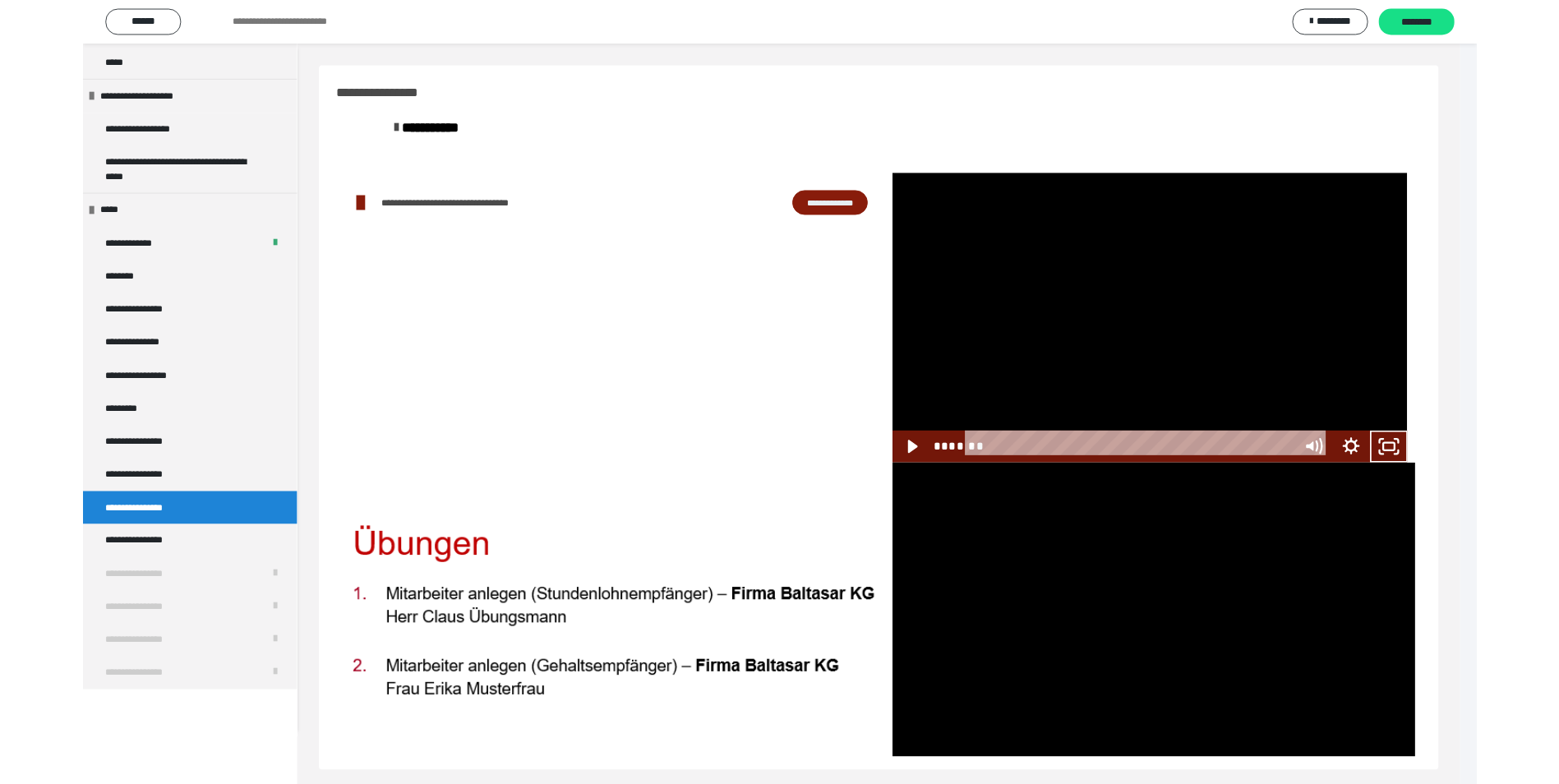 scroll, scrollTop: 1626, scrollLeft: 0, axis: vertical 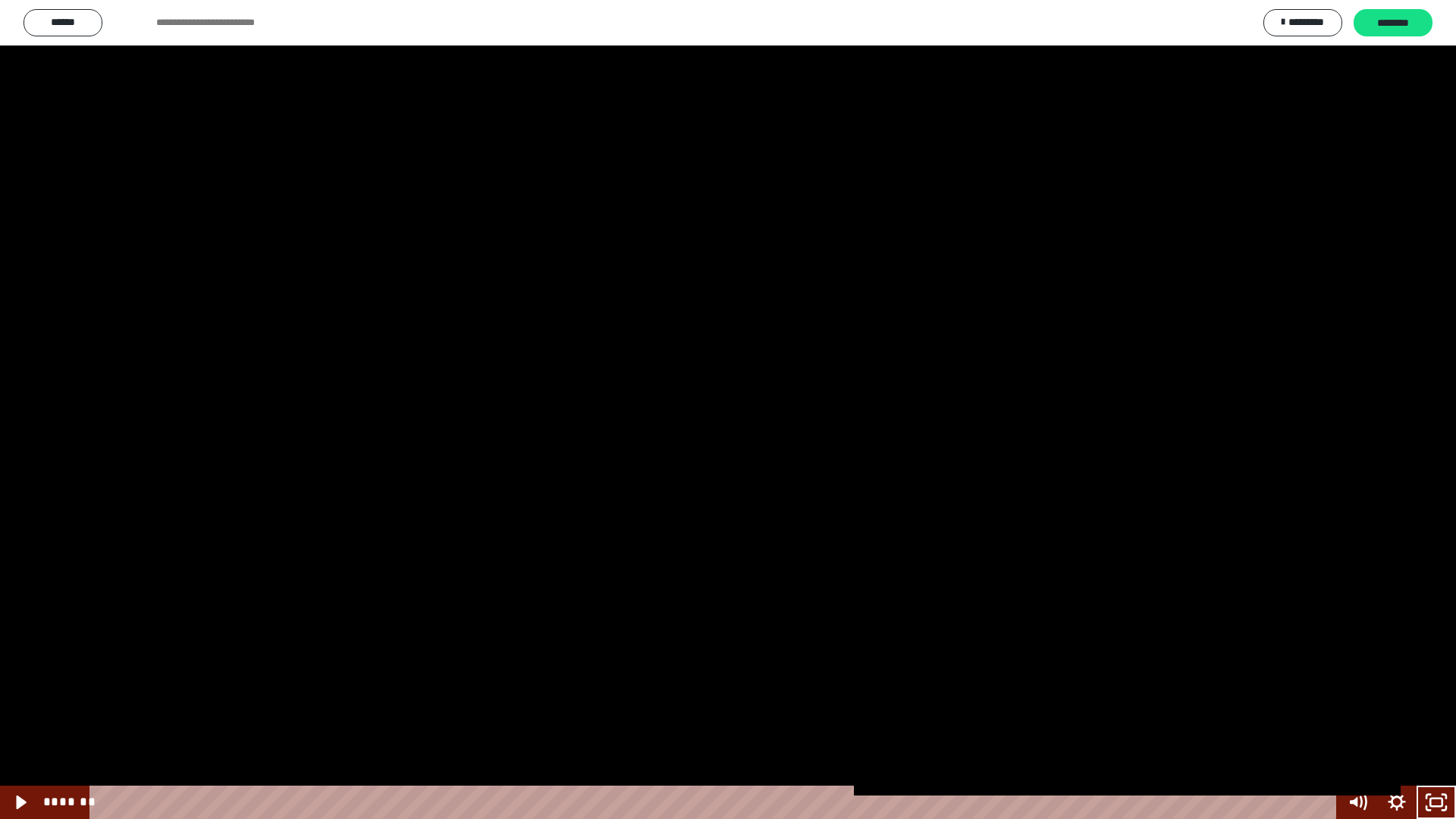 click at bounding box center [728, 410] 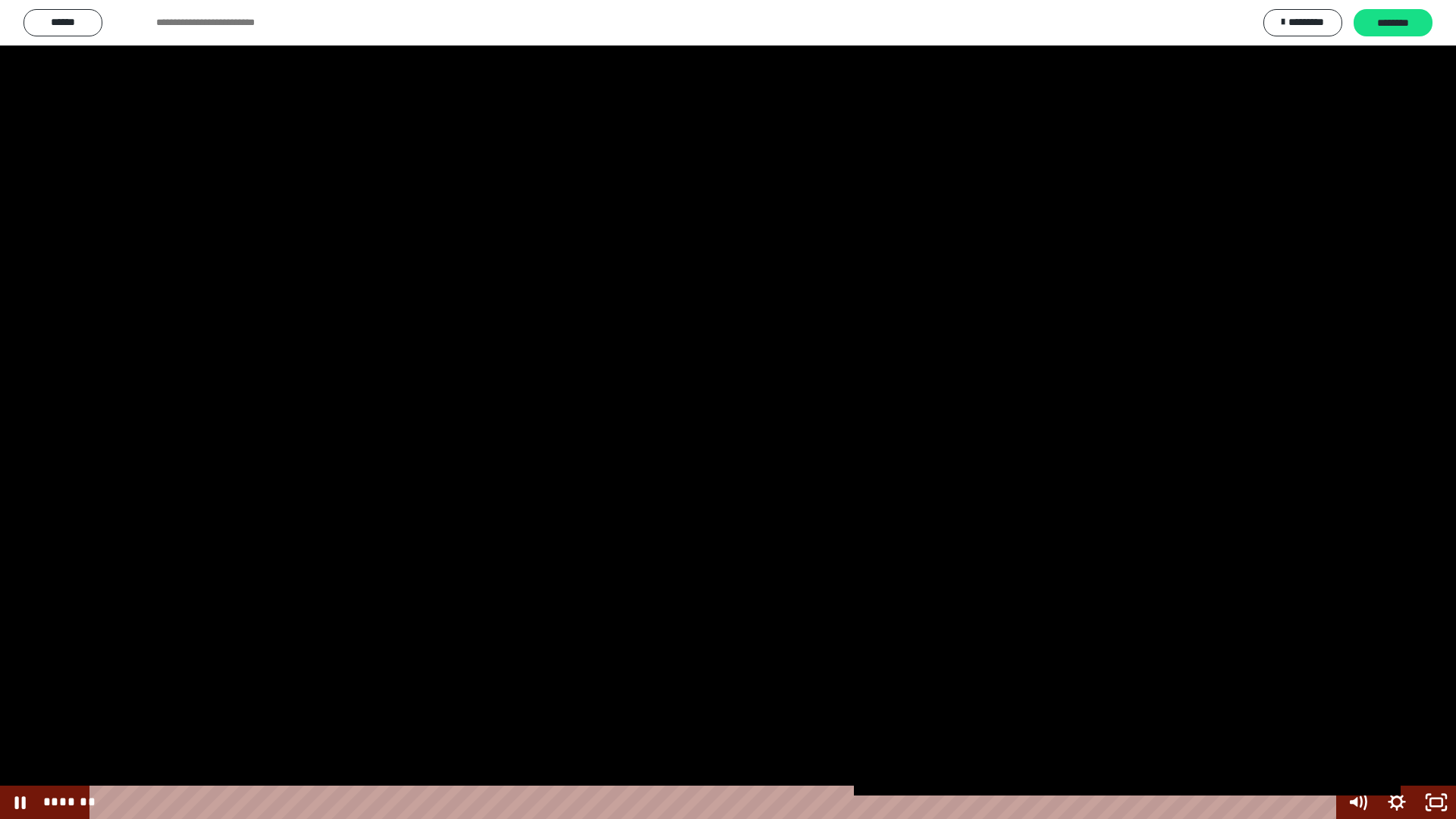 click at bounding box center [728, 410] 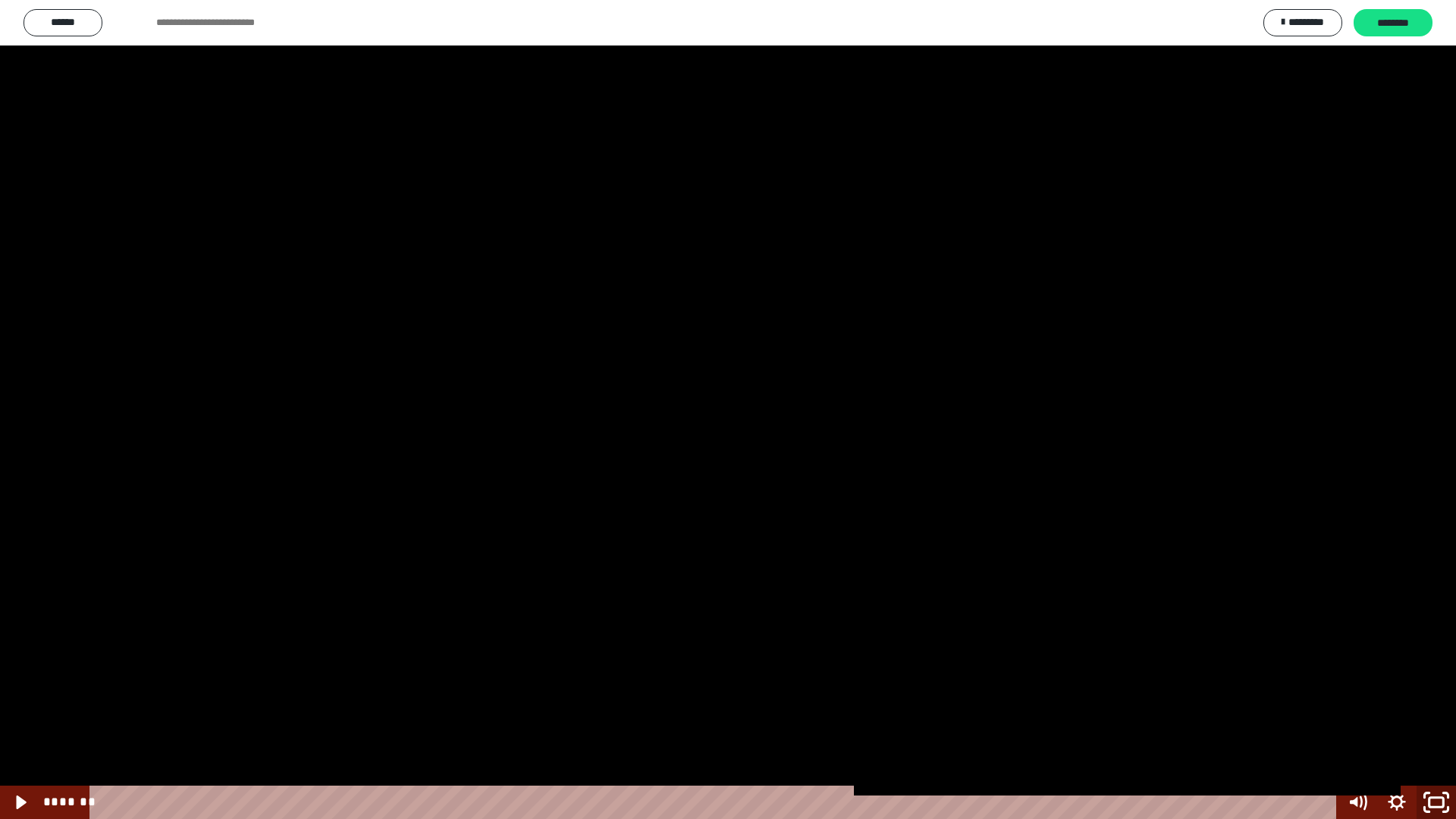 click 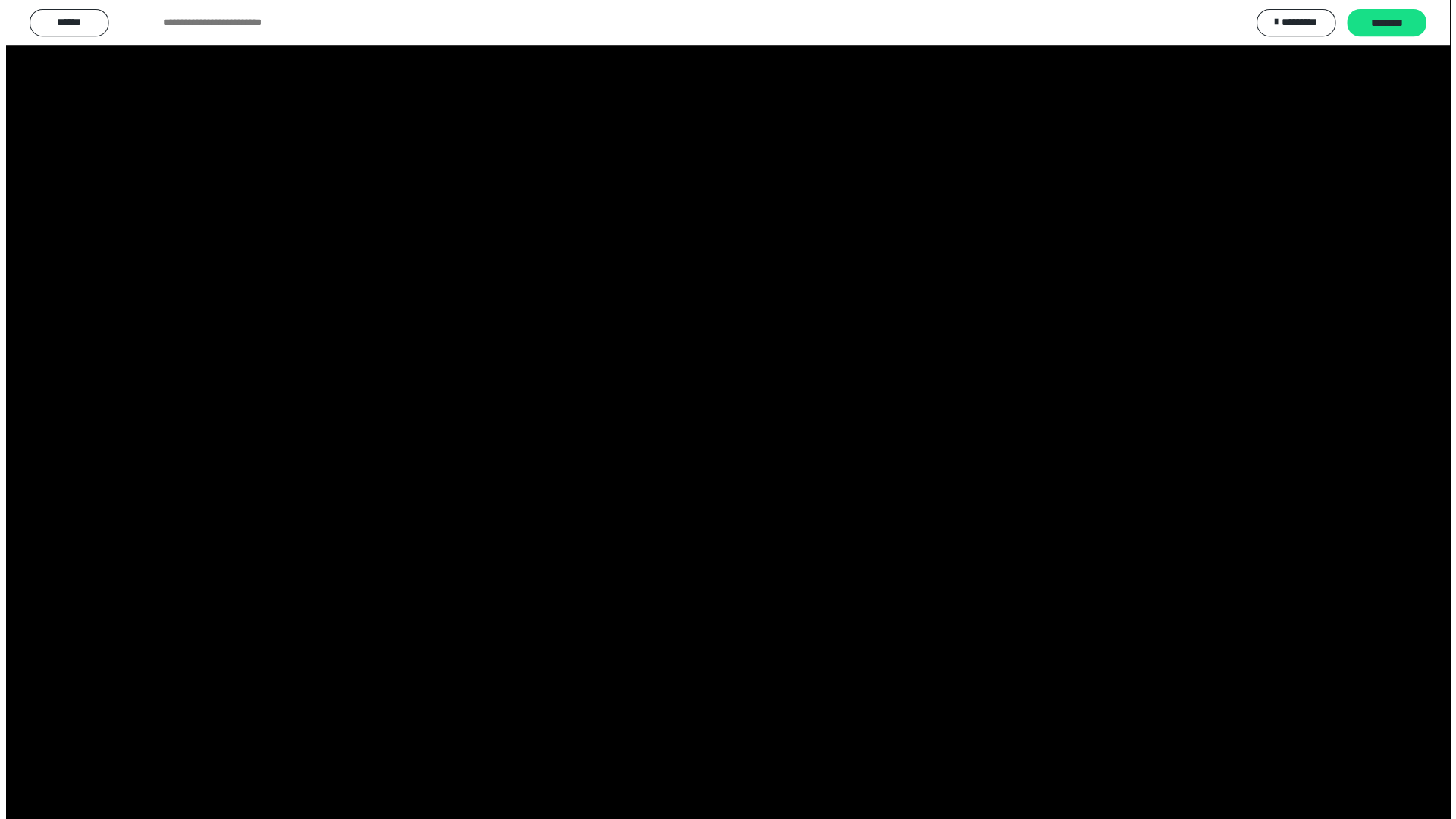 scroll, scrollTop: 1596, scrollLeft: 0, axis: vertical 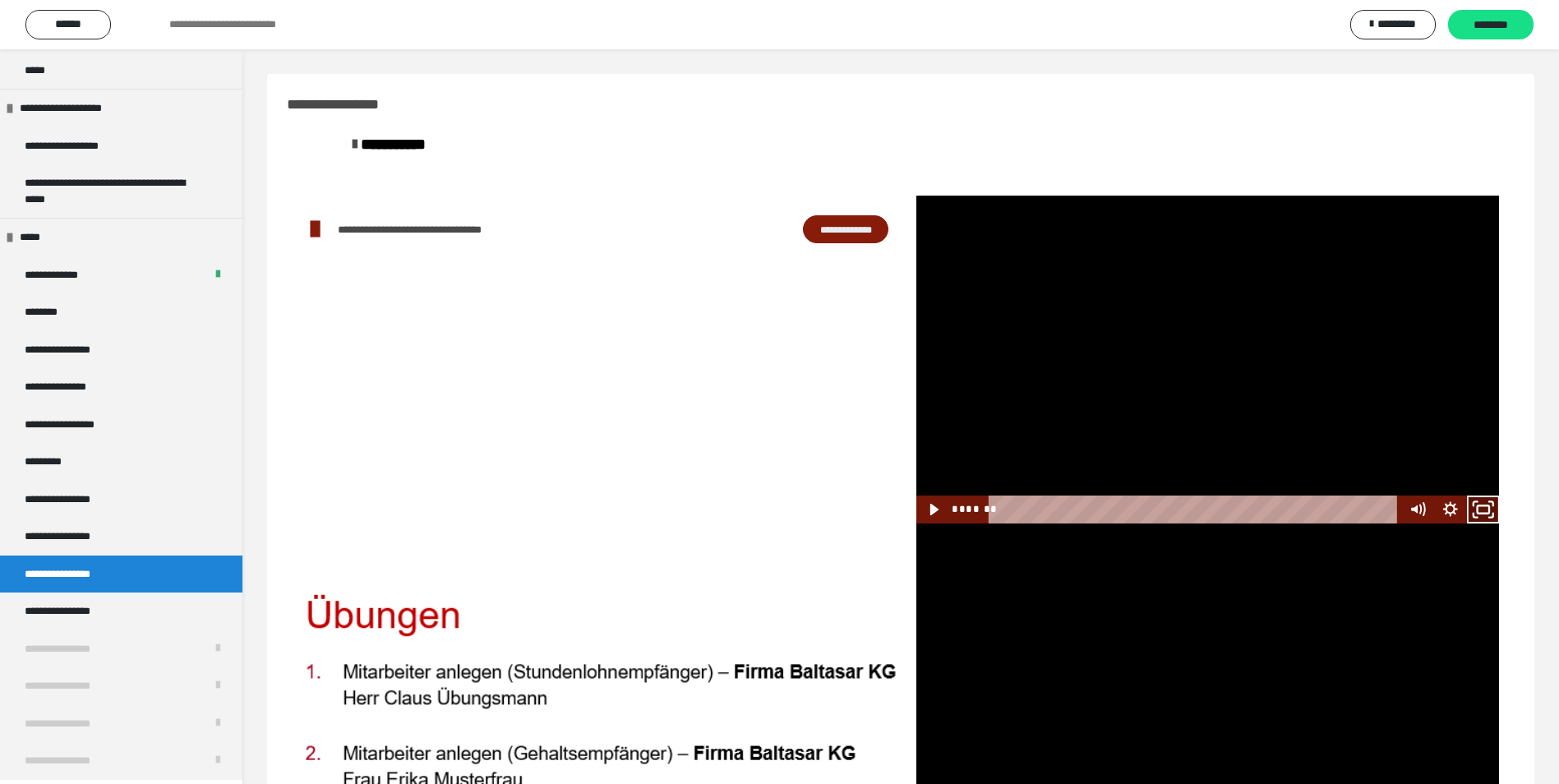 click 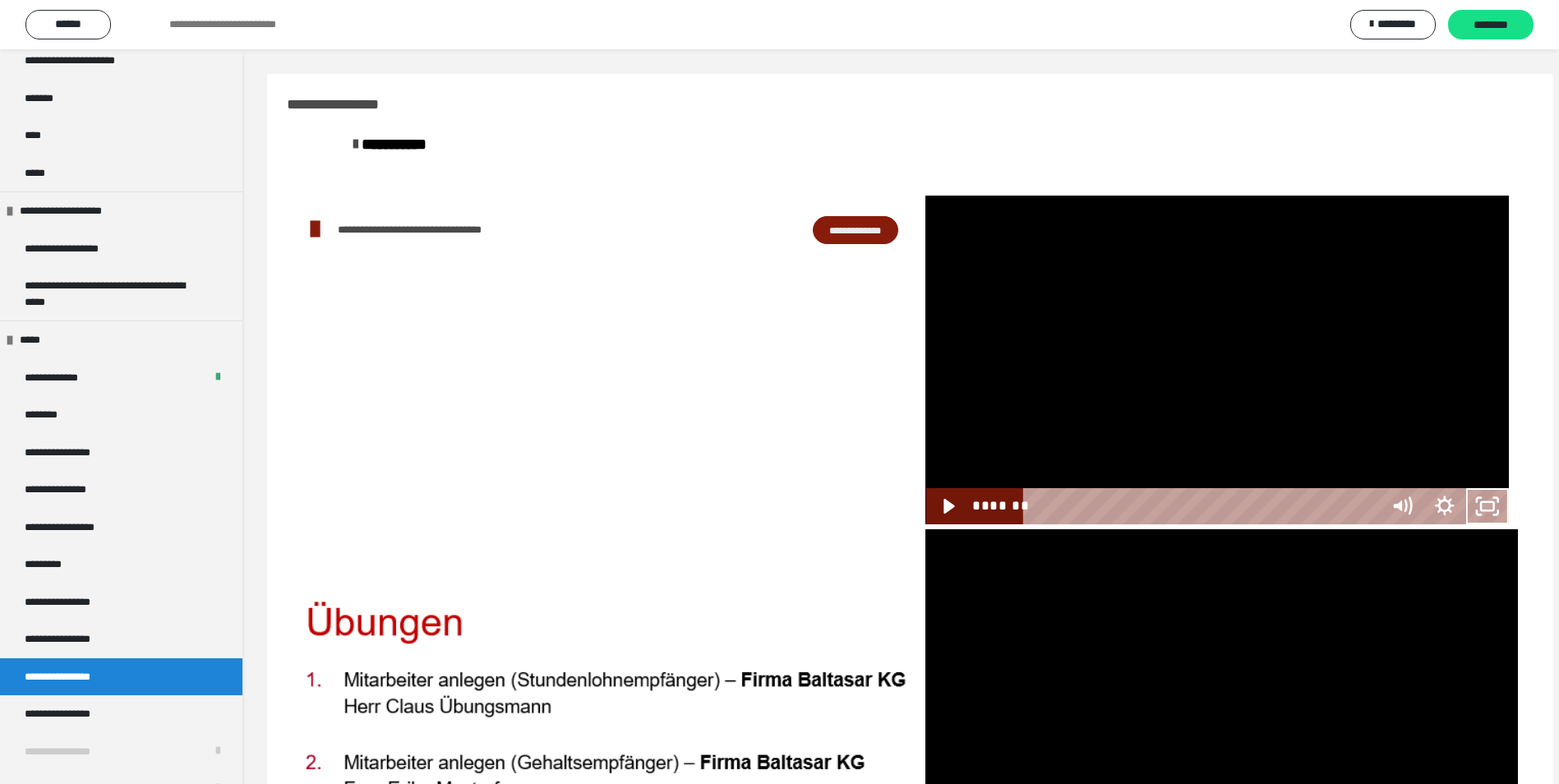 scroll, scrollTop: 1626, scrollLeft: 0, axis: vertical 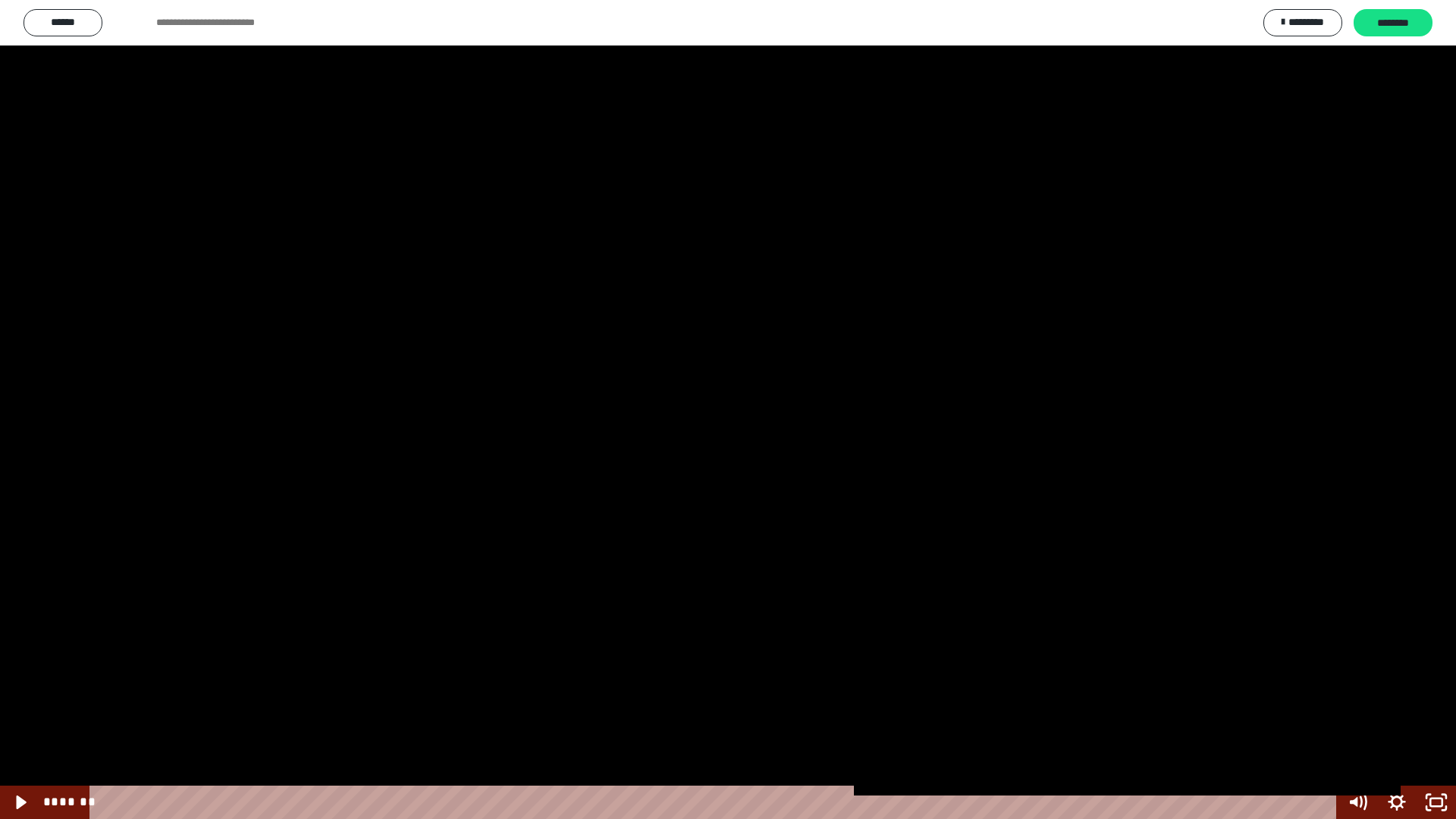 click at bounding box center [728, 410] 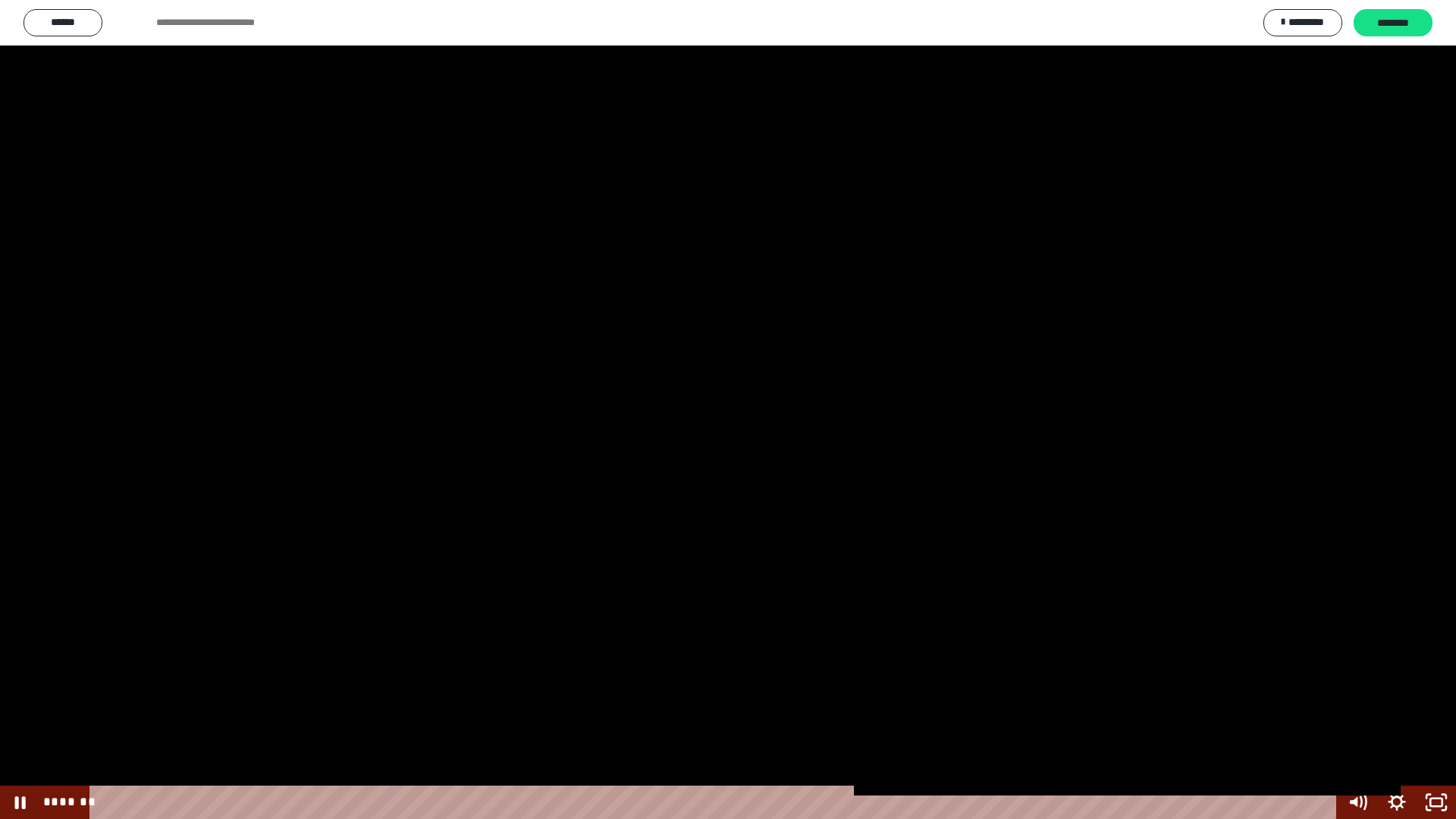 click at bounding box center (728, 410) 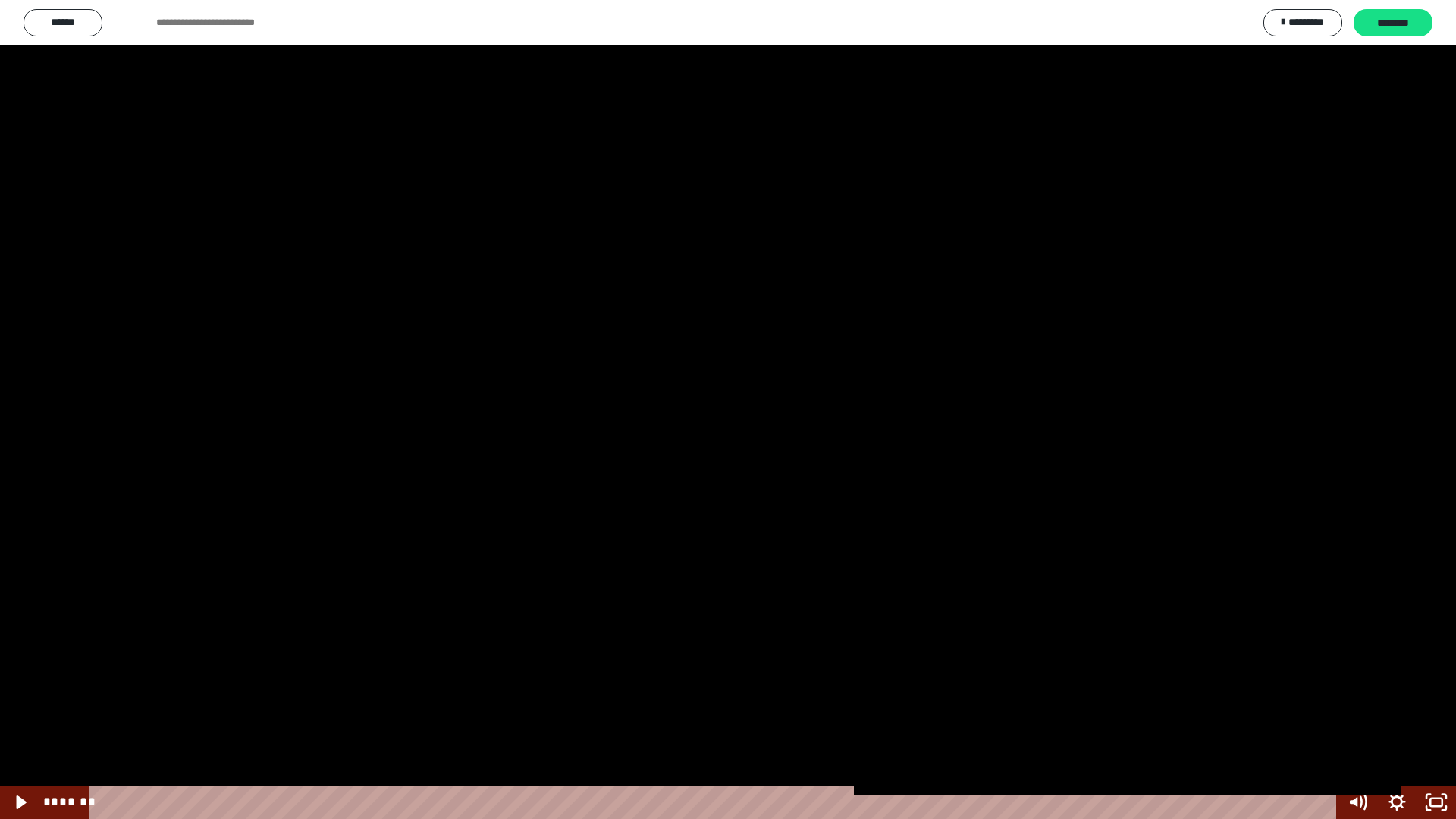 click at bounding box center (728, 410) 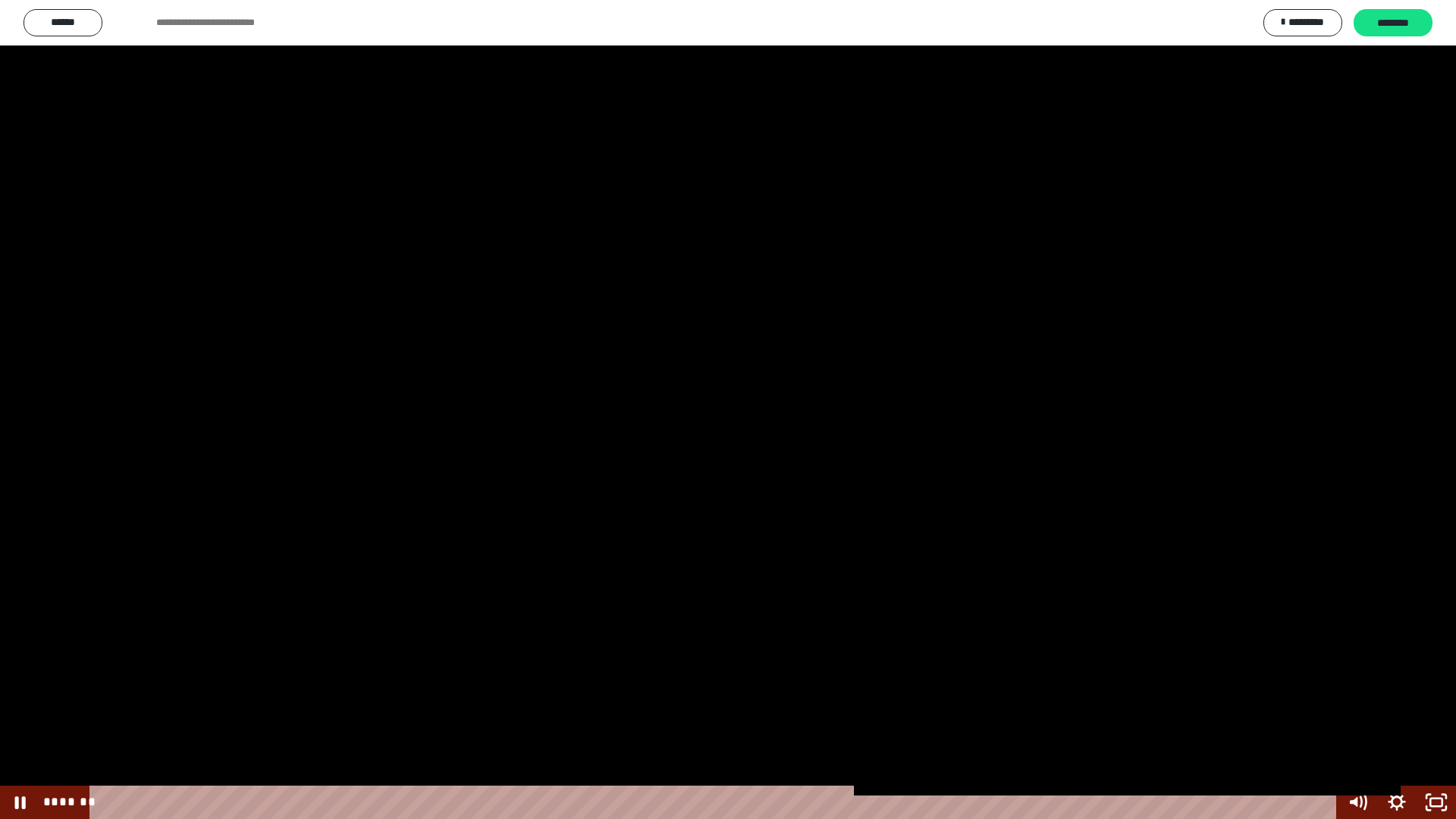 click at bounding box center (728, 410) 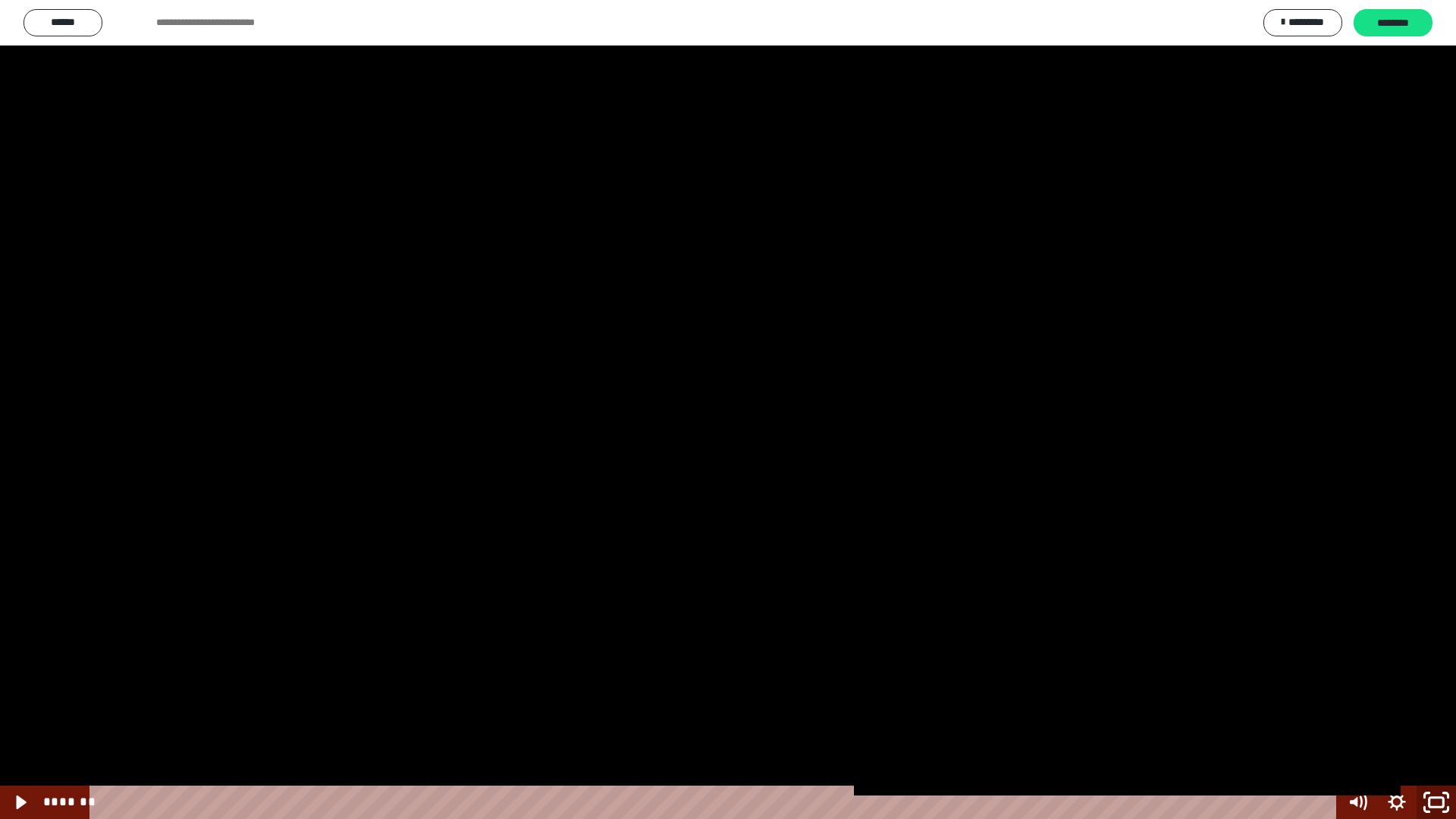 click 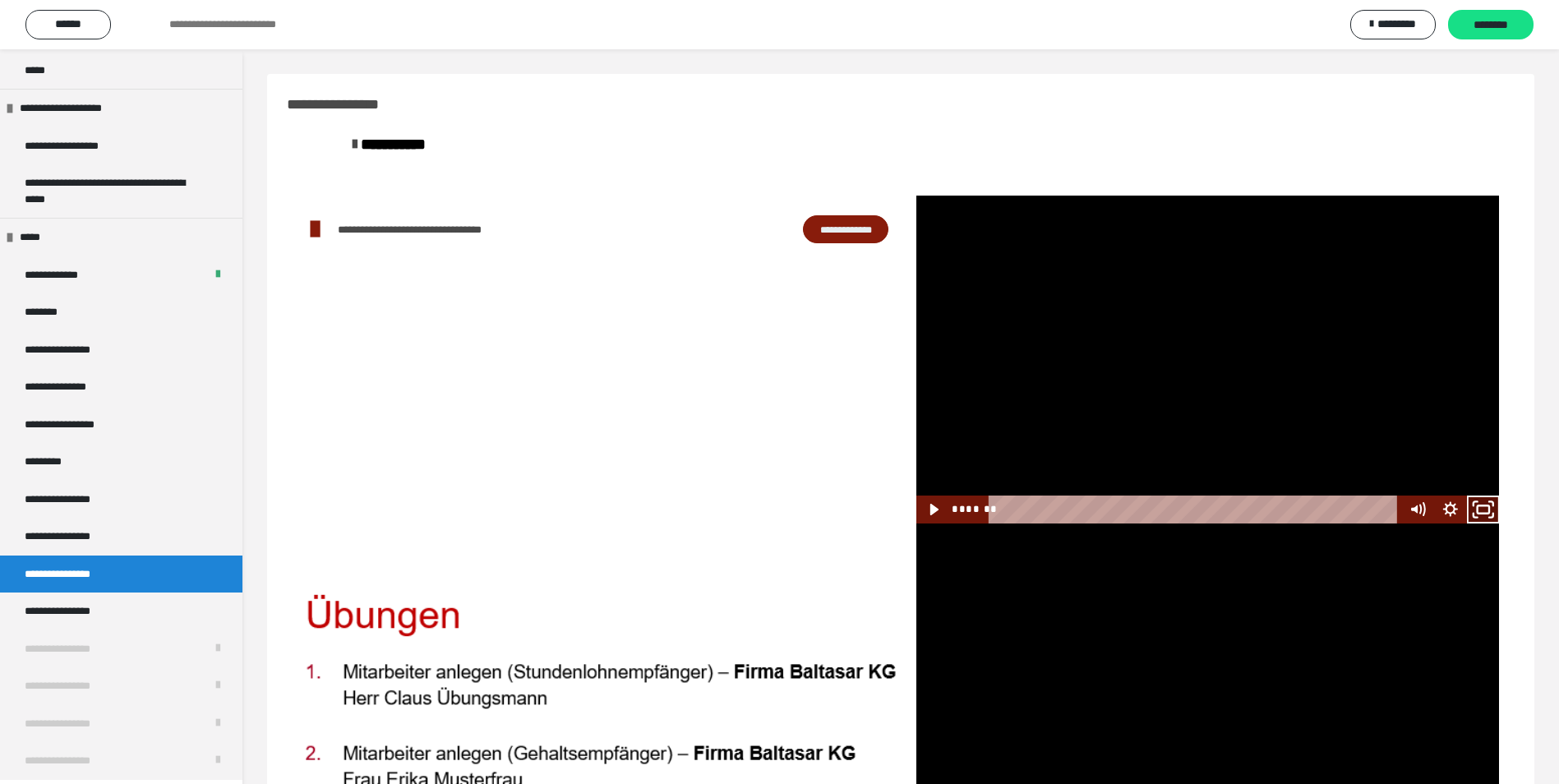 click 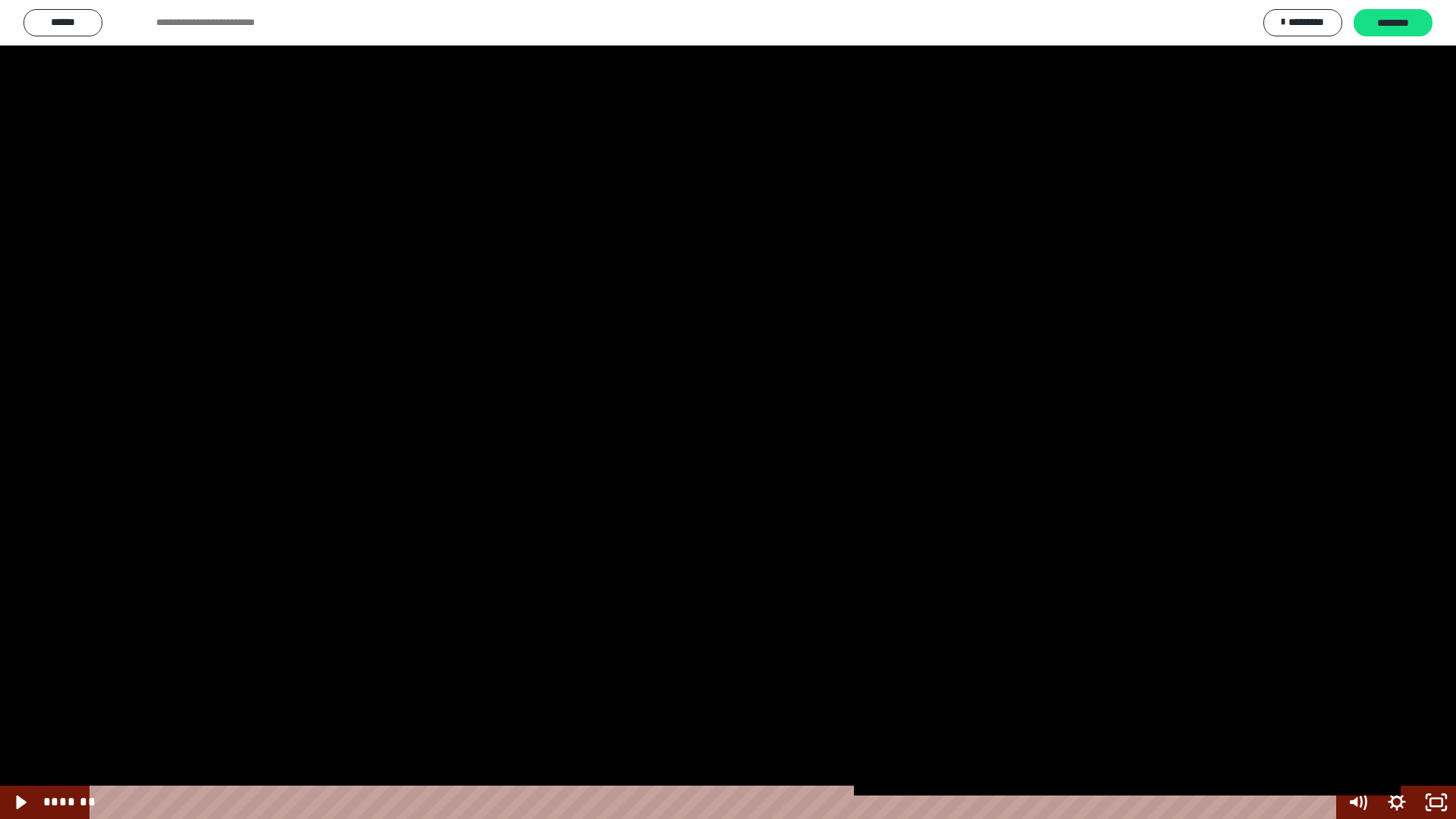 click at bounding box center (728, 410) 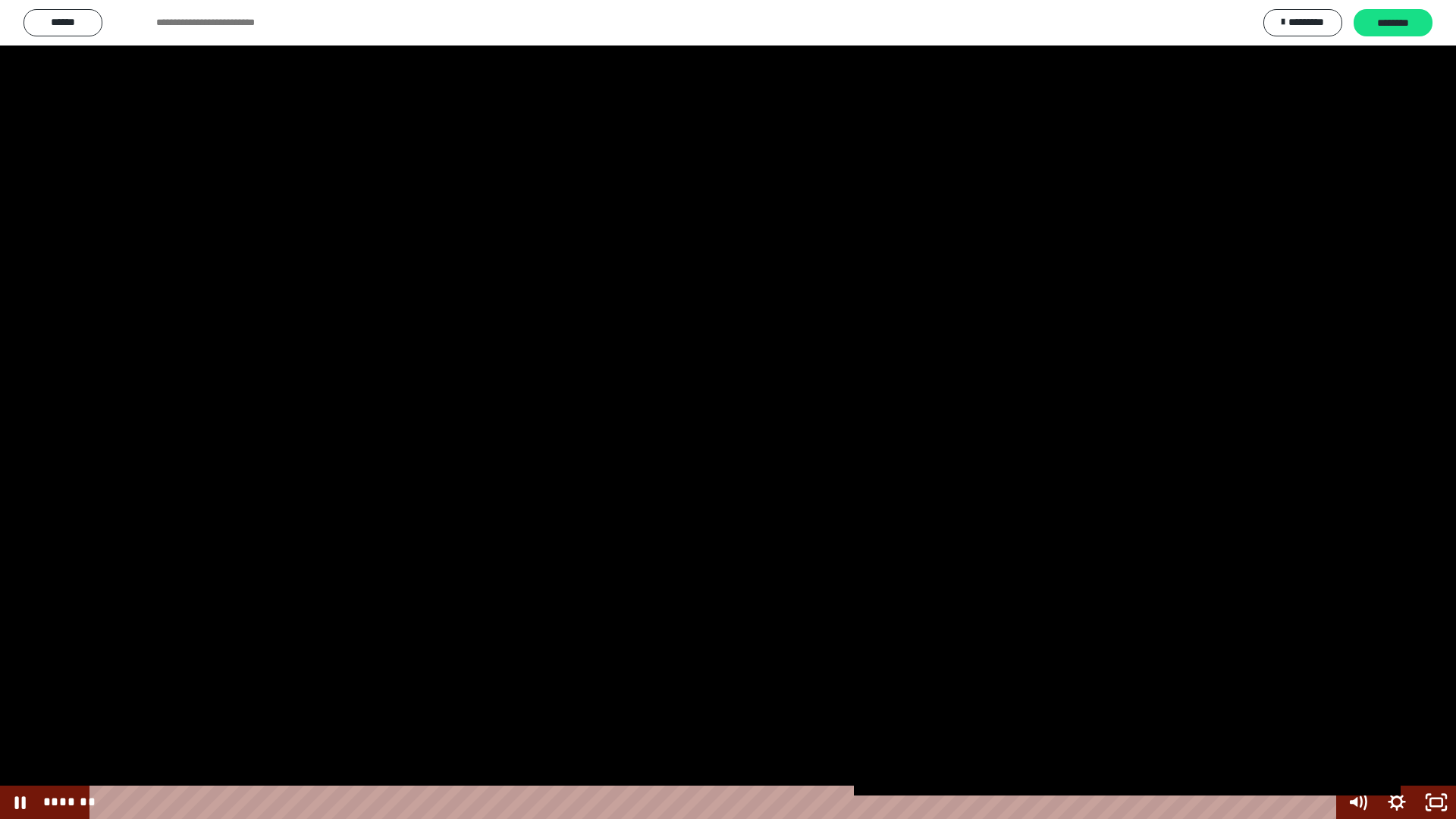 click at bounding box center (728, 410) 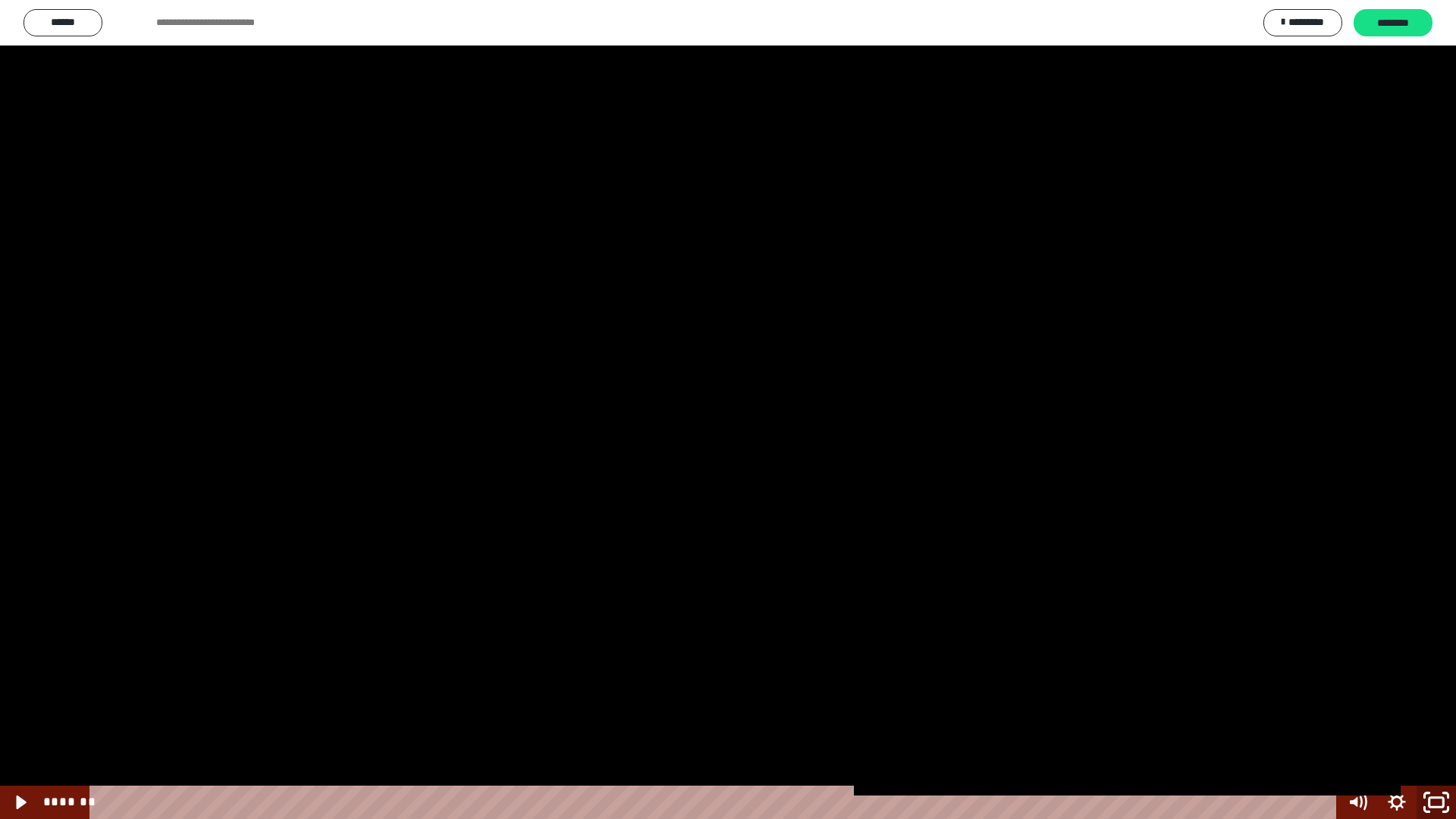 click 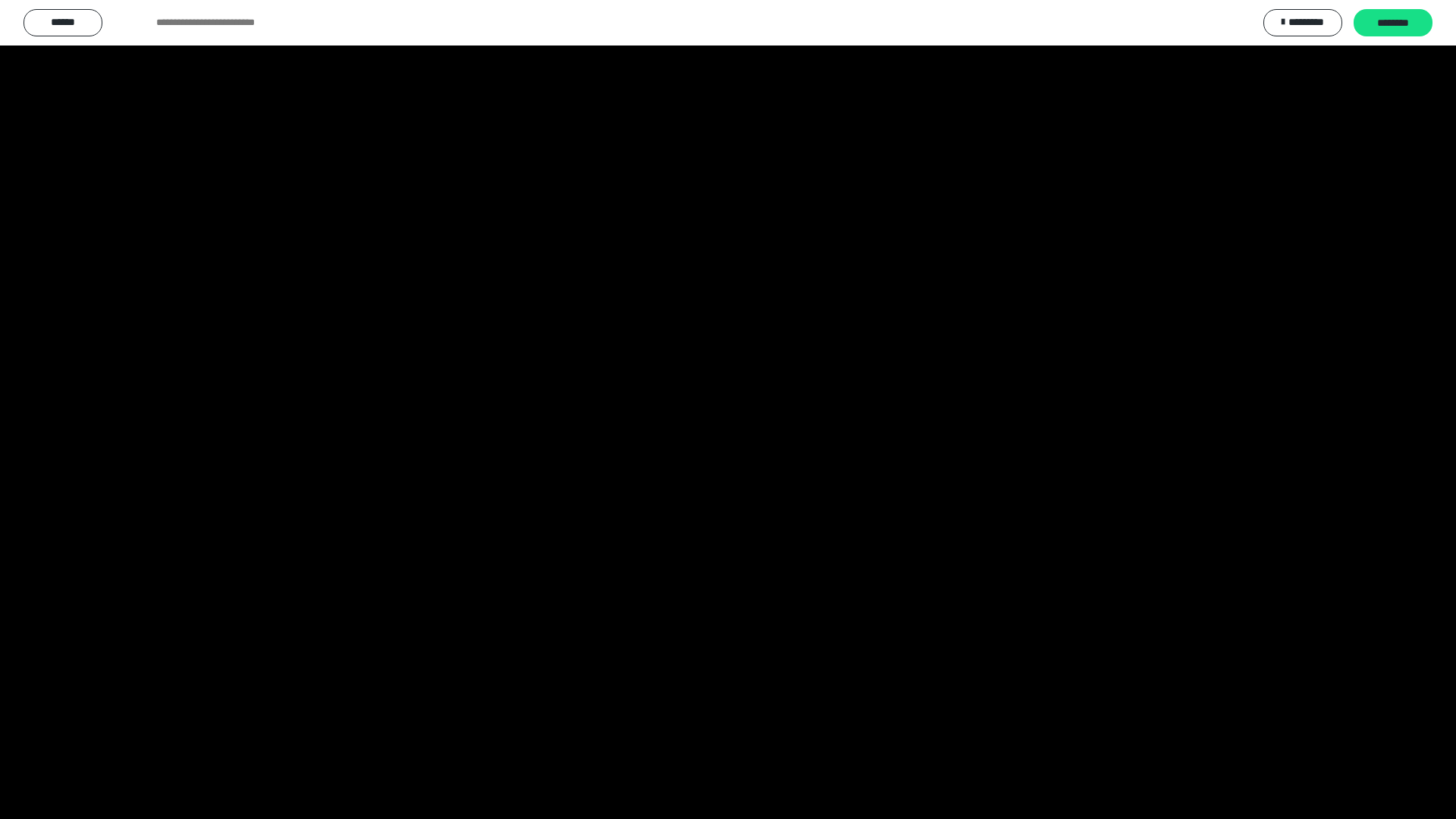 scroll, scrollTop: 1596, scrollLeft: 0, axis: vertical 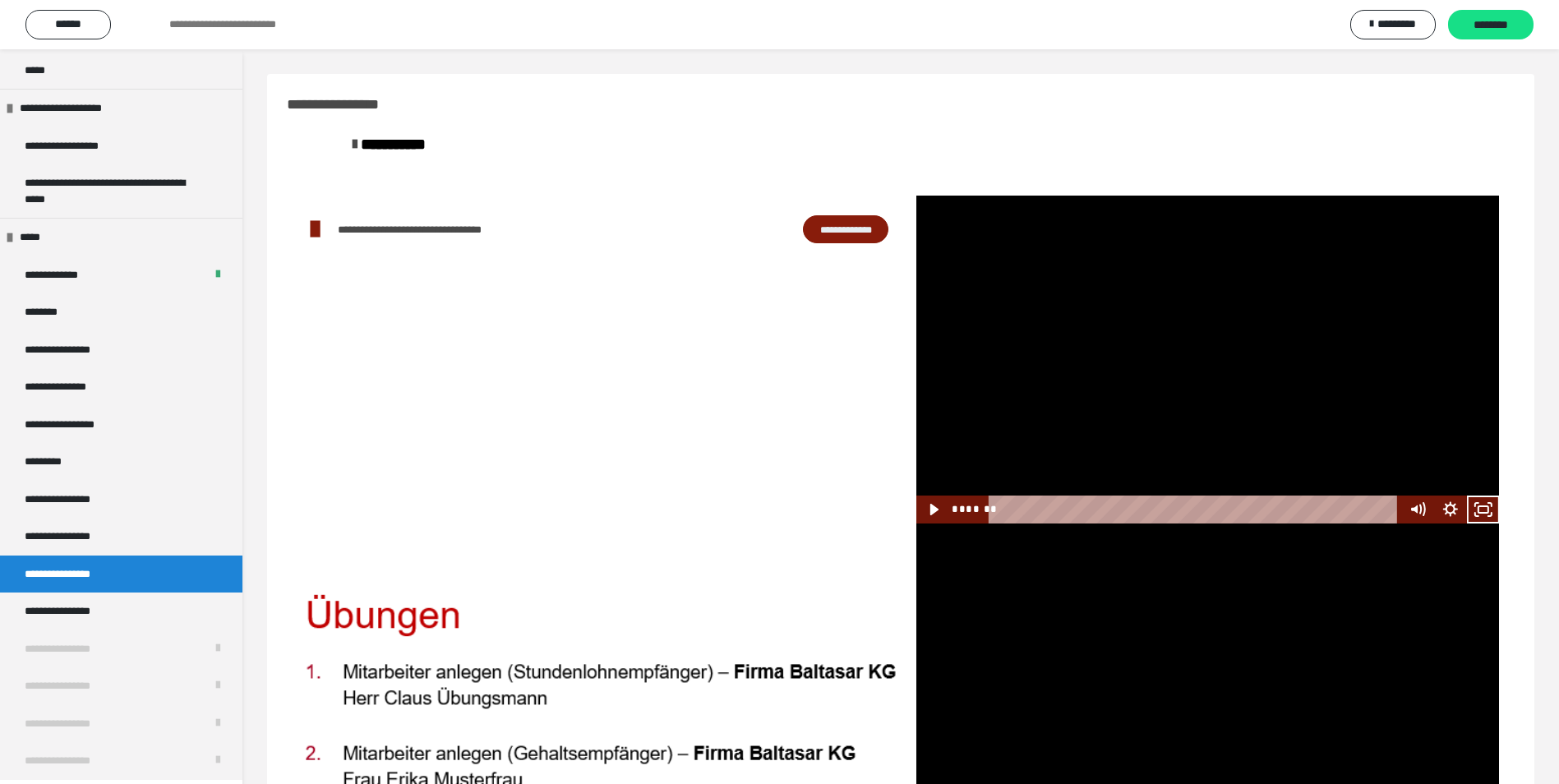click at bounding box center (1208, 359) 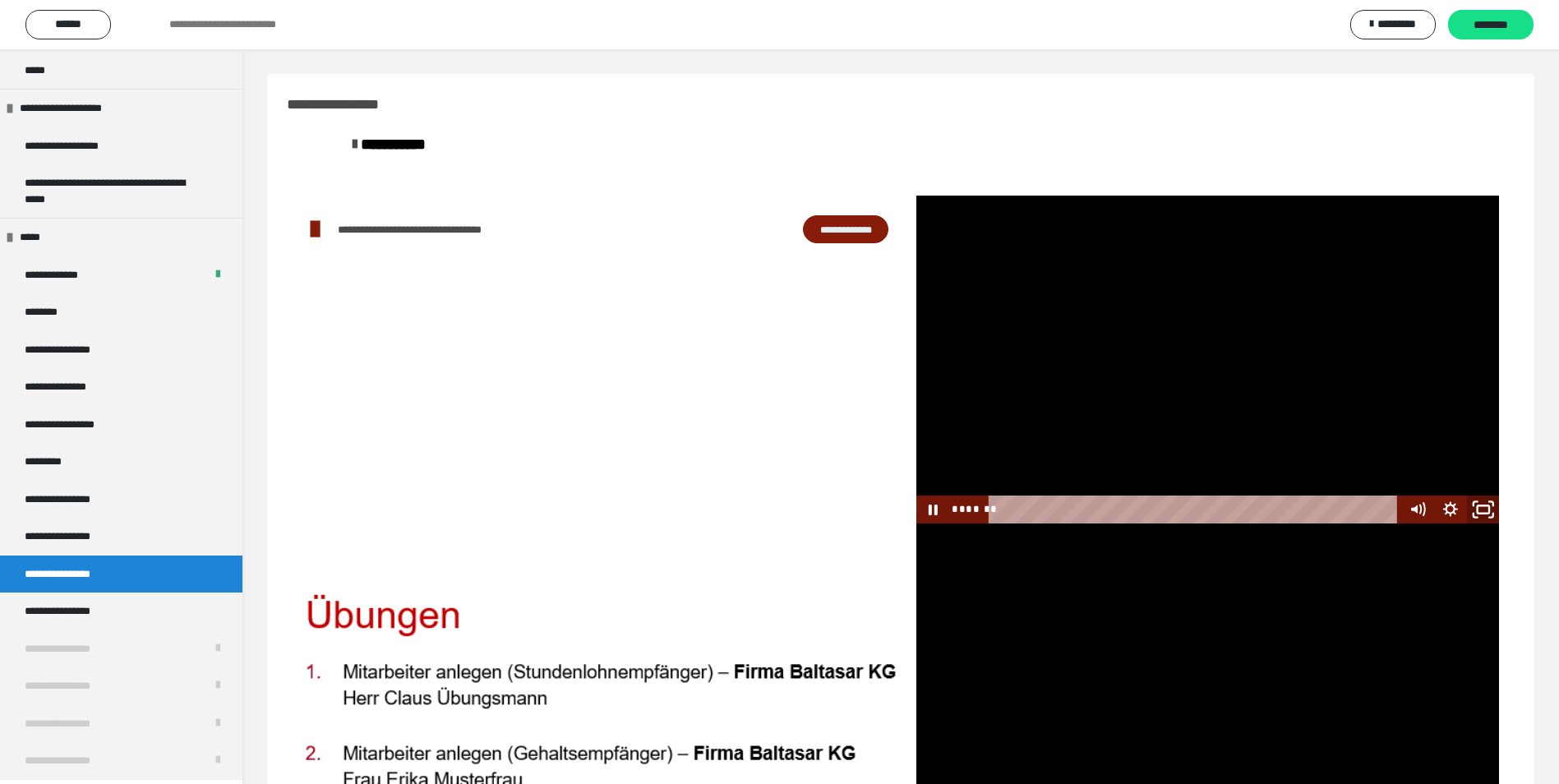 click 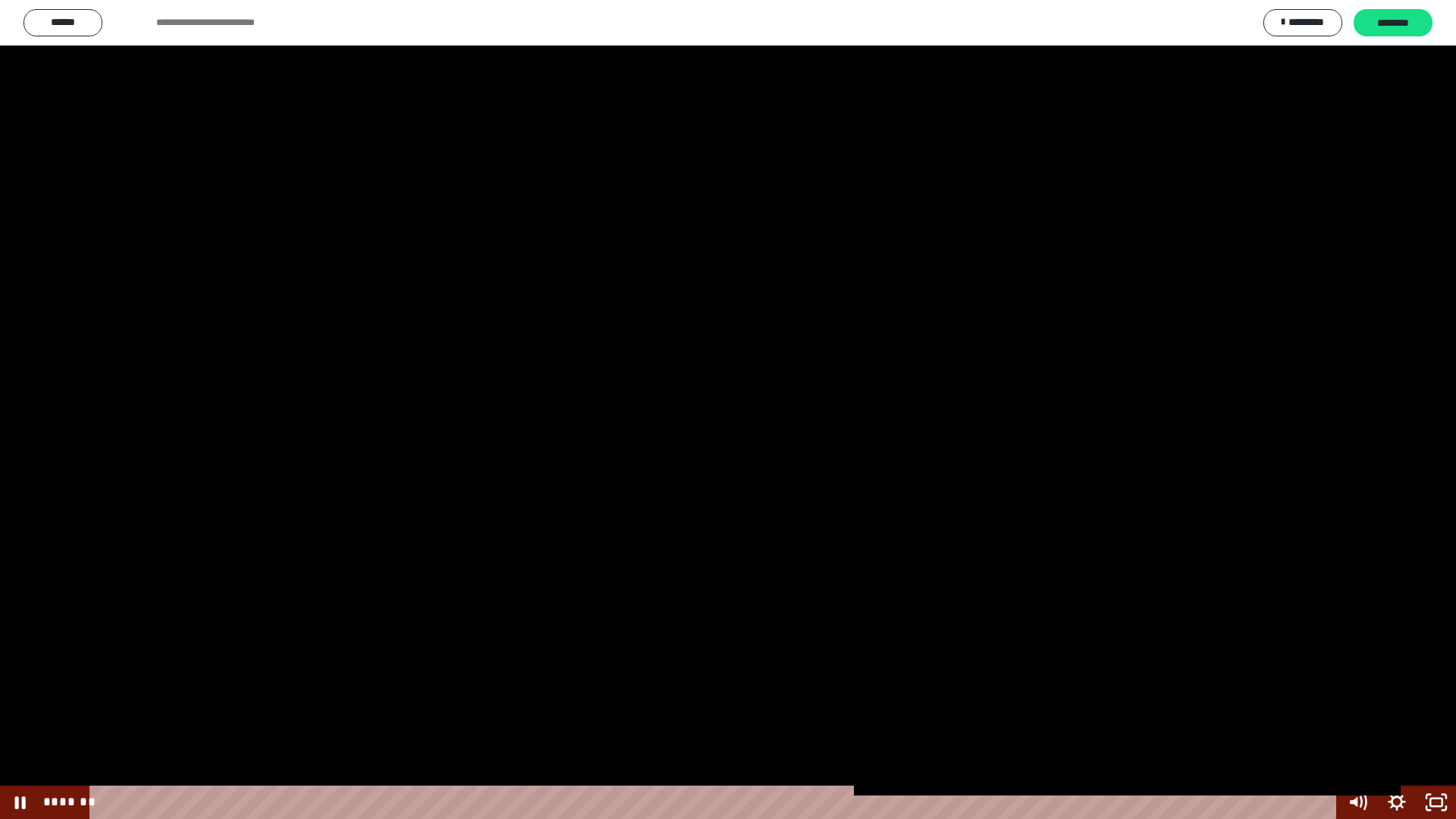click at bounding box center (728, 410) 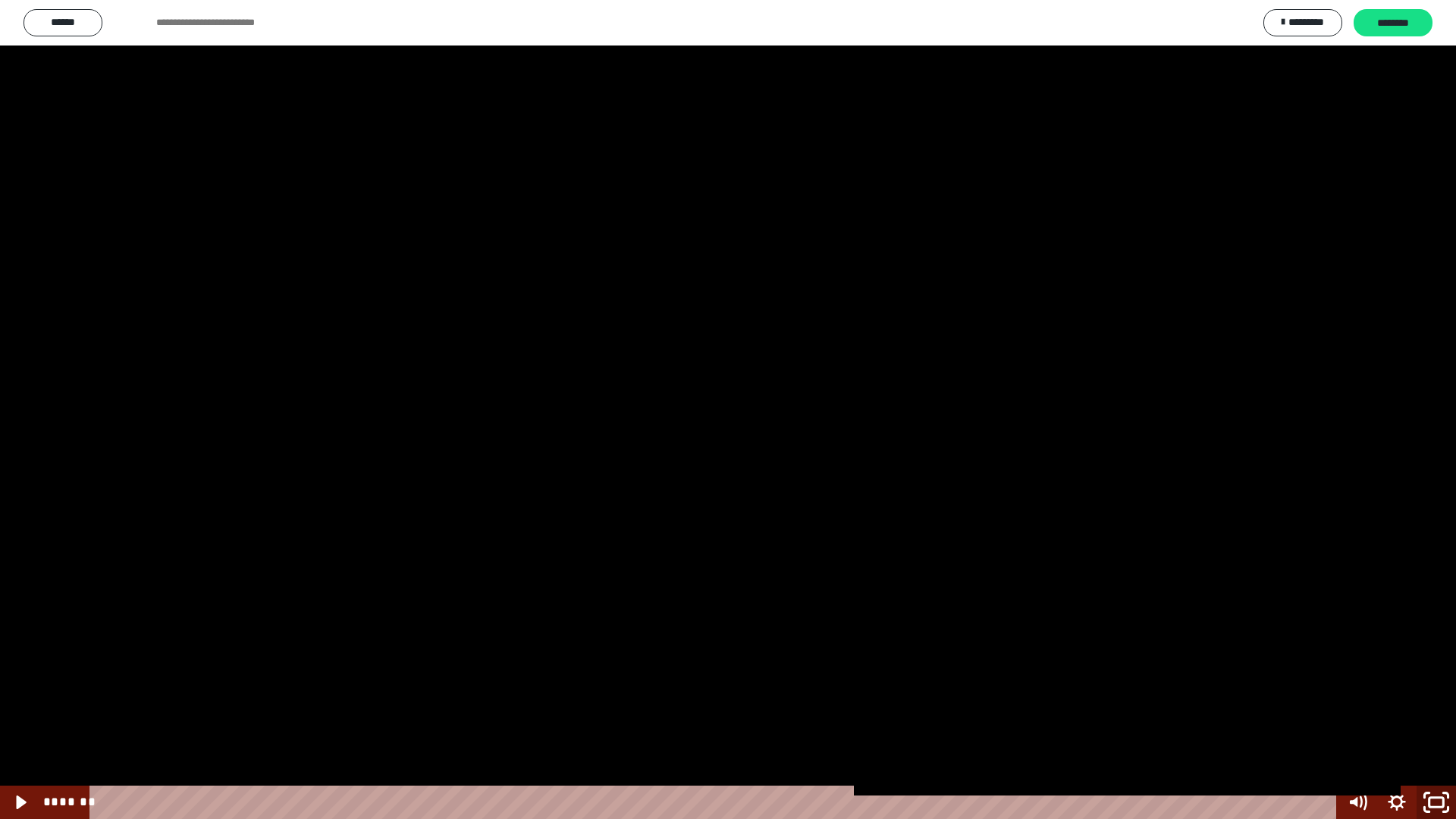 click 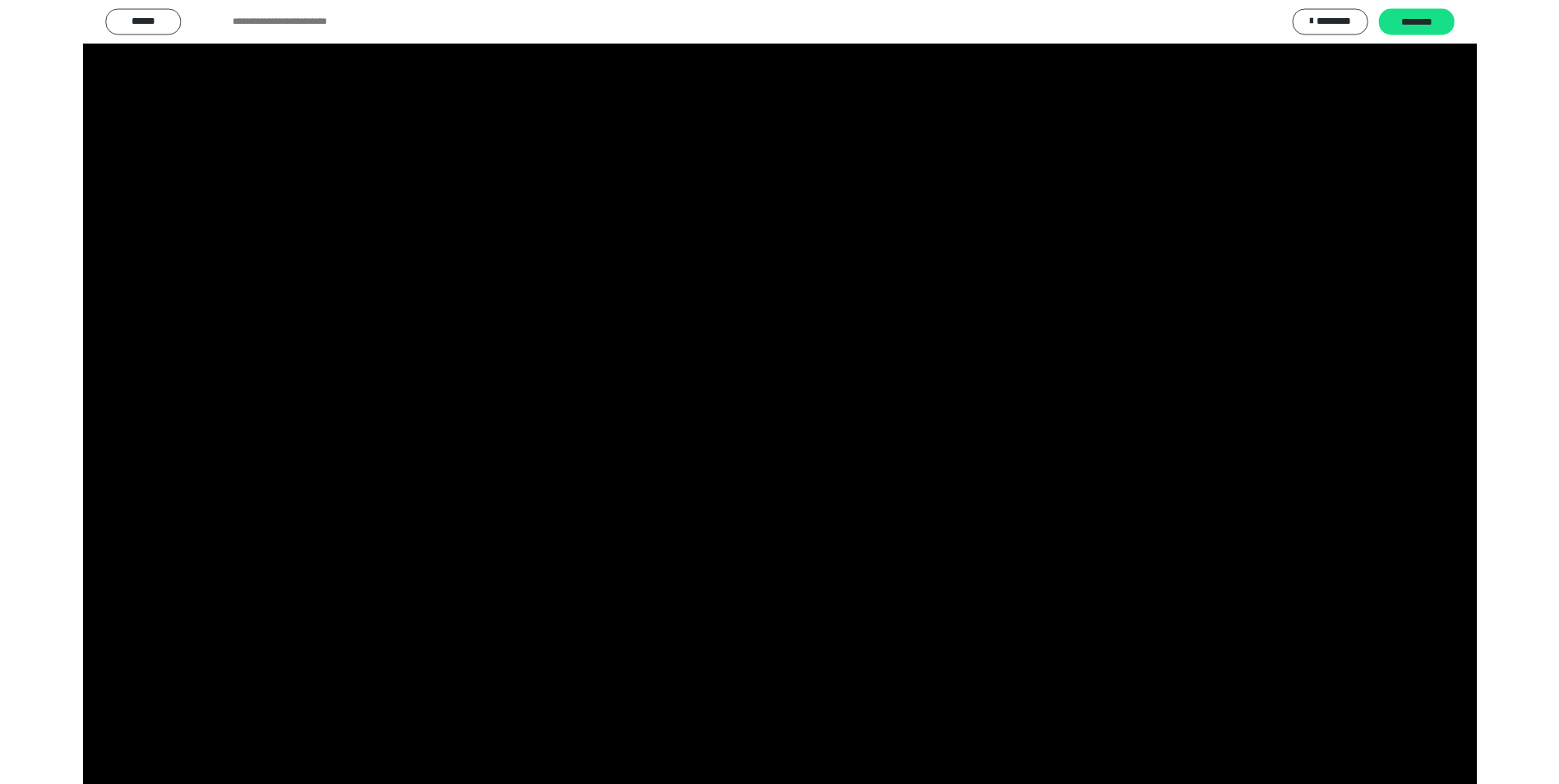 scroll, scrollTop: 1730, scrollLeft: 0, axis: vertical 